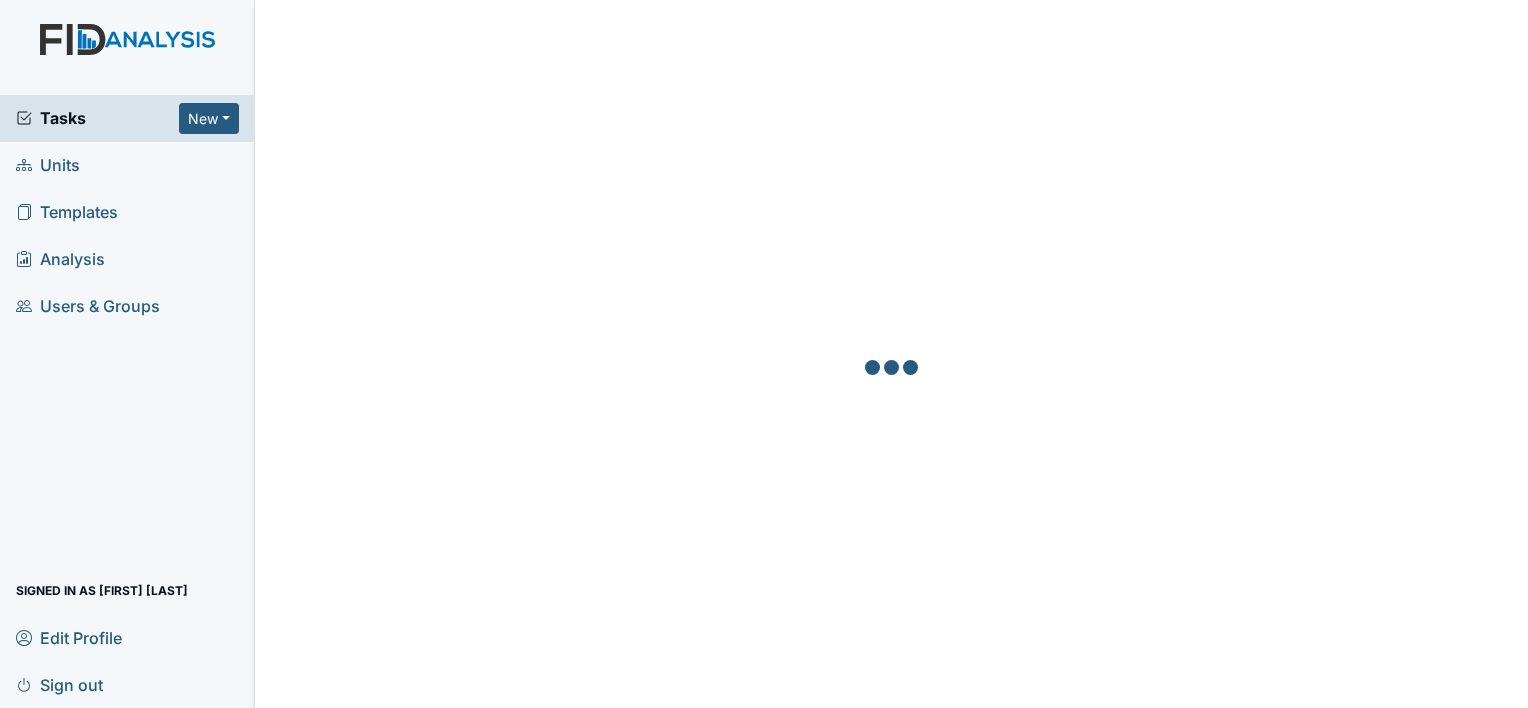 scroll, scrollTop: 0, scrollLeft: 0, axis: both 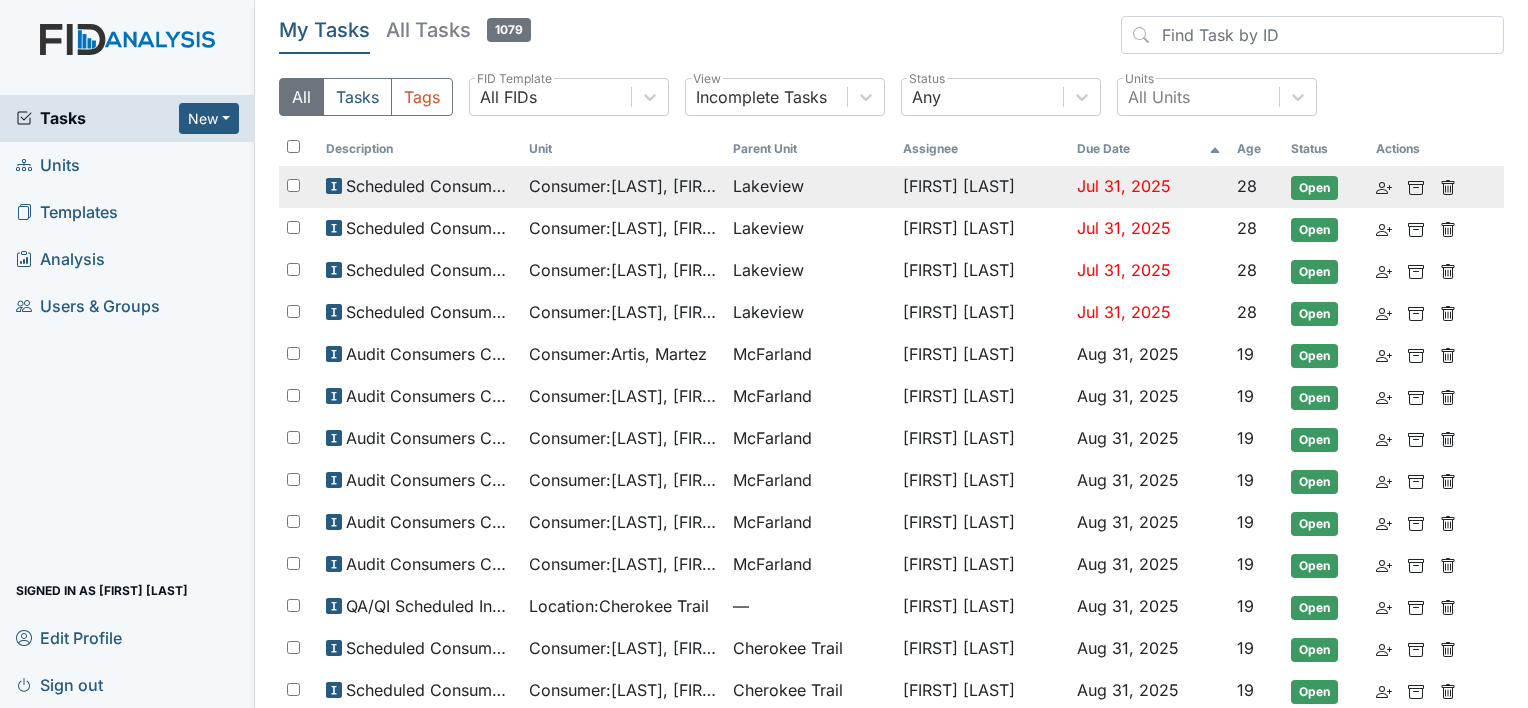 click on "Lakeview" at bounding box center (810, 186) 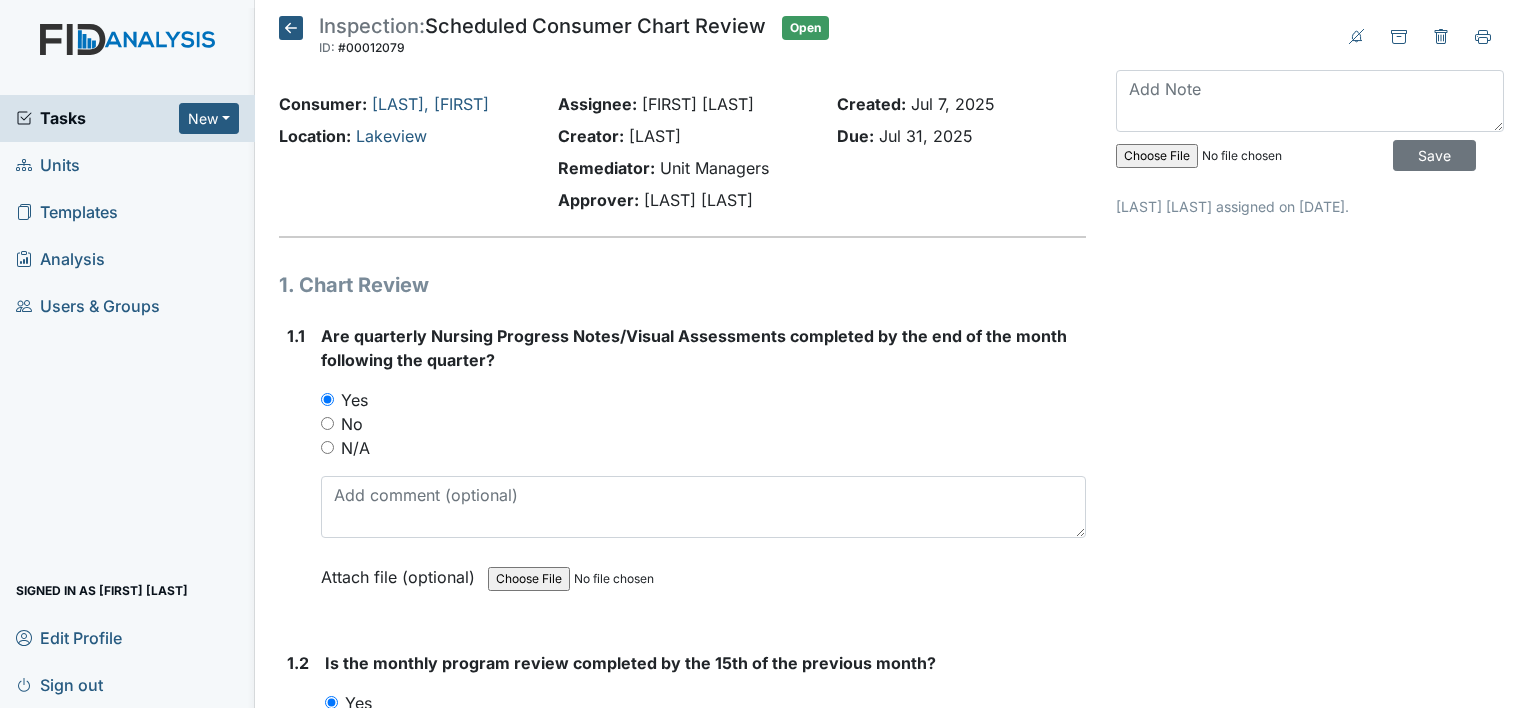 scroll, scrollTop: 0, scrollLeft: 0, axis: both 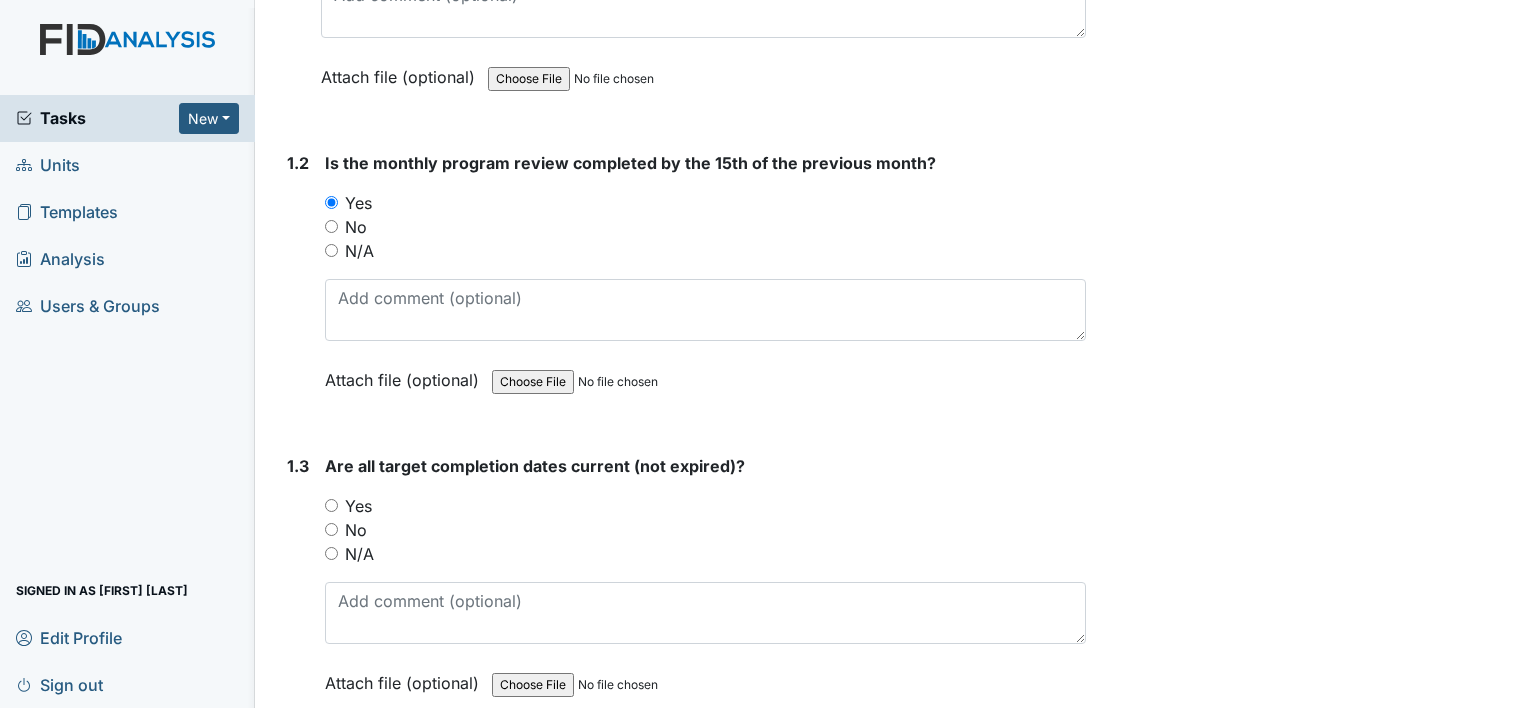 click on "No" at bounding box center [331, 529] 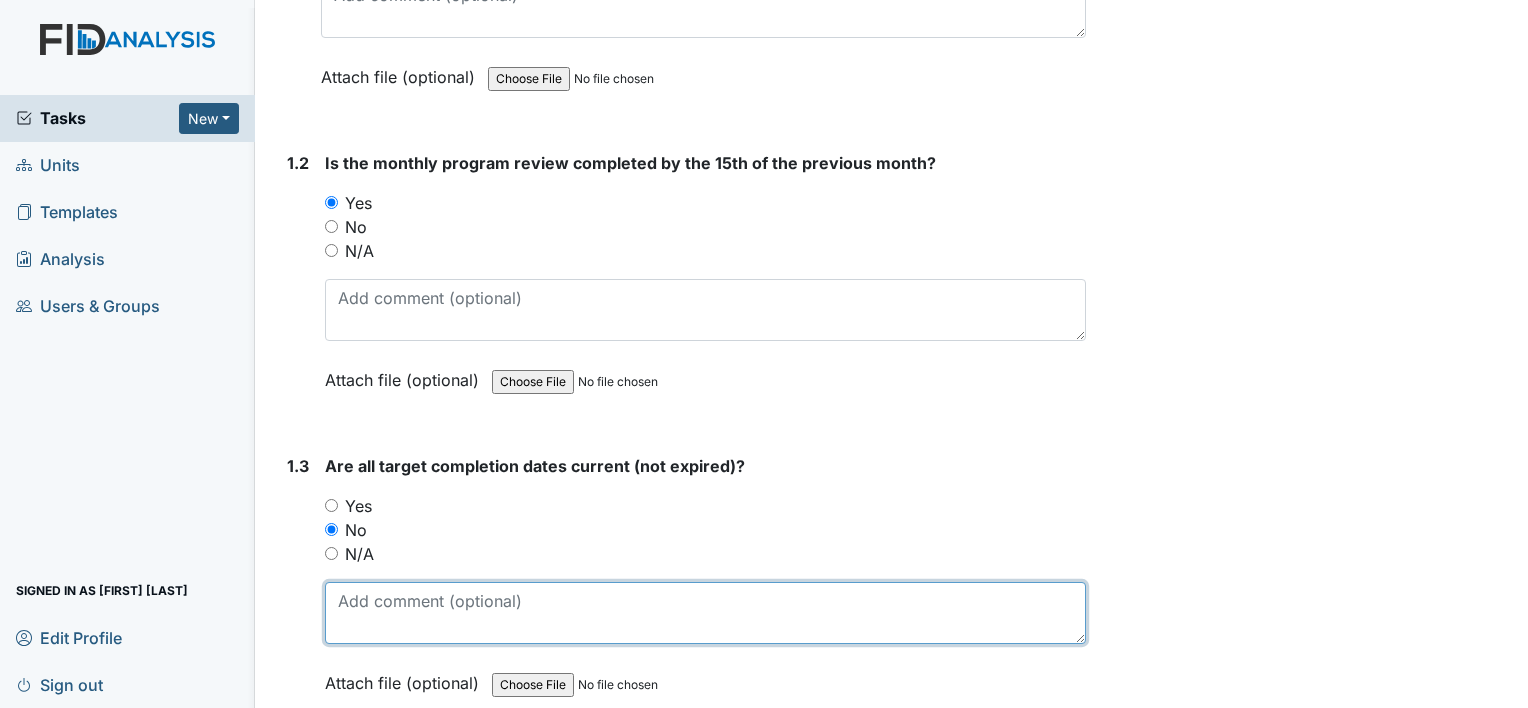 click at bounding box center [705, 613] 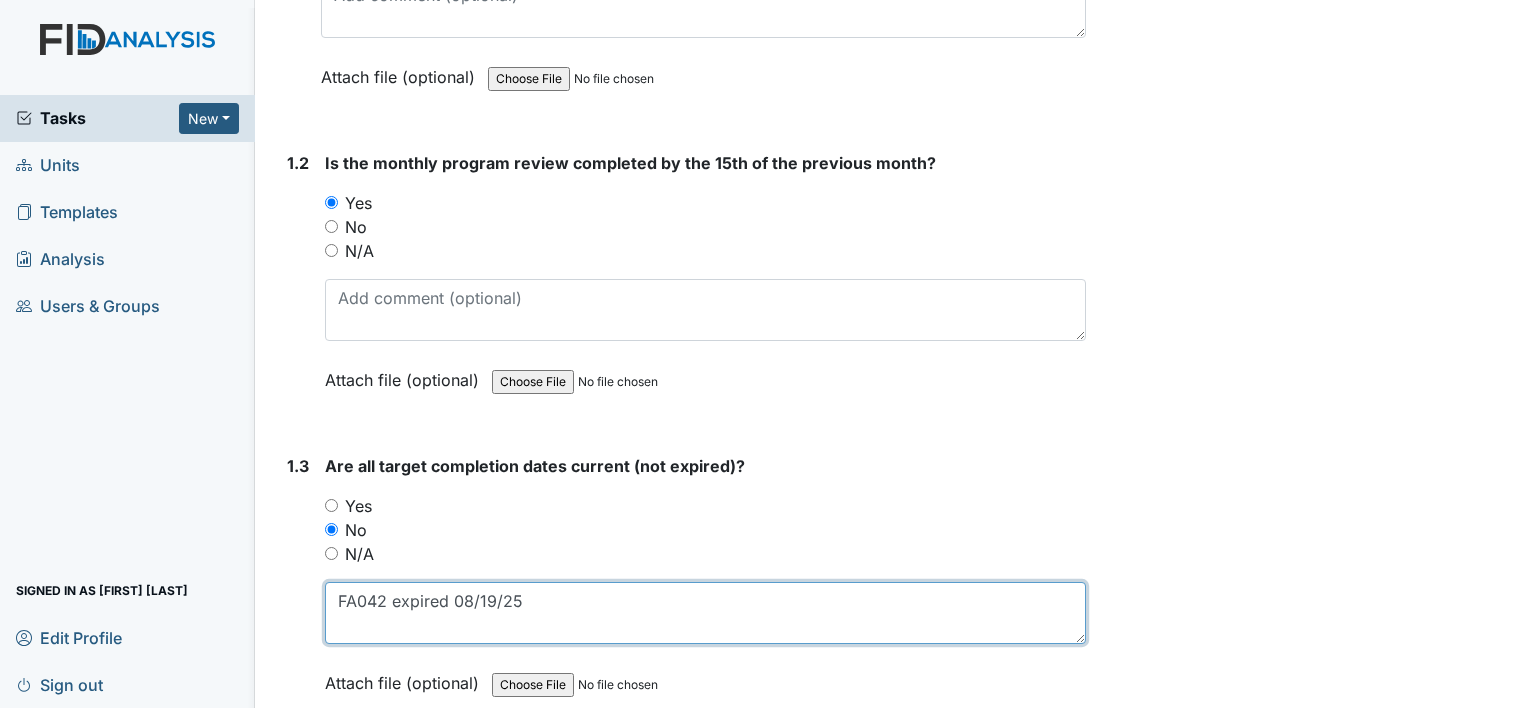 type on "FA042 expired 08/19/25" 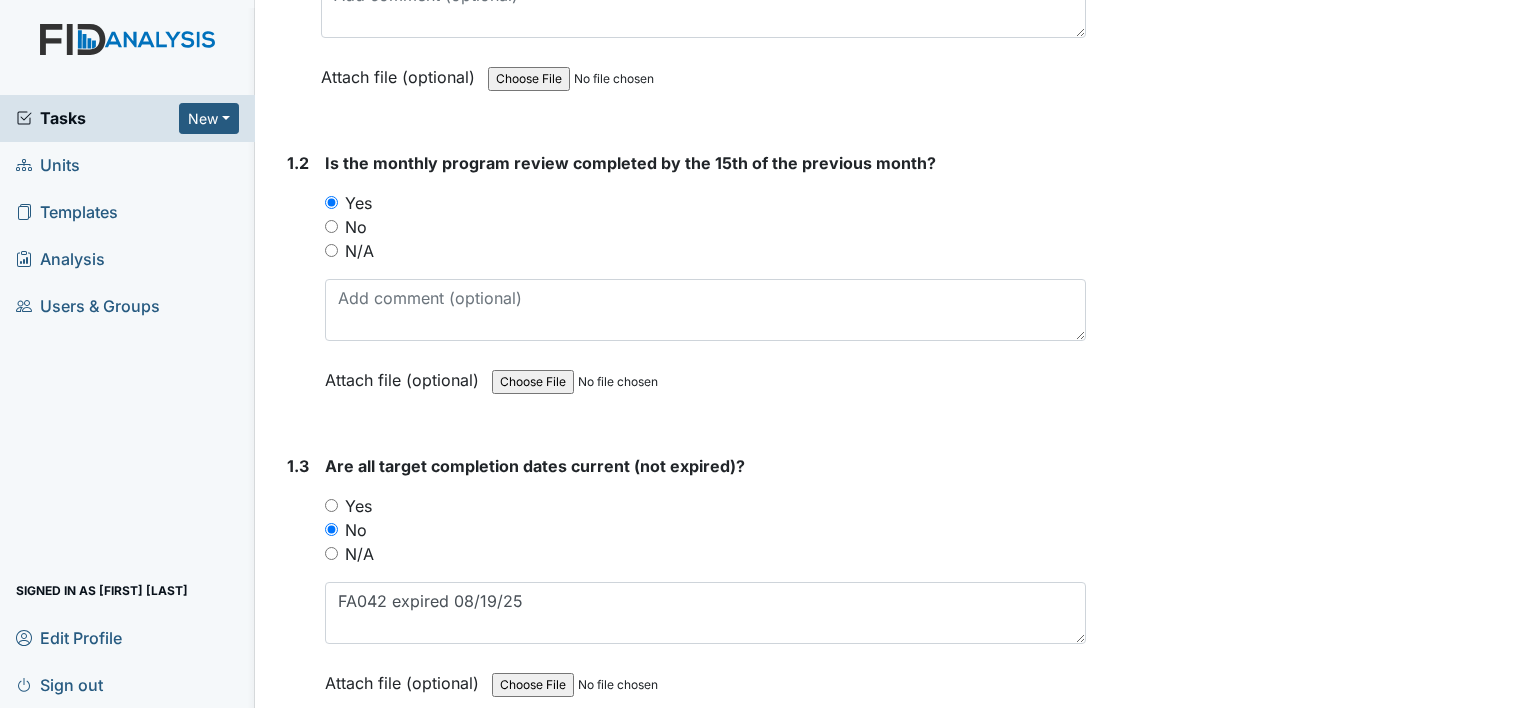 click on "Tasks
New
Form
Inspection
Document
Bundle
Units
Templates
Analysis
Users & Groups
Signed in as Brittney Dunn
Edit Profile
Sign out" at bounding box center [127, 401] 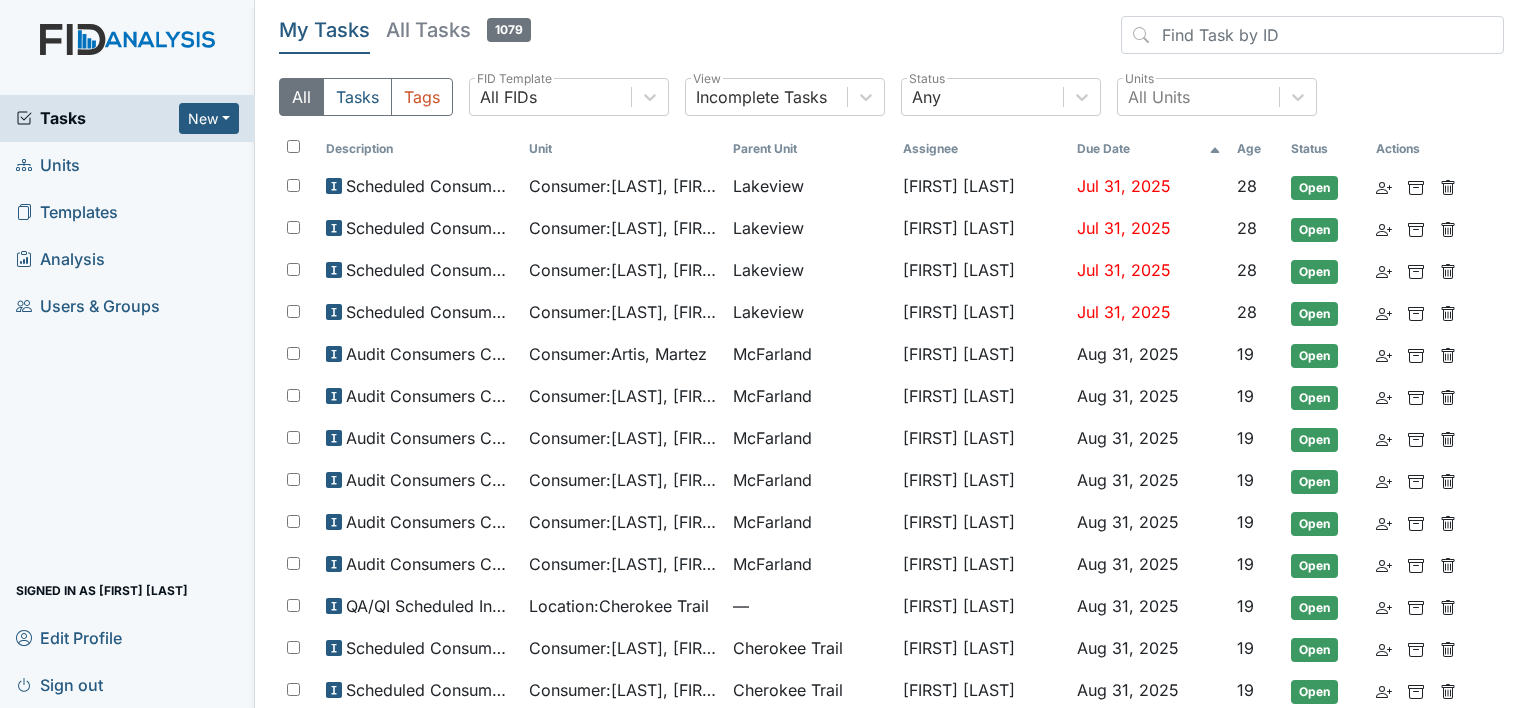 scroll, scrollTop: 0, scrollLeft: 0, axis: both 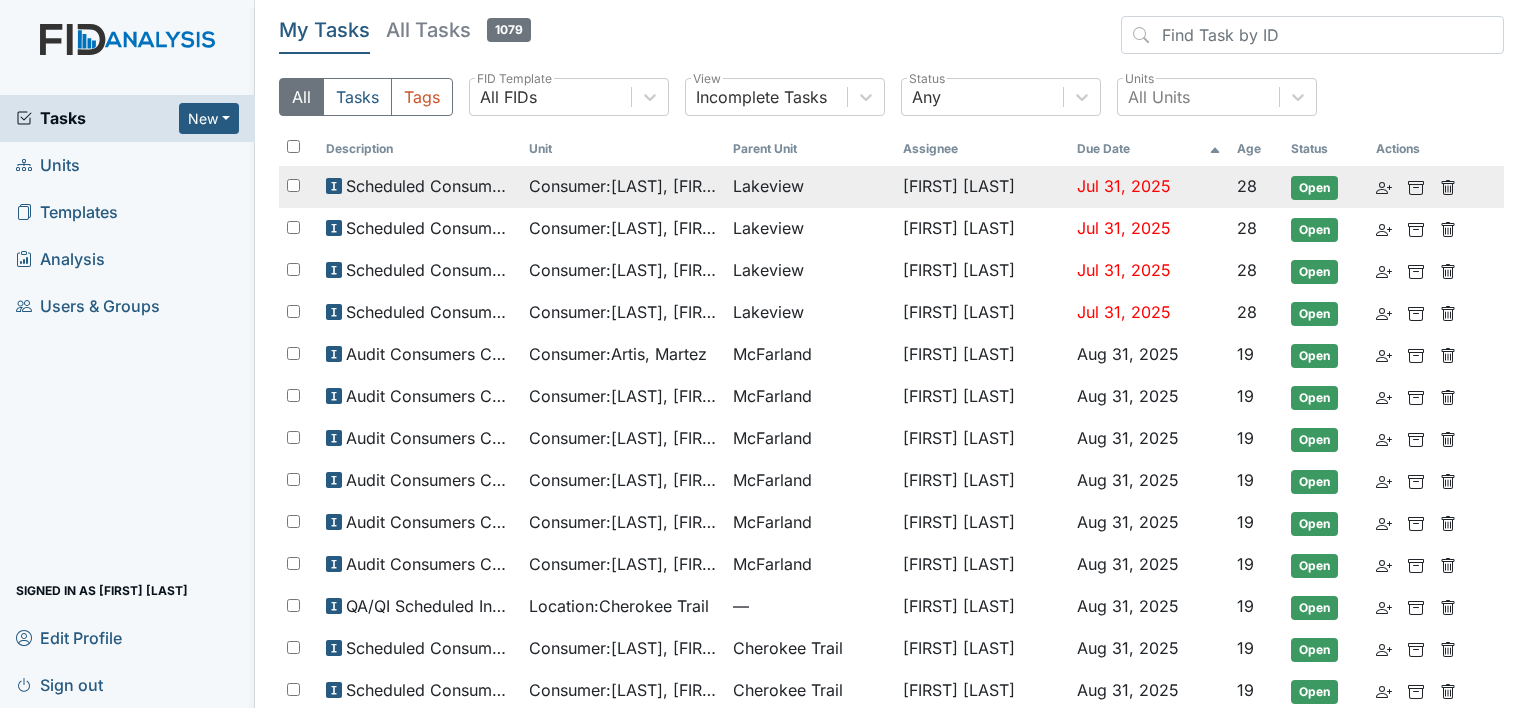 click on "[FIRST] [LAST]" at bounding box center (981, 187) 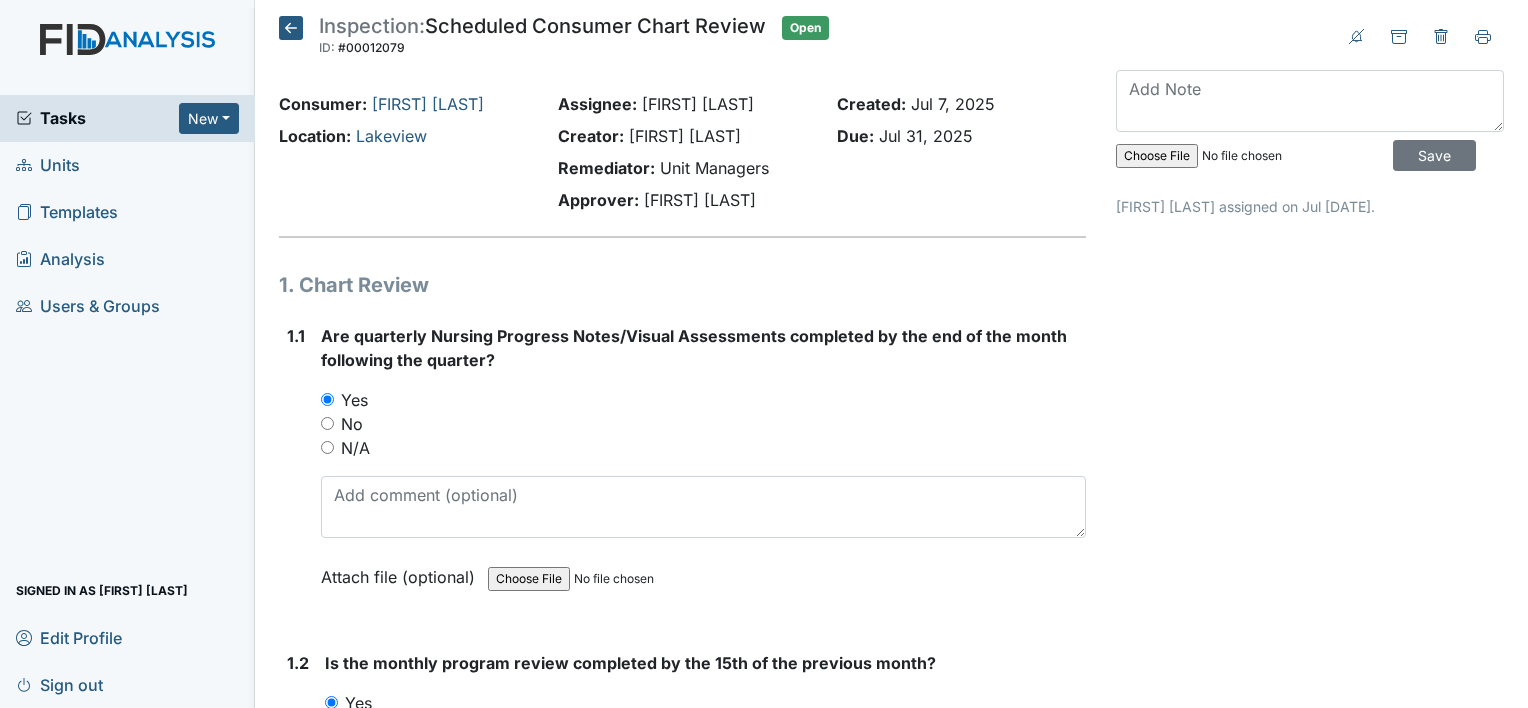scroll, scrollTop: 0, scrollLeft: 0, axis: both 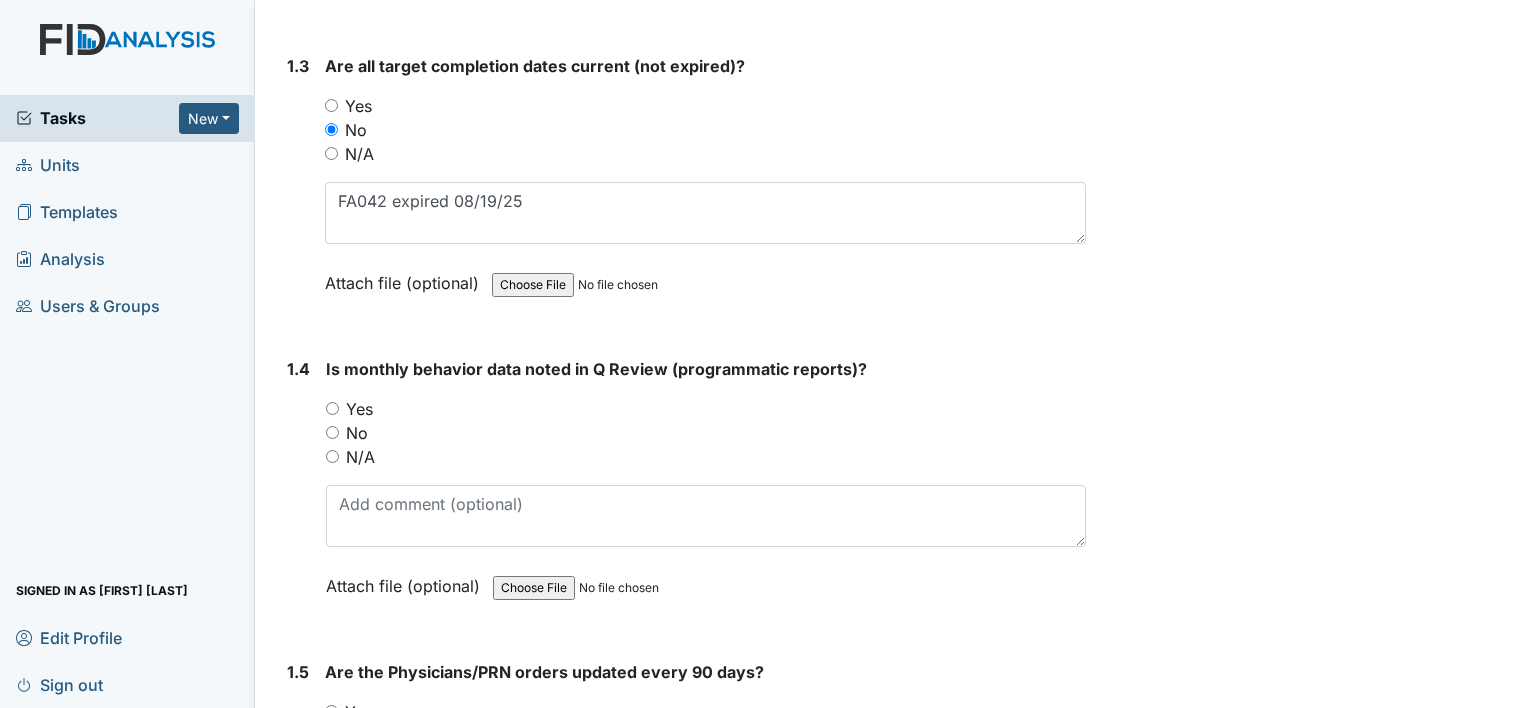 click on "Yes" at bounding box center [332, 408] 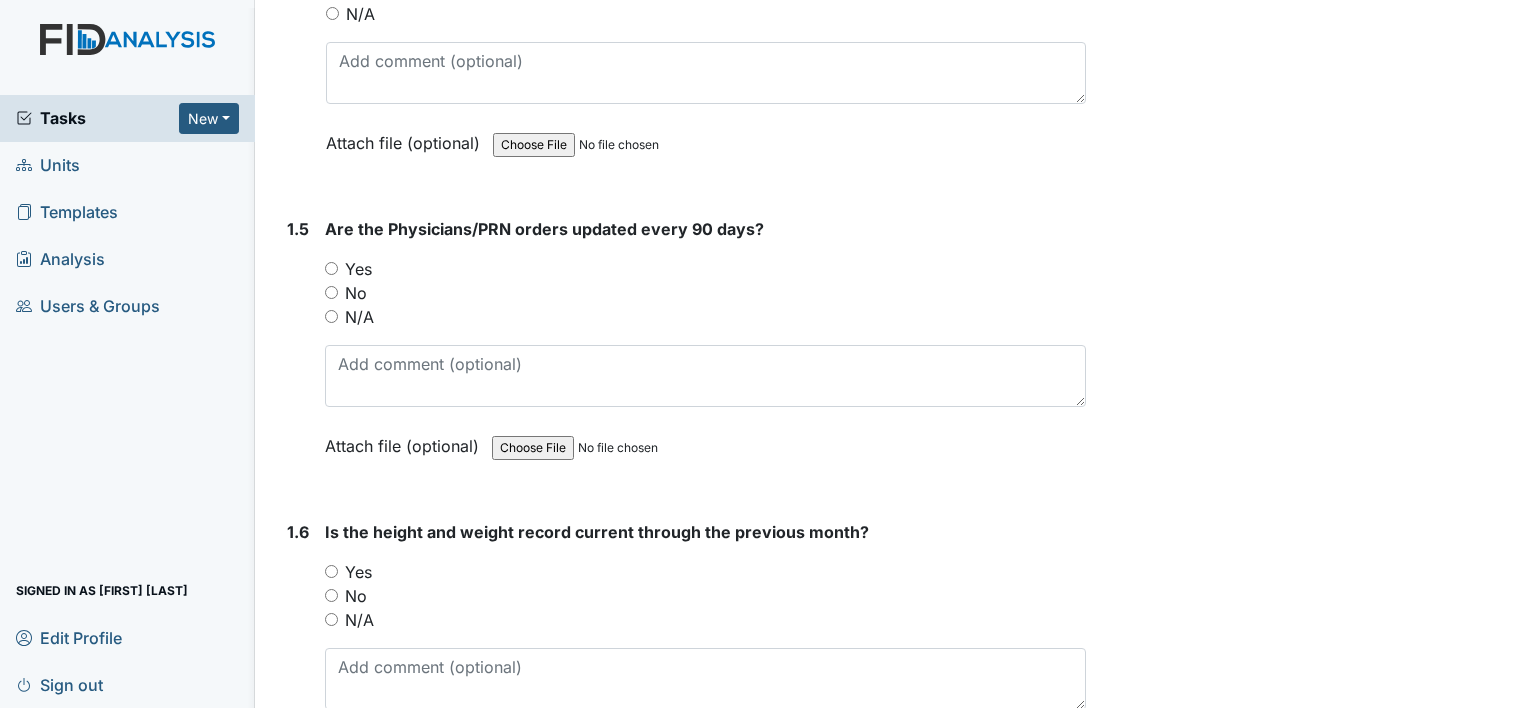 scroll, scrollTop: 1400, scrollLeft: 0, axis: vertical 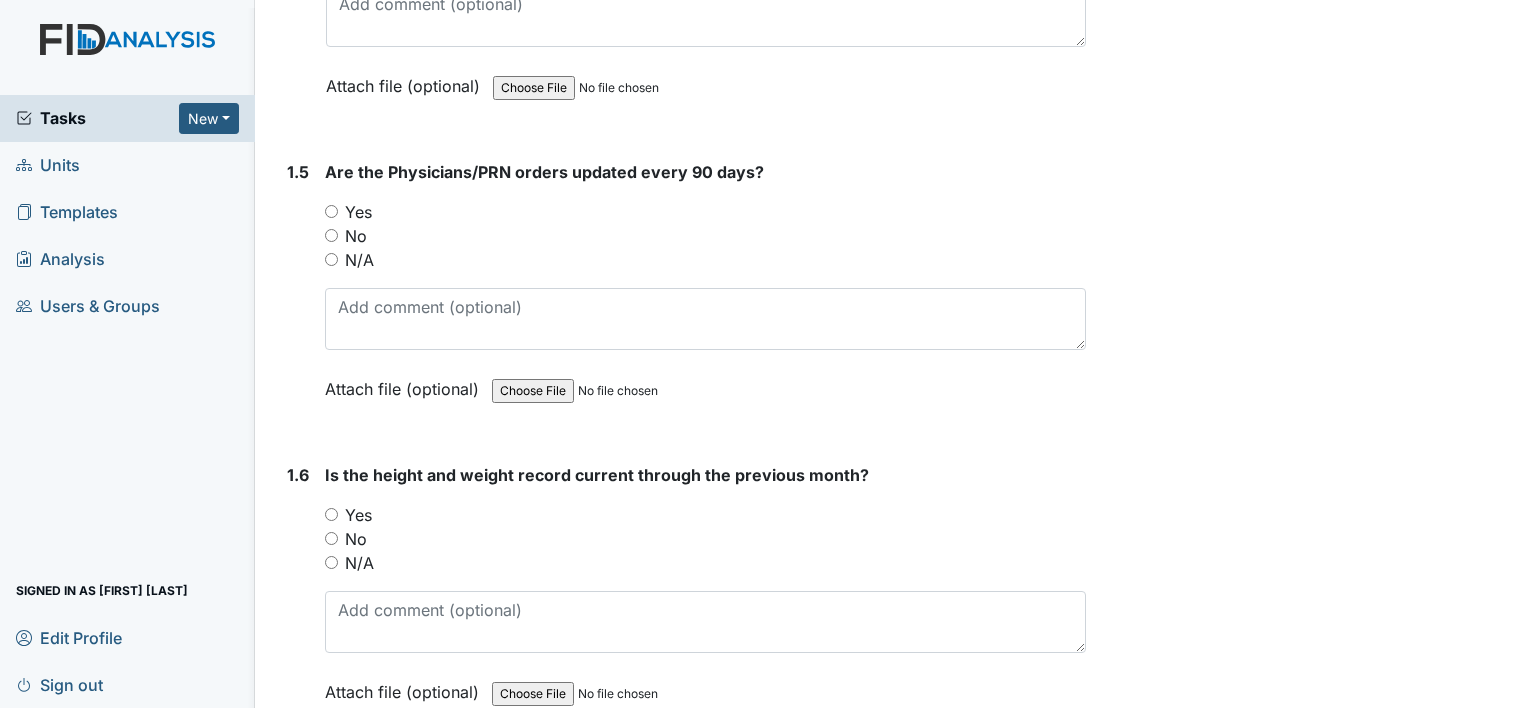 click on "Yes" at bounding box center (705, 212) 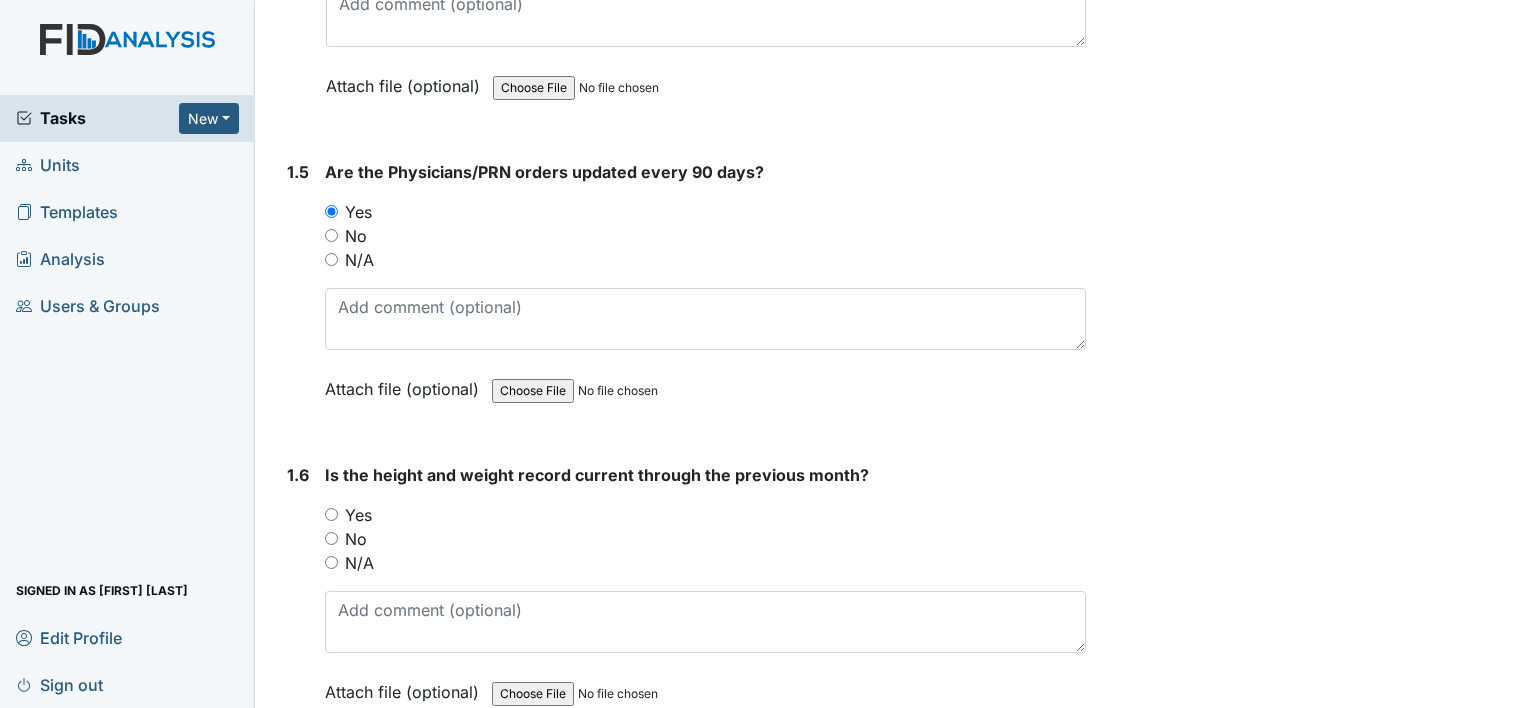 click on "Yes" at bounding box center (331, 514) 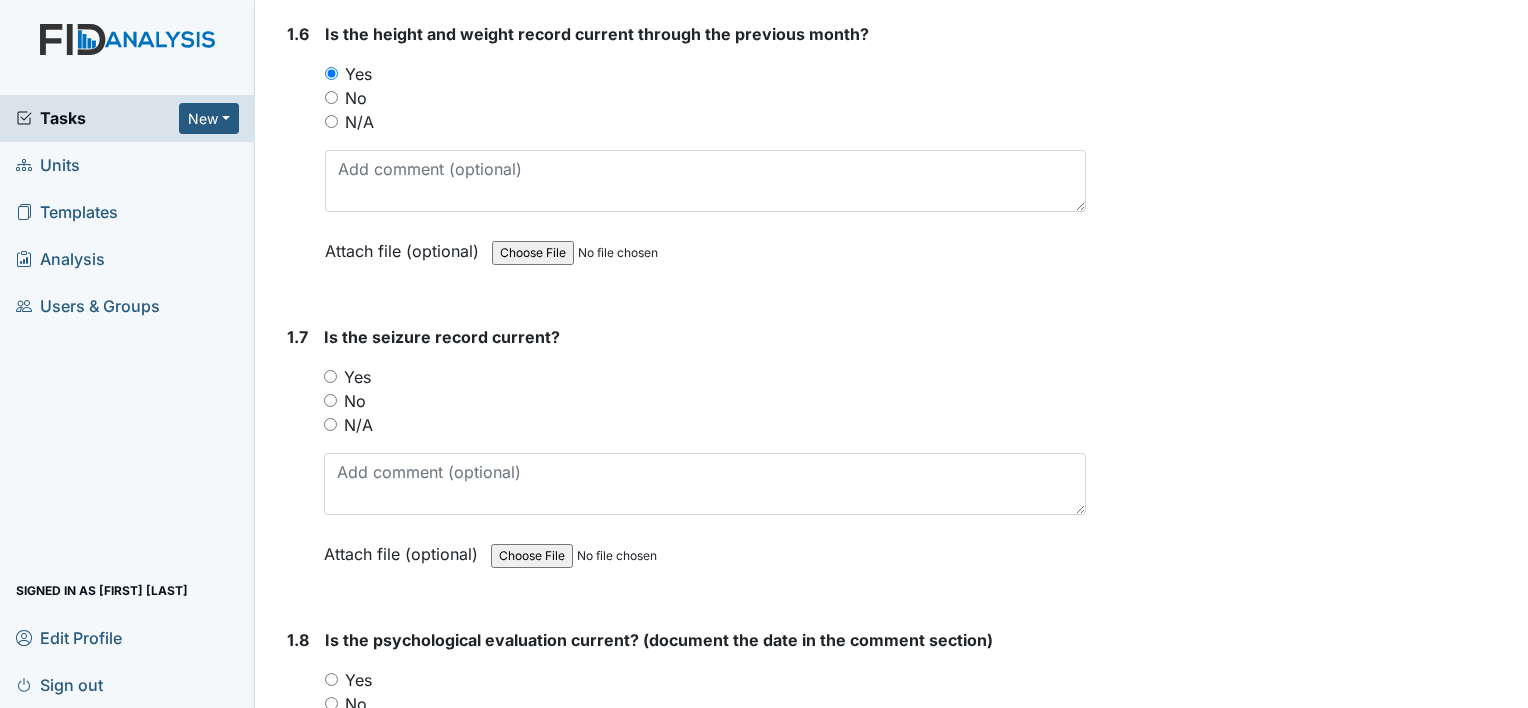 scroll, scrollTop: 1900, scrollLeft: 0, axis: vertical 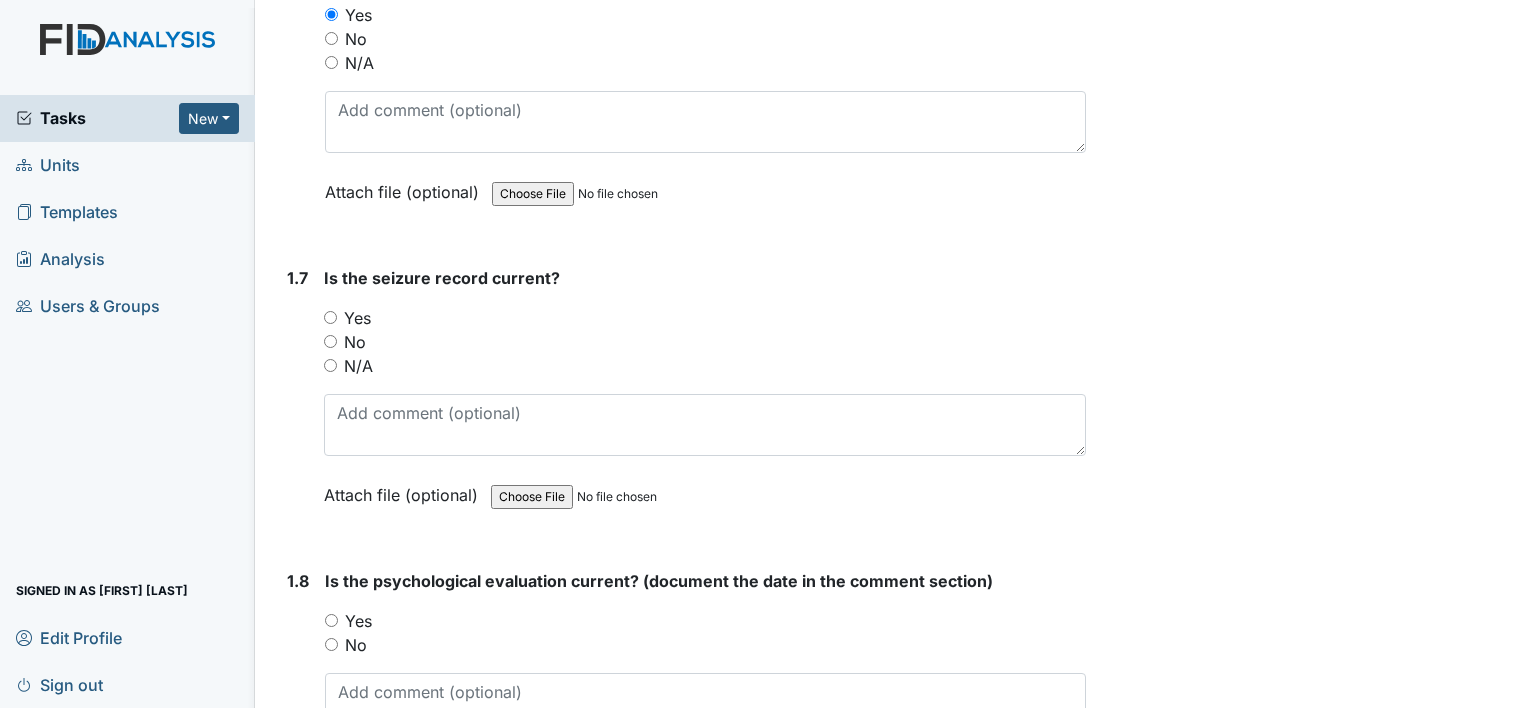click on "N/A" at bounding box center [330, 365] 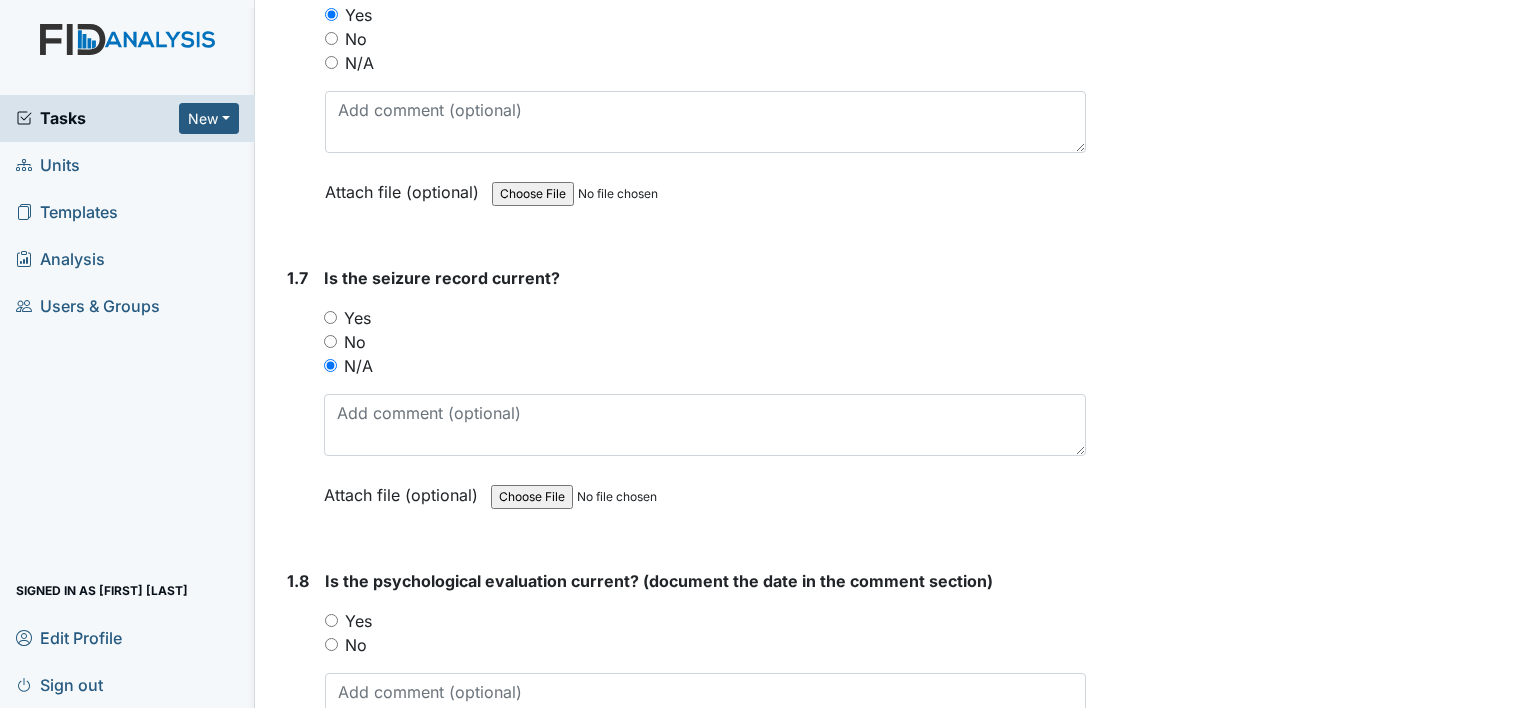 click on "Yes" at bounding box center (331, 620) 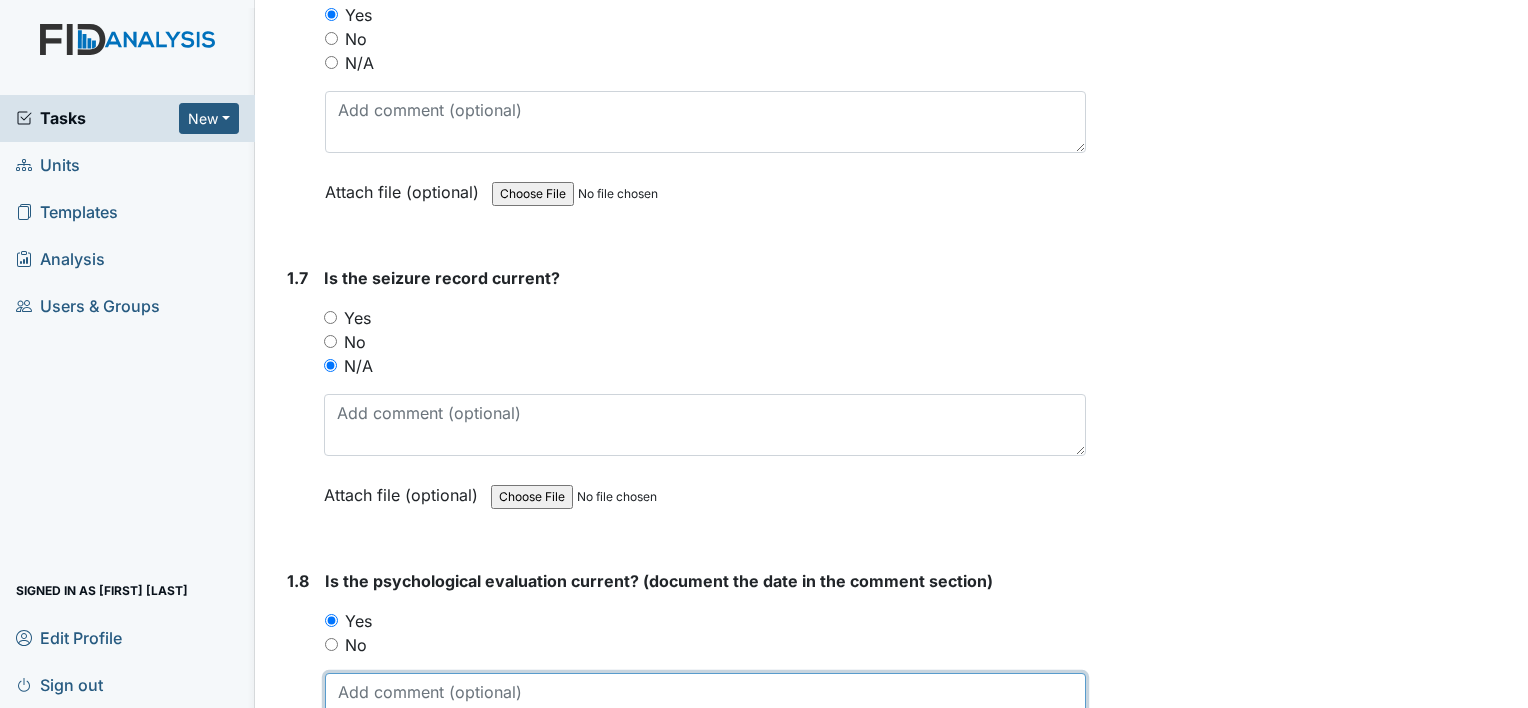click at bounding box center (705, 704) 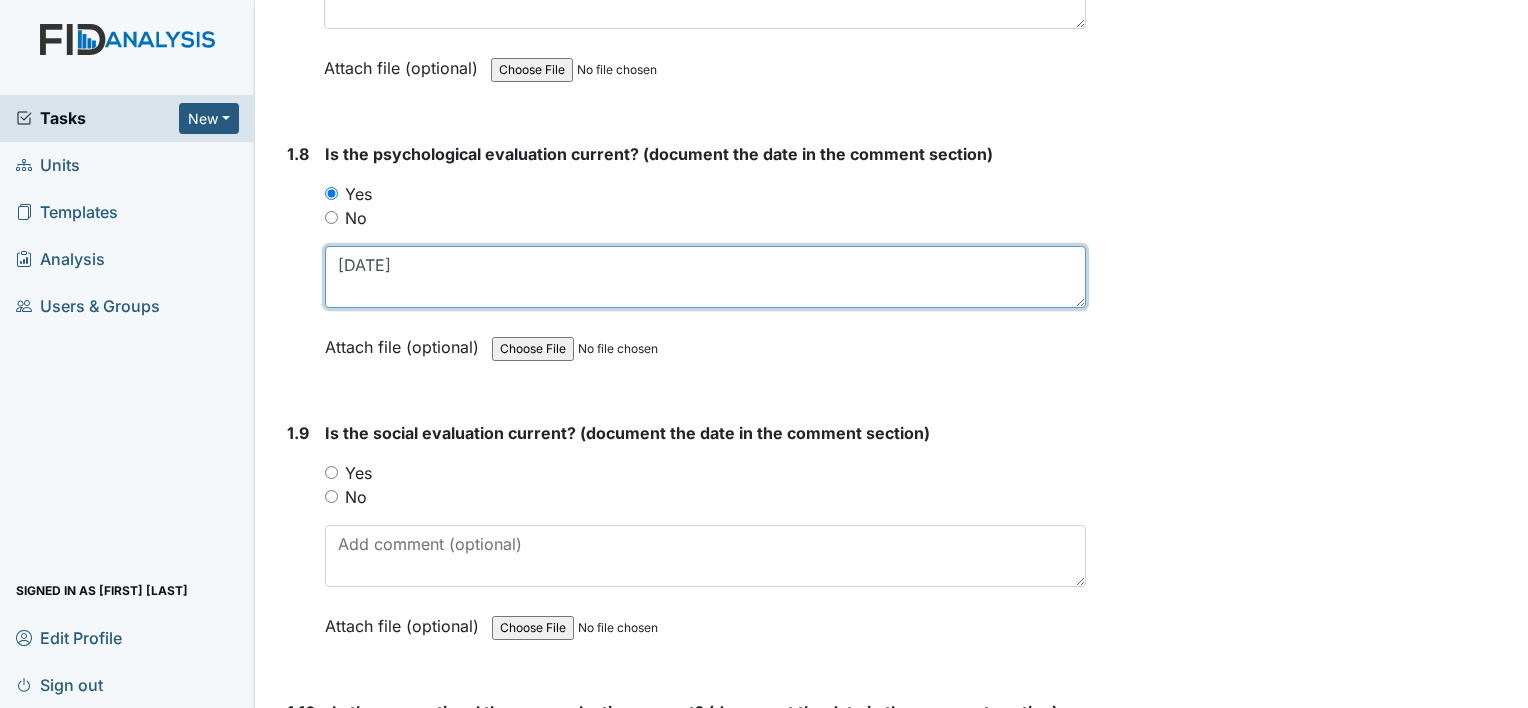 scroll, scrollTop: 2400, scrollLeft: 0, axis: vertical 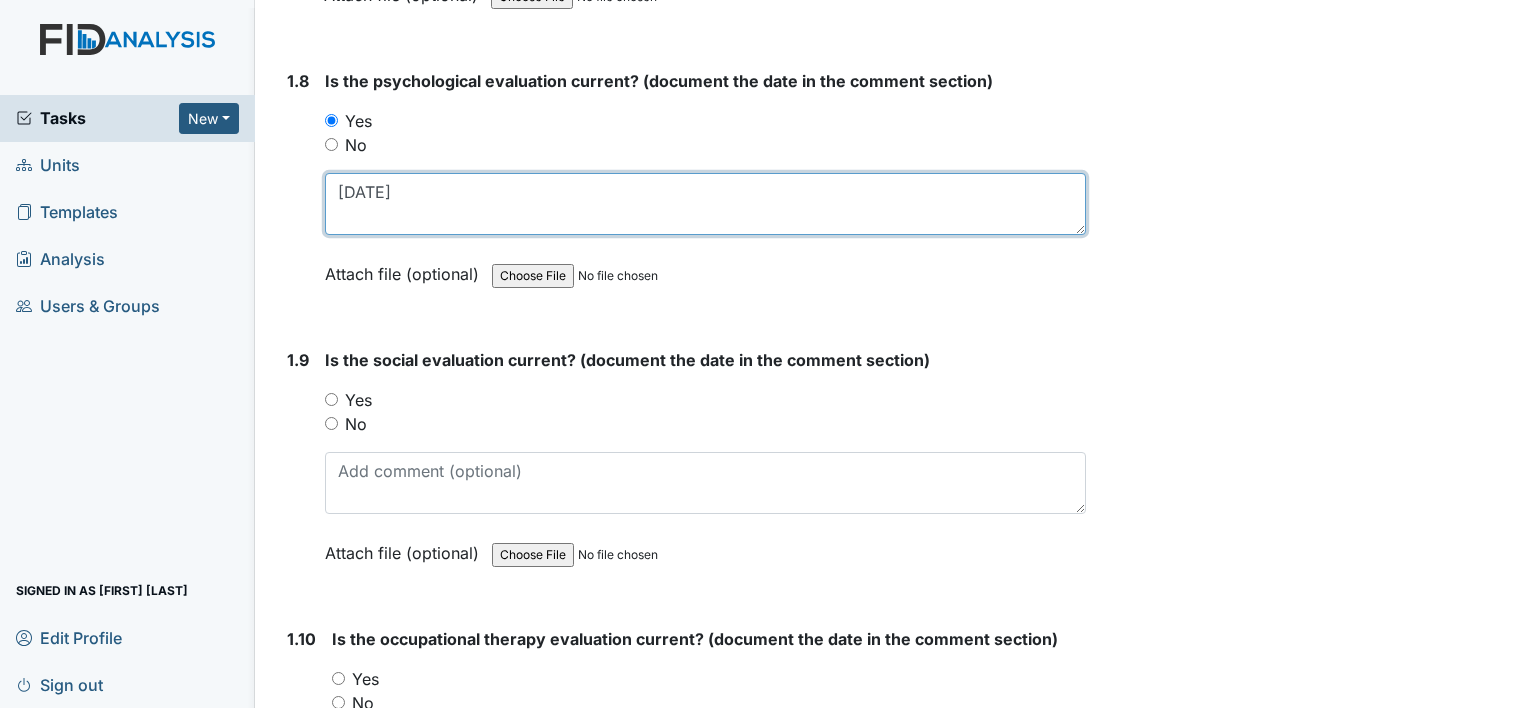 type on "04/05/03" 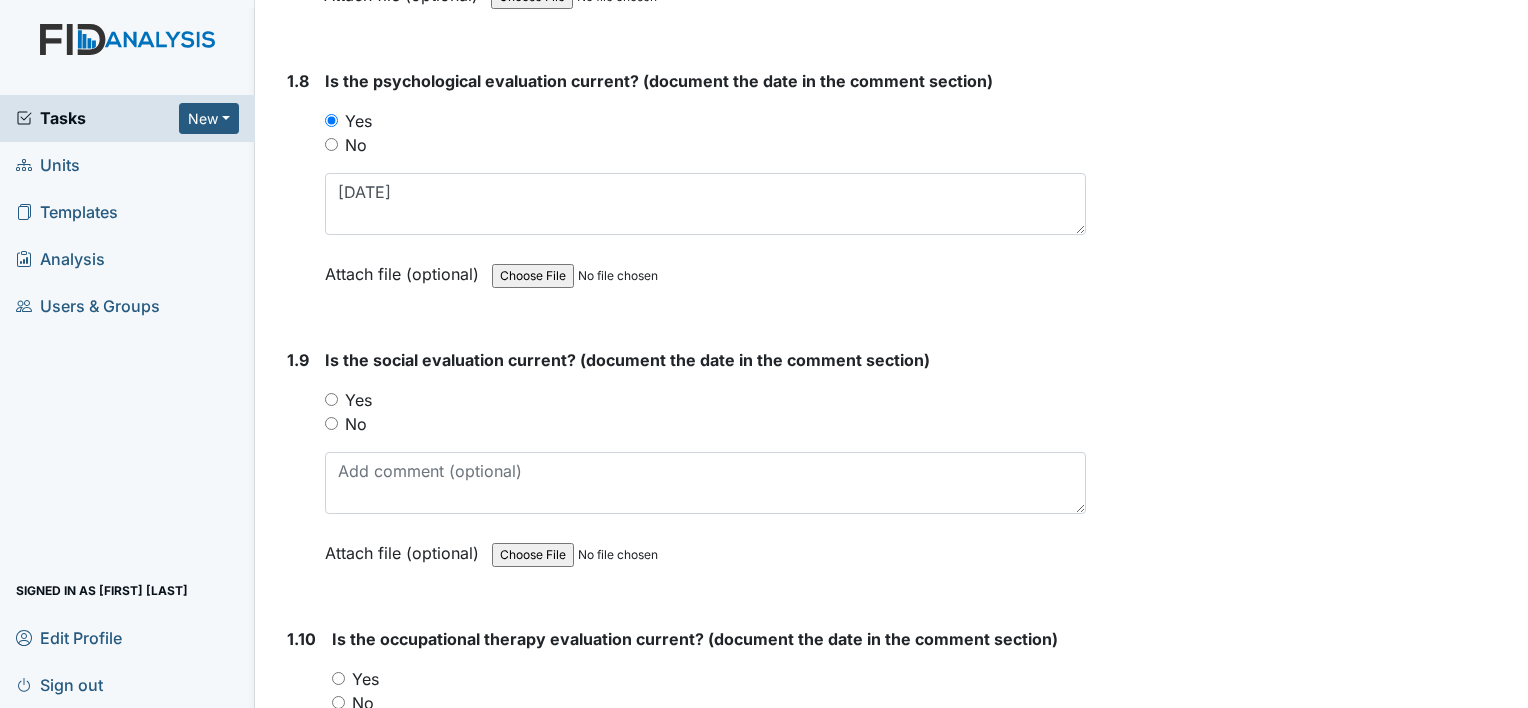 click on "Yes" at bounding box center (705, 400) 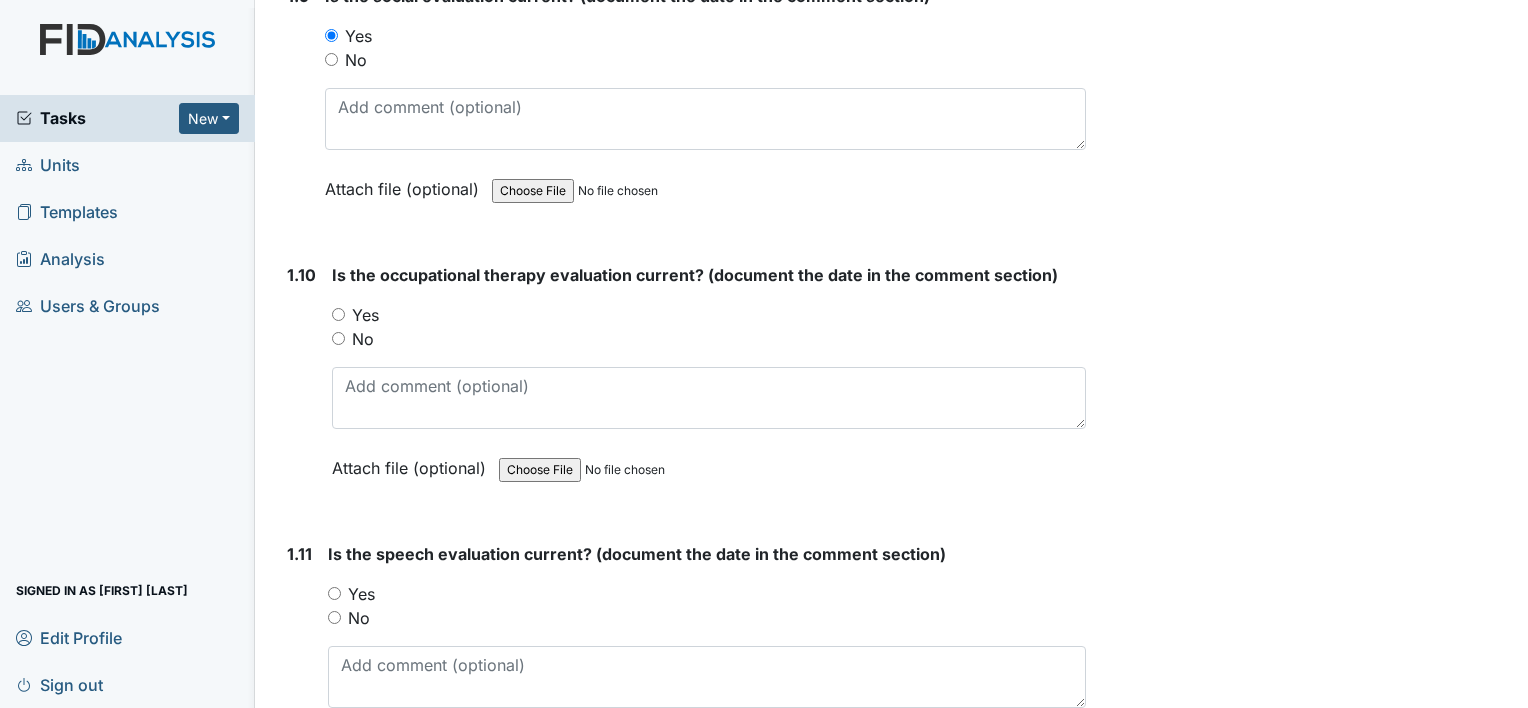 scroll, scrollTop: 2700, scrollLeft: 0, axis: vertical 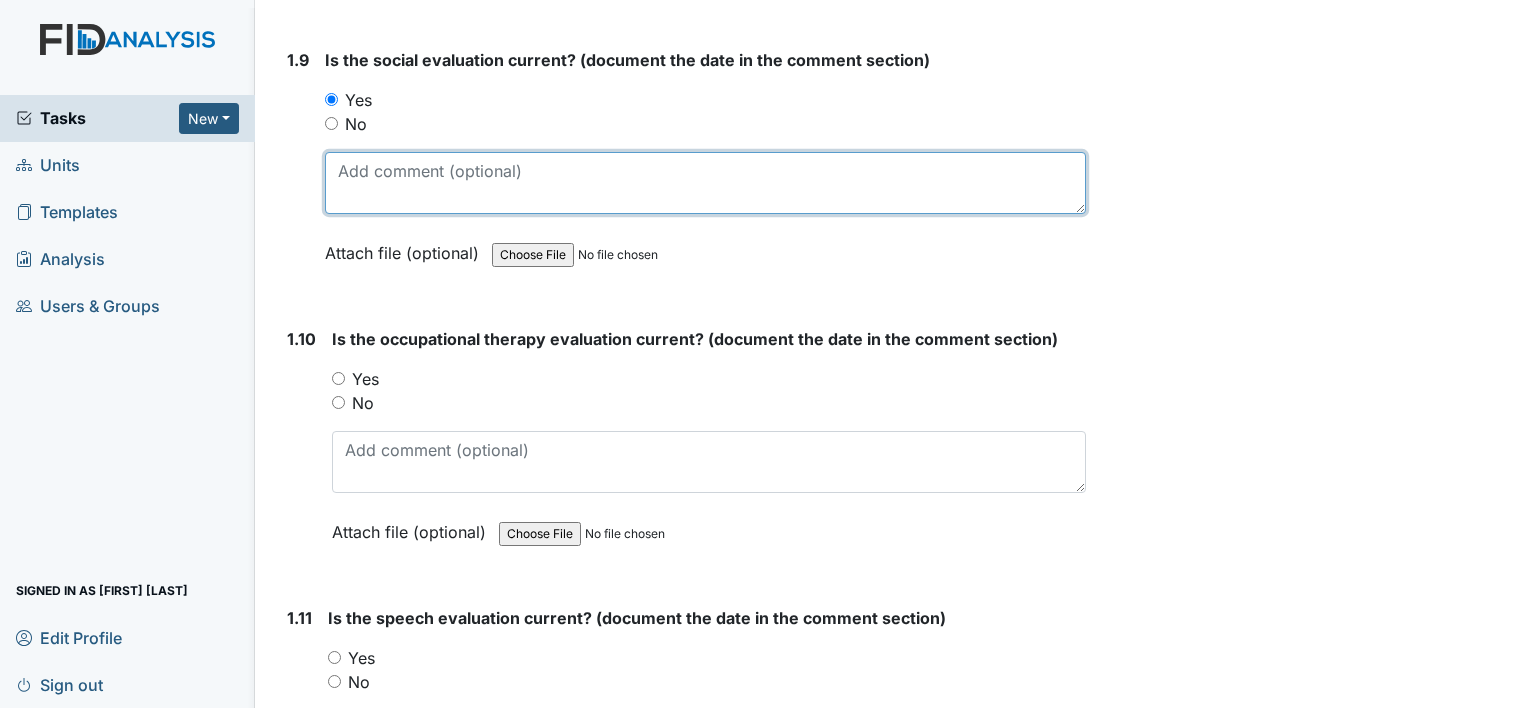 click at bounding box center (705, 183) 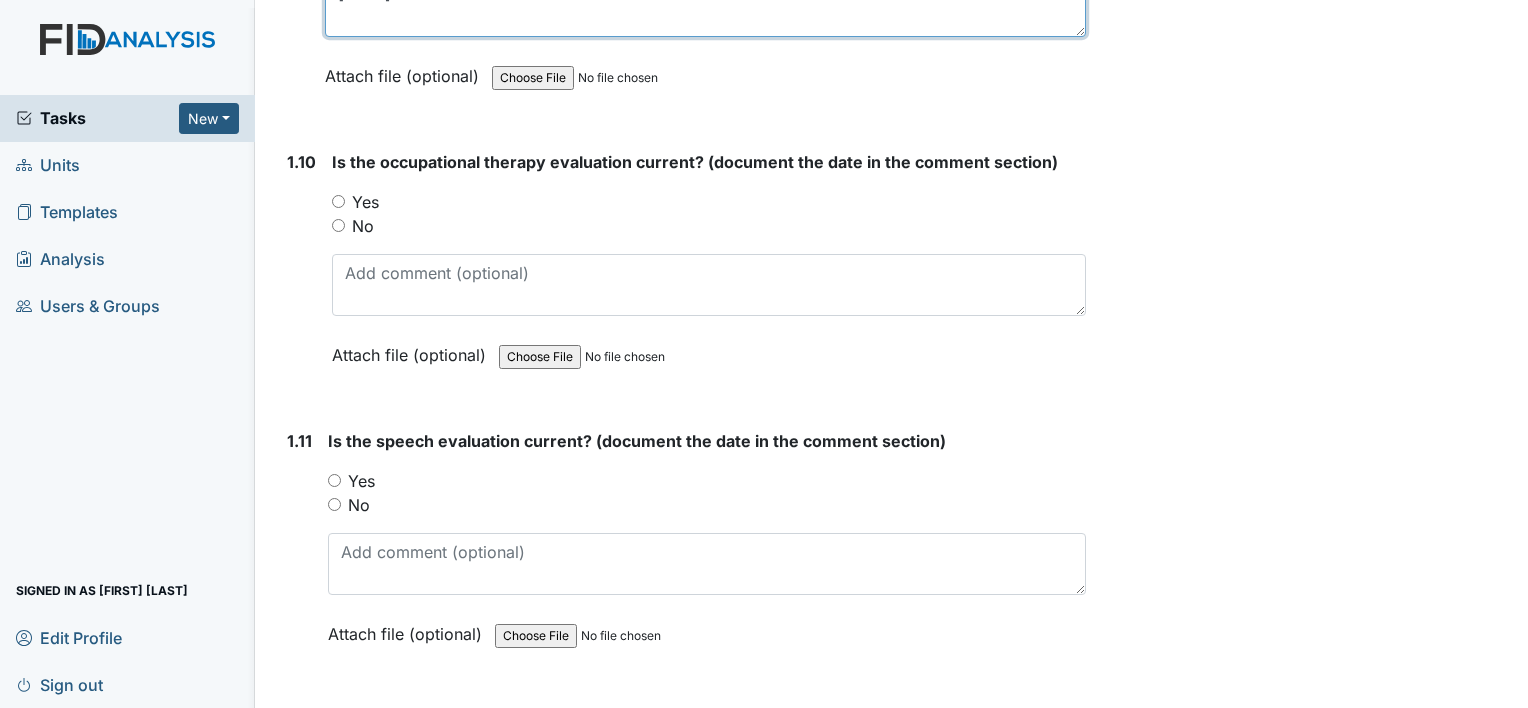 scroll, scrollTop: 2900, scrollLeft: 0, axis: vertical 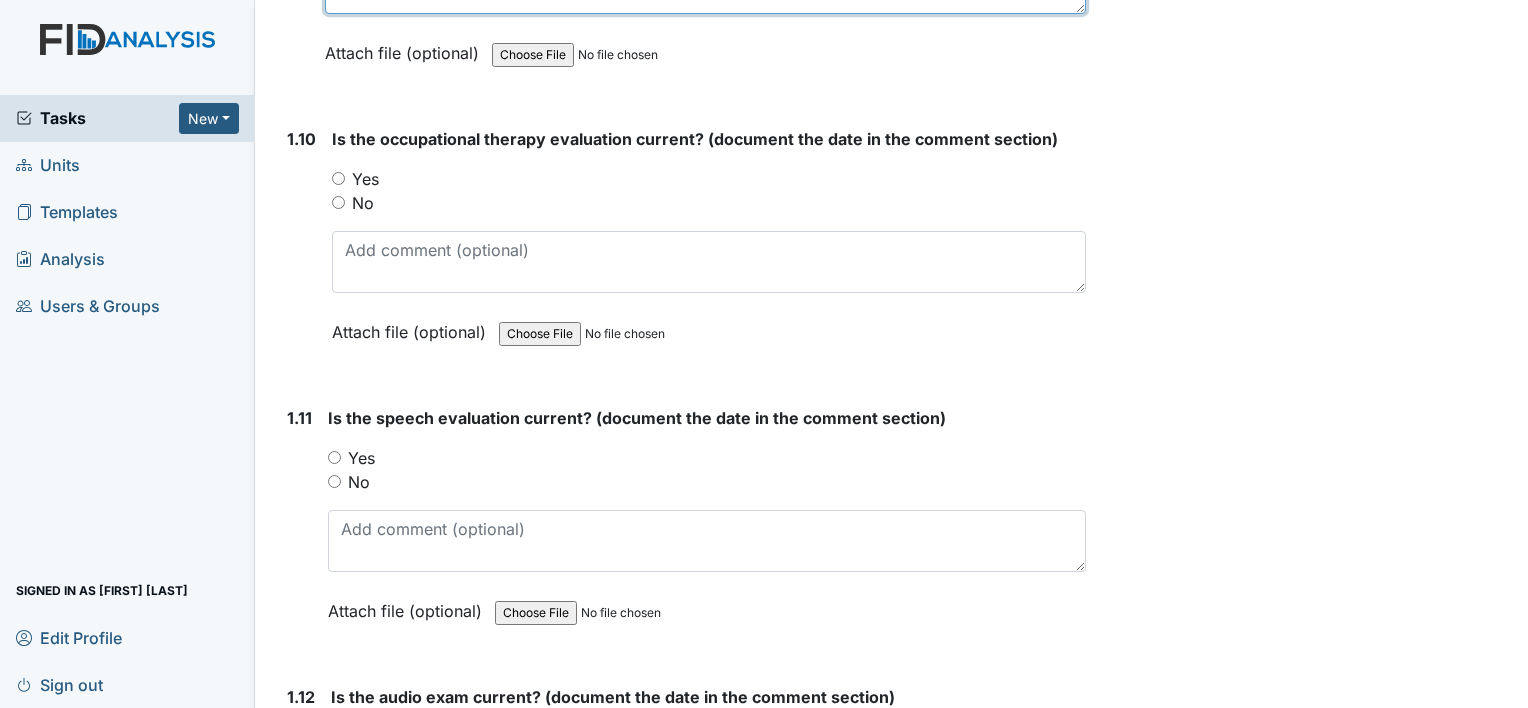 type on "08/01/02" 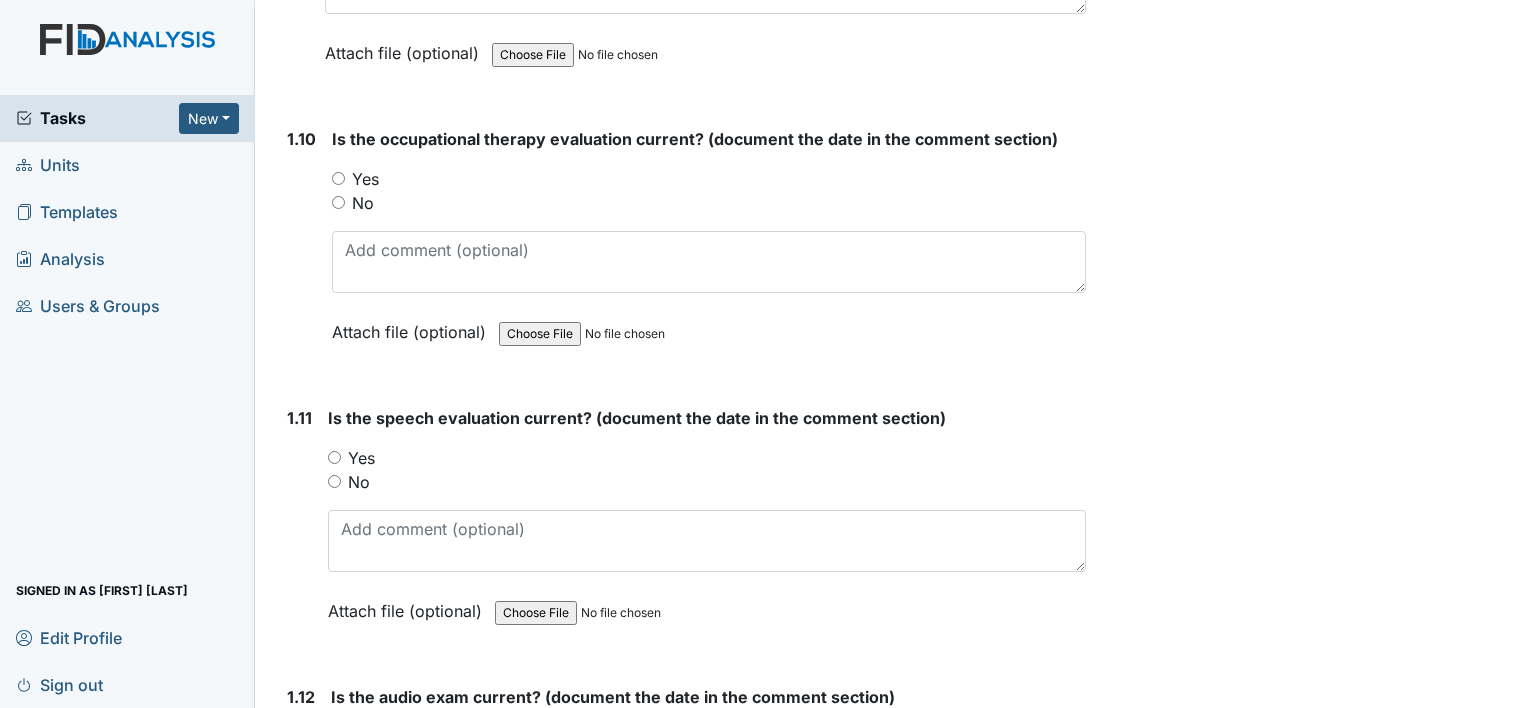 click on "Yes" at bounding box center (338, 178) 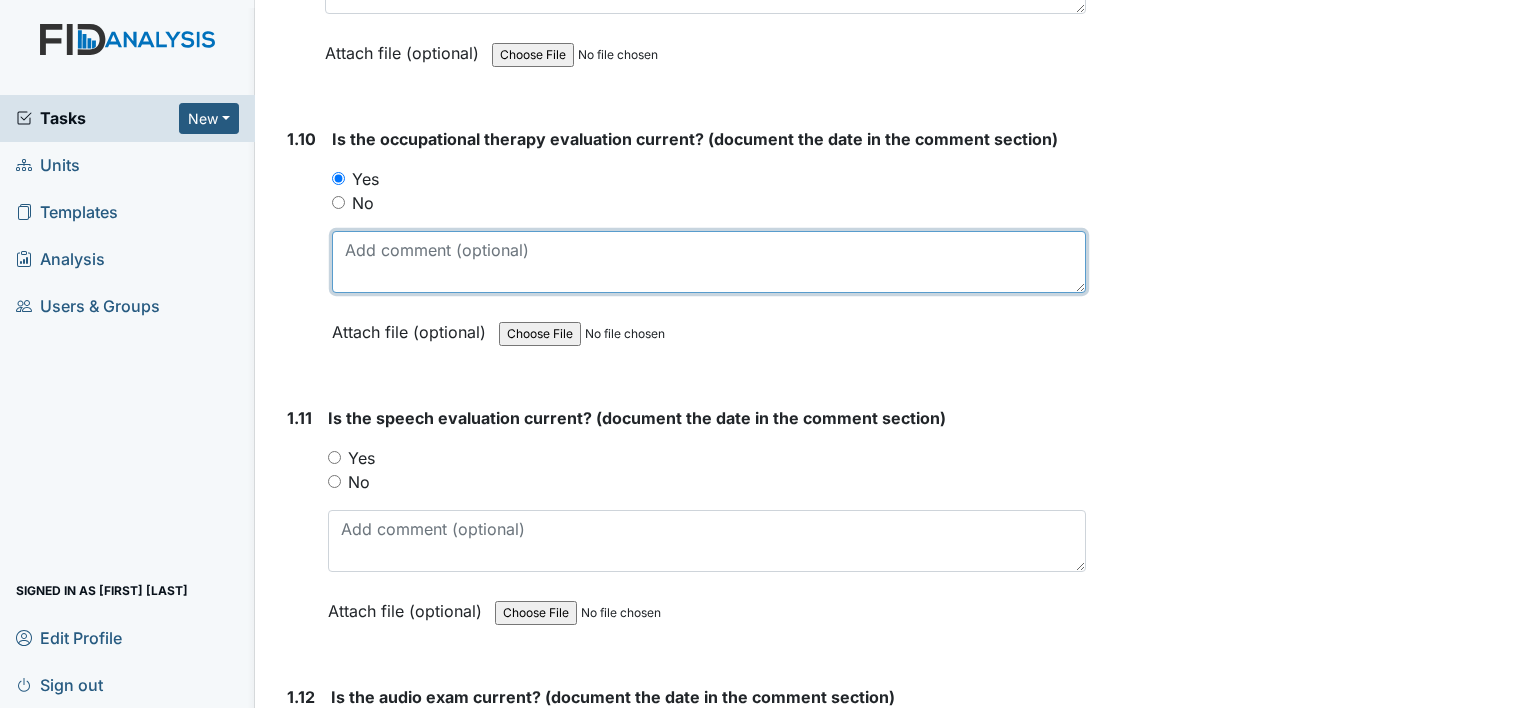 click at bounding box center [709, 262] 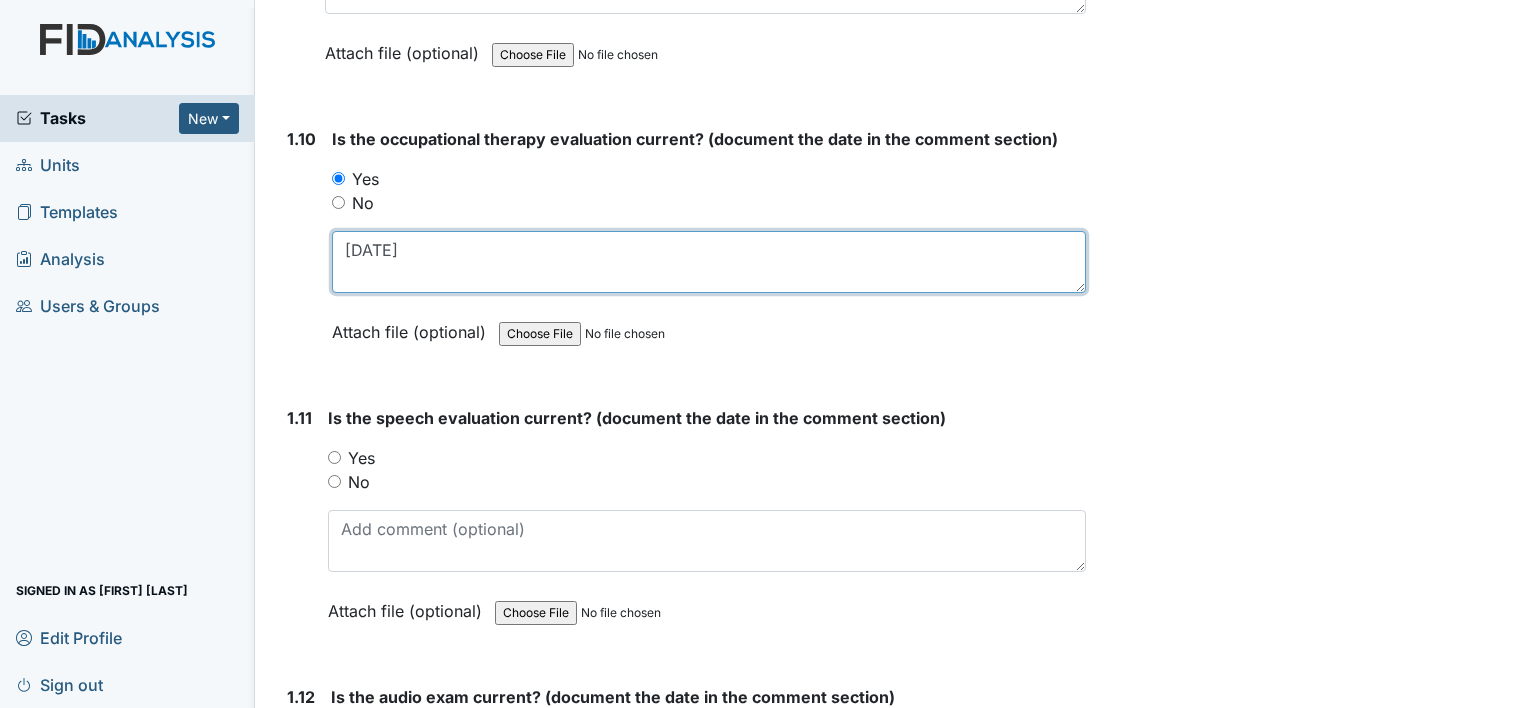 scroll, scrollTop: 2800, scrollLeft: 0, axis: vertical 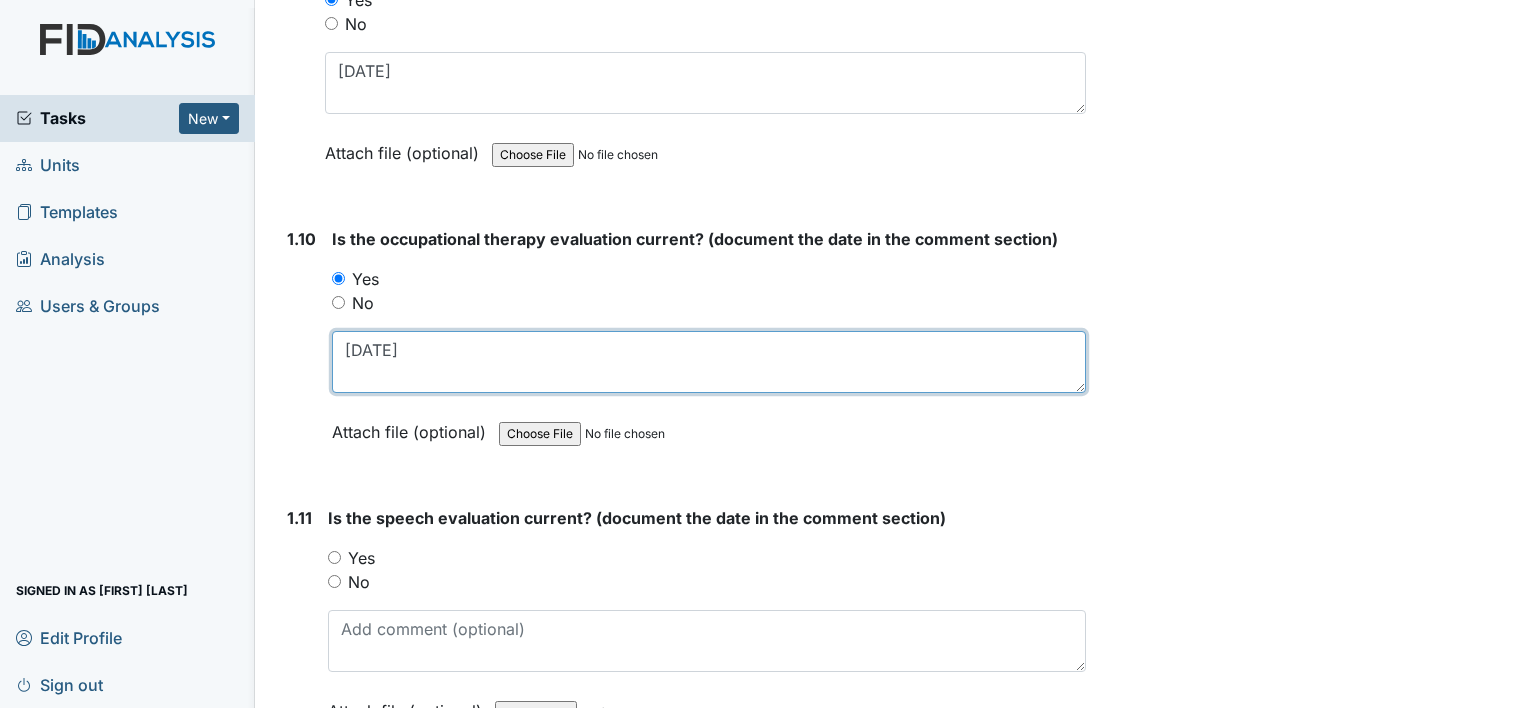 type on "07/21/15" 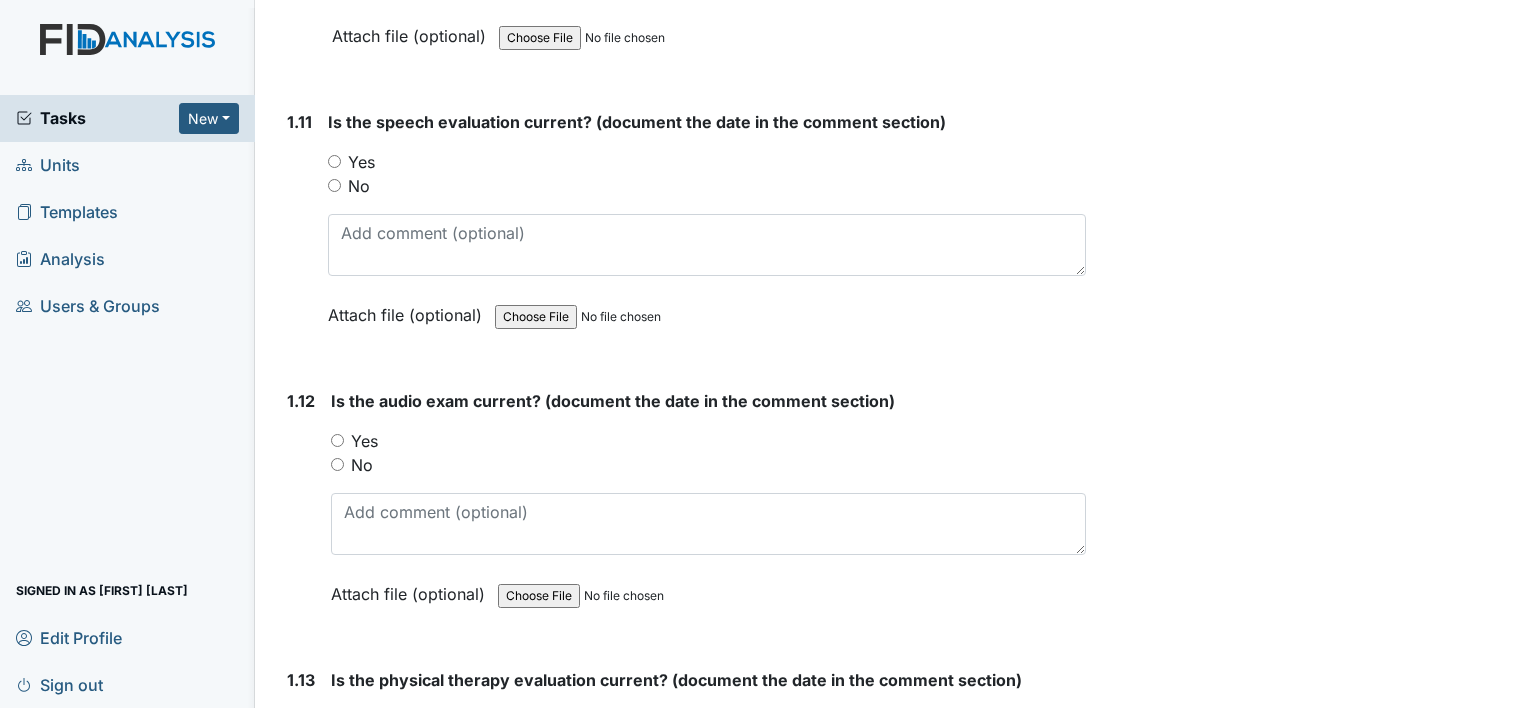 scroll, scrollTop: 3200, scrollLeft: 0, axis: vertical 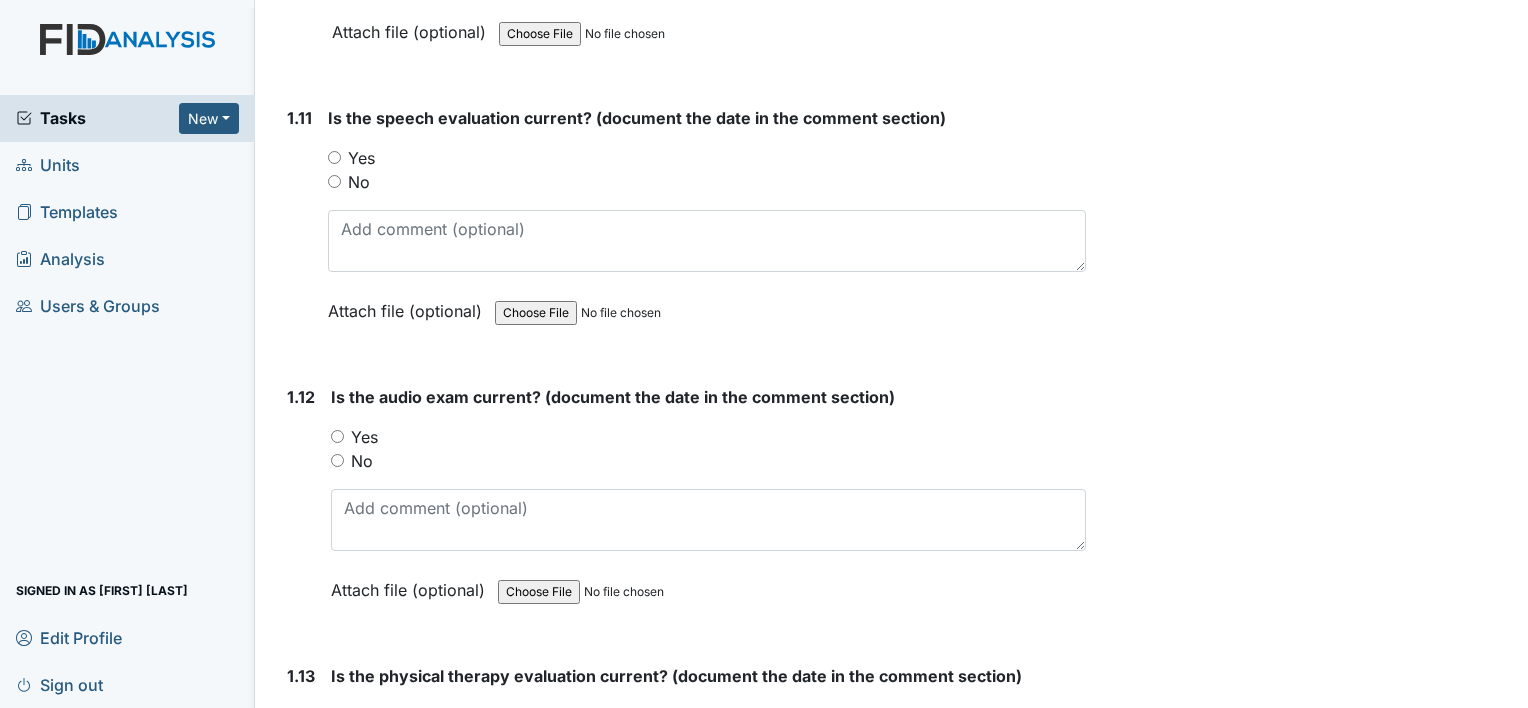 click on "No" at bounding box center [334, 181] 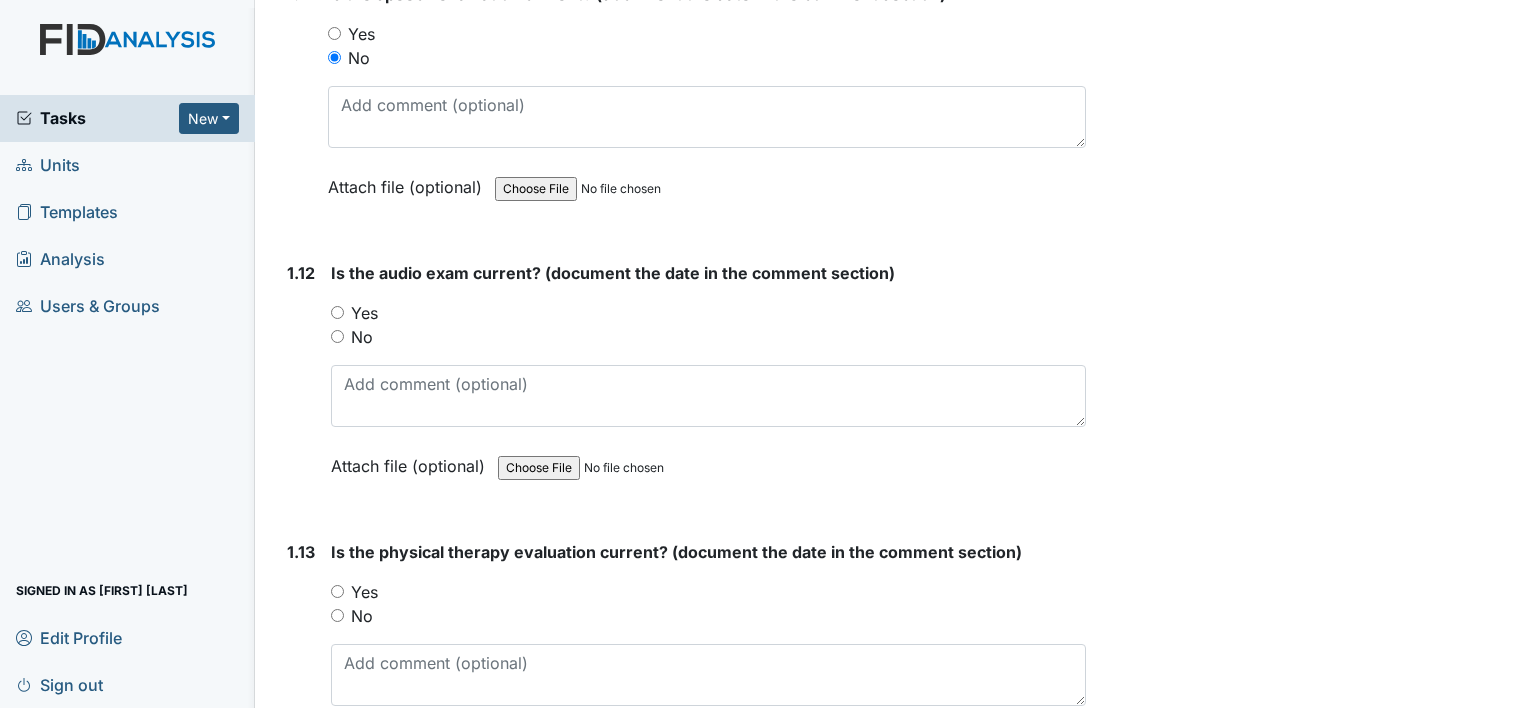 scroll, scrollTop: 3251, scrollLeft: 0, axis: vertical 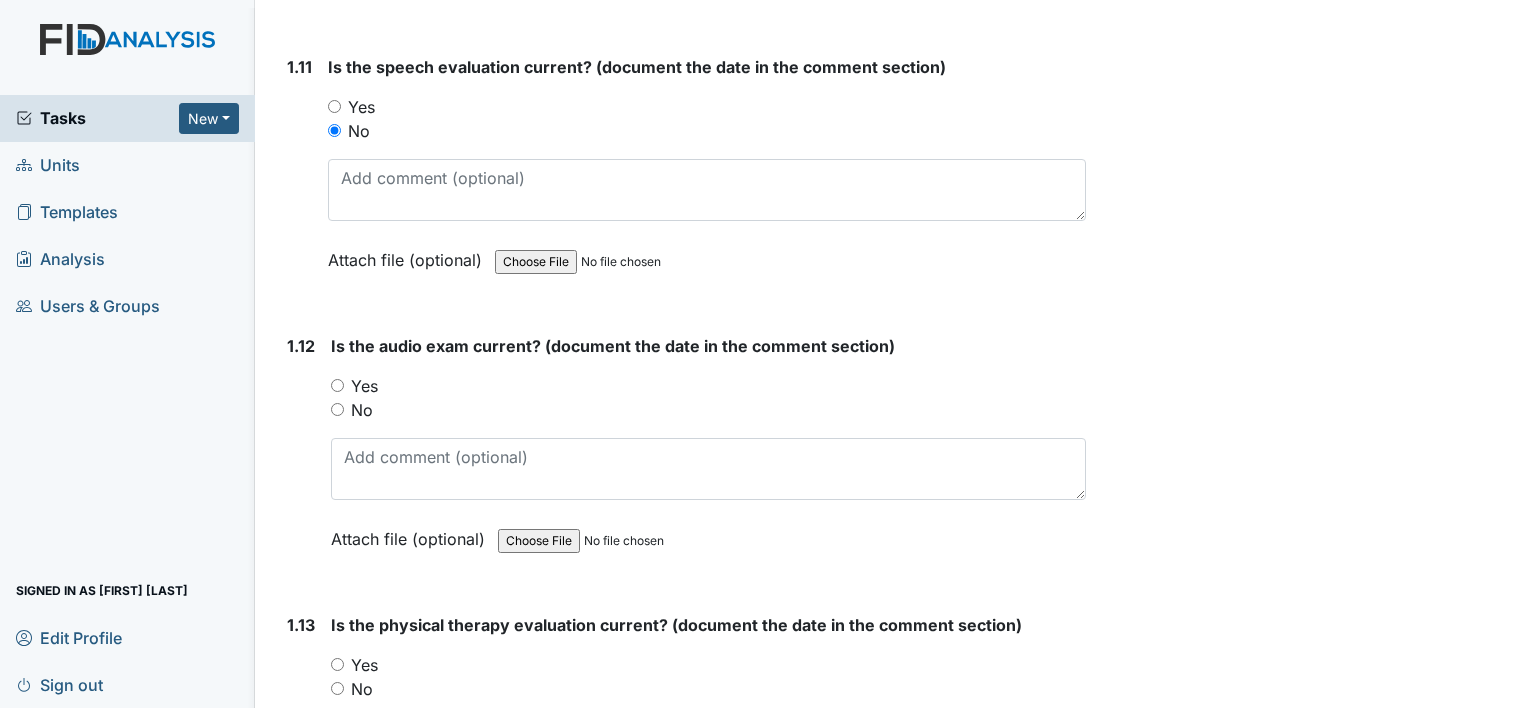 click on "Yes" at bounding box center (337, 385) 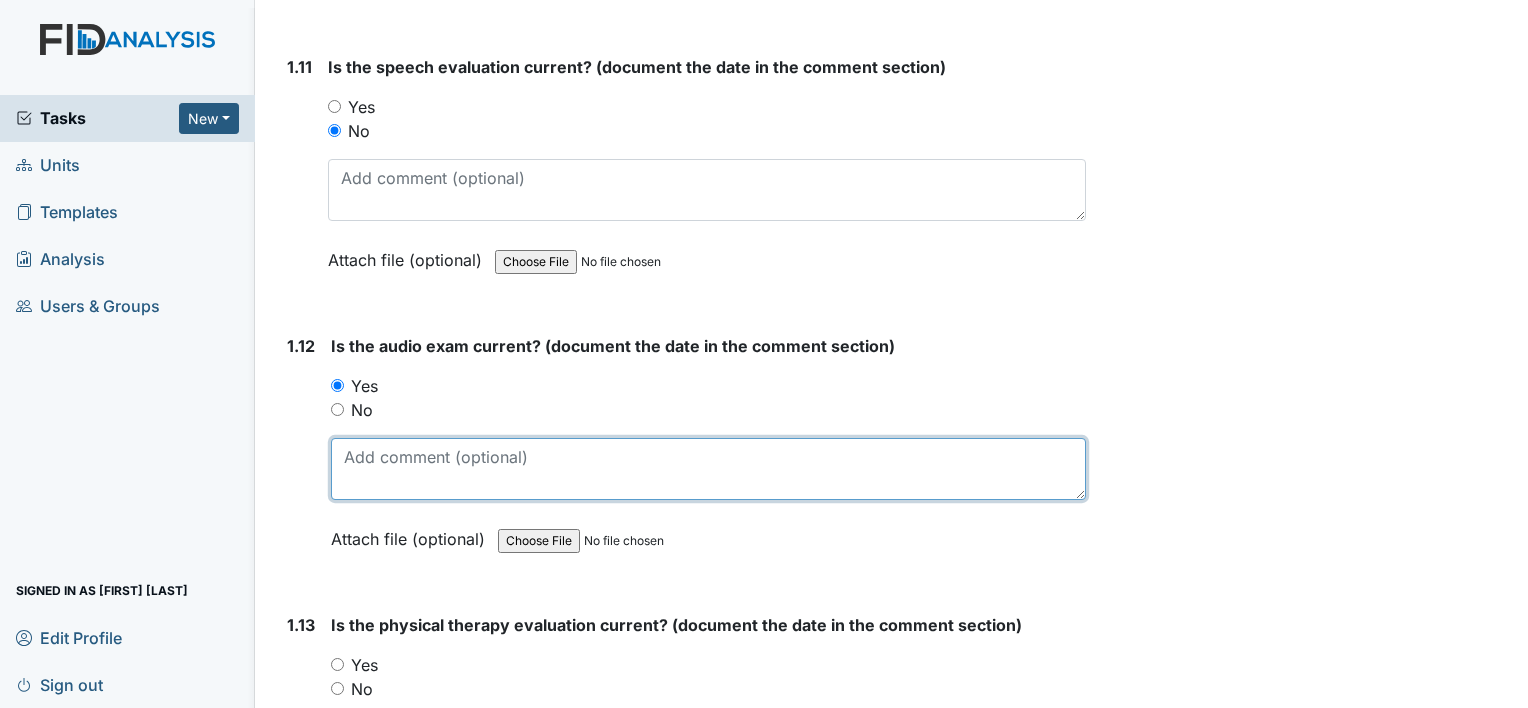click at bounding box center (708, 469) 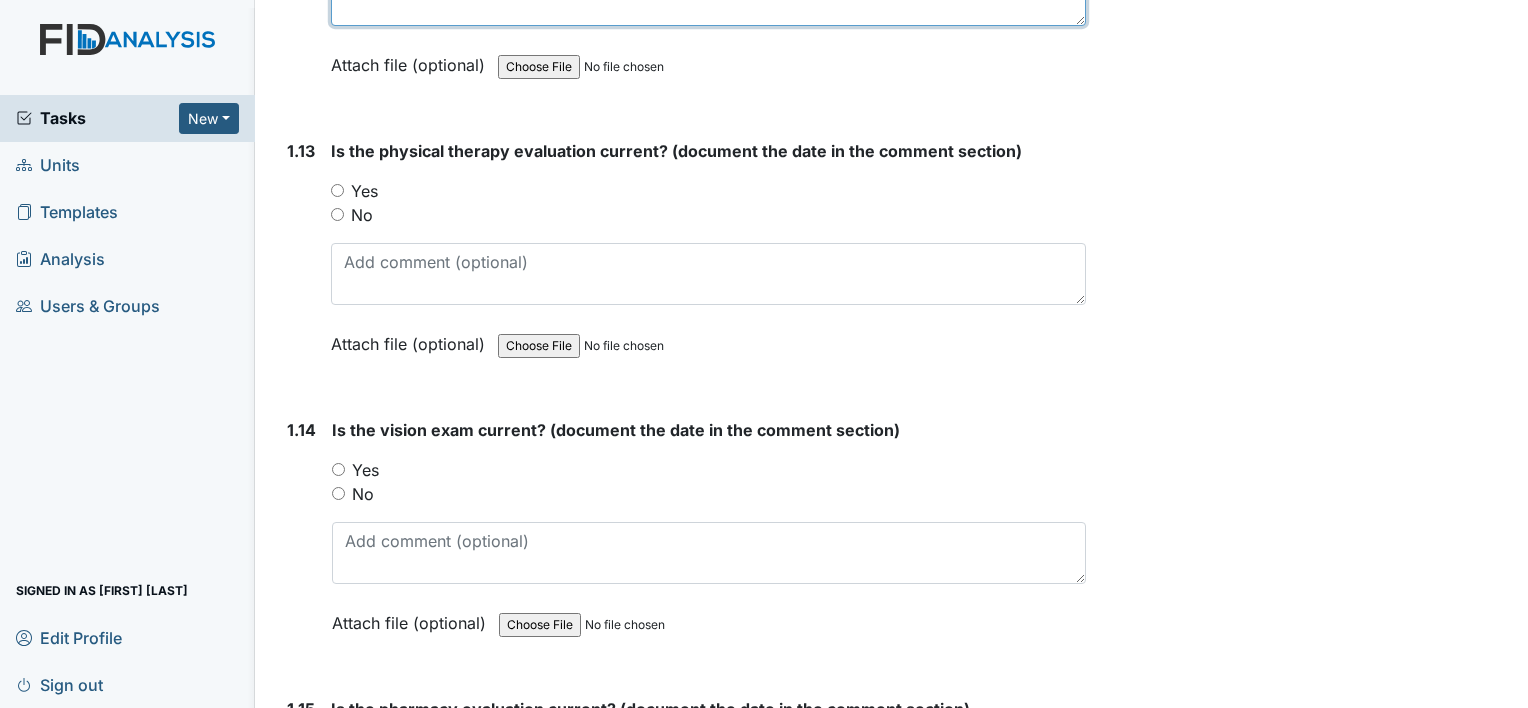 scroll, scrollTop: 3751, scrollLeft: 0, axis: vertical 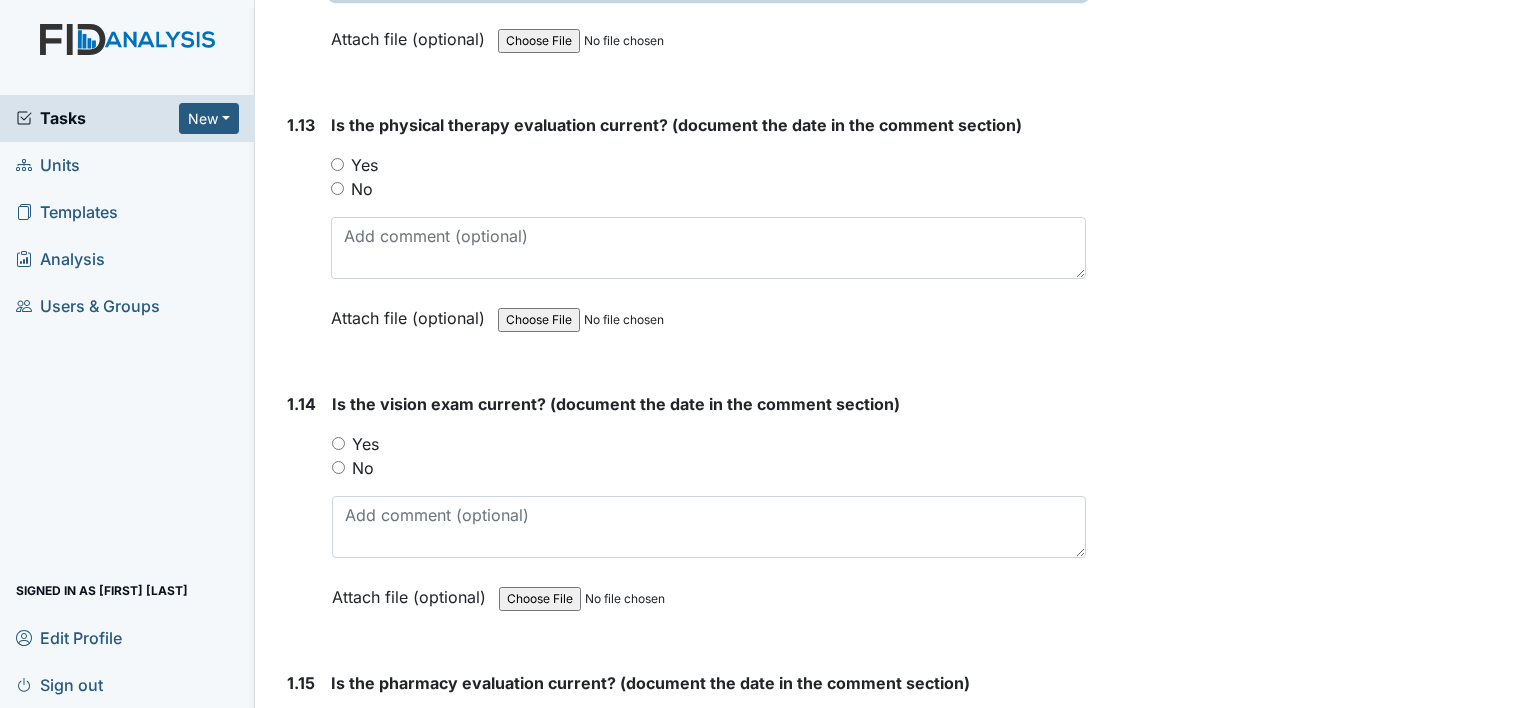 type on "12/05/22" 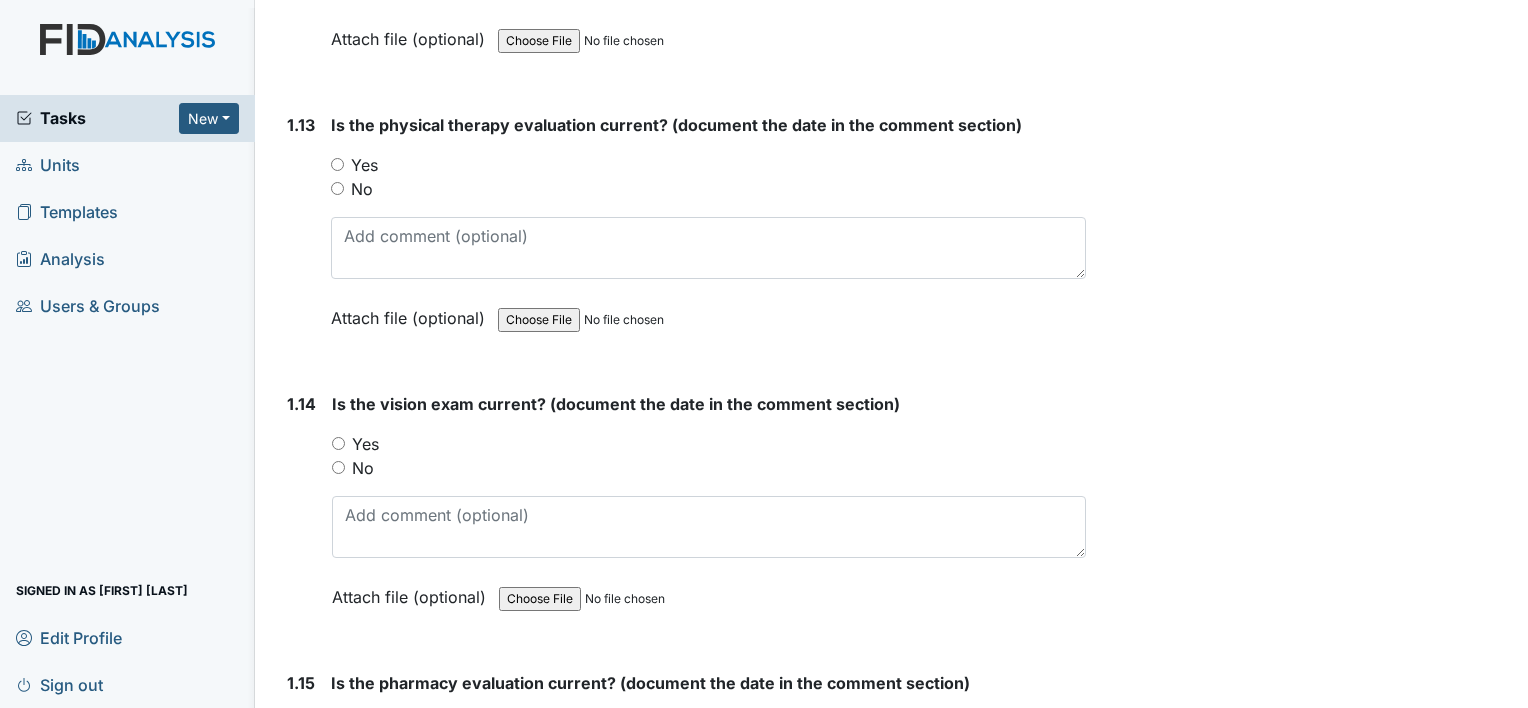 click on "Yes" at bounding box center [709, 444] 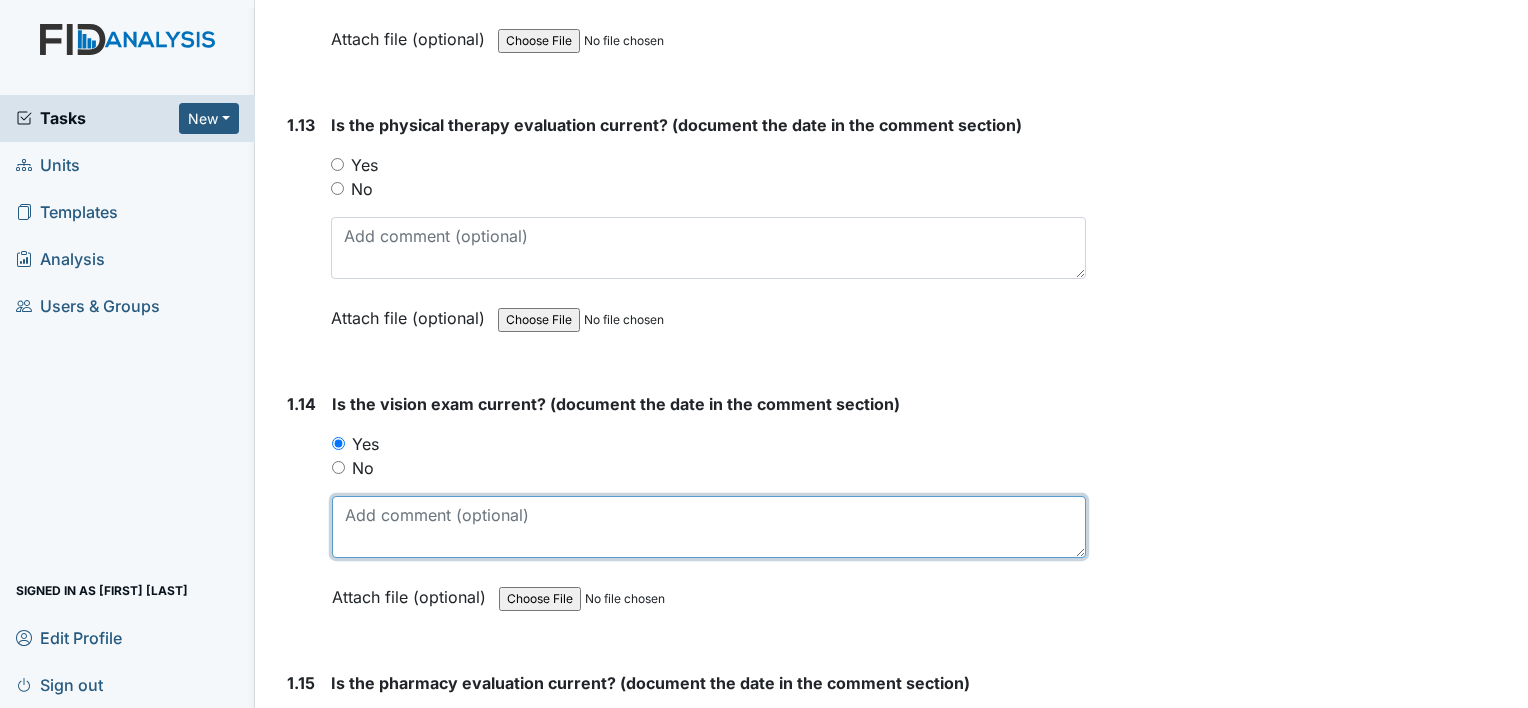 click at bounding box center [709, 527] 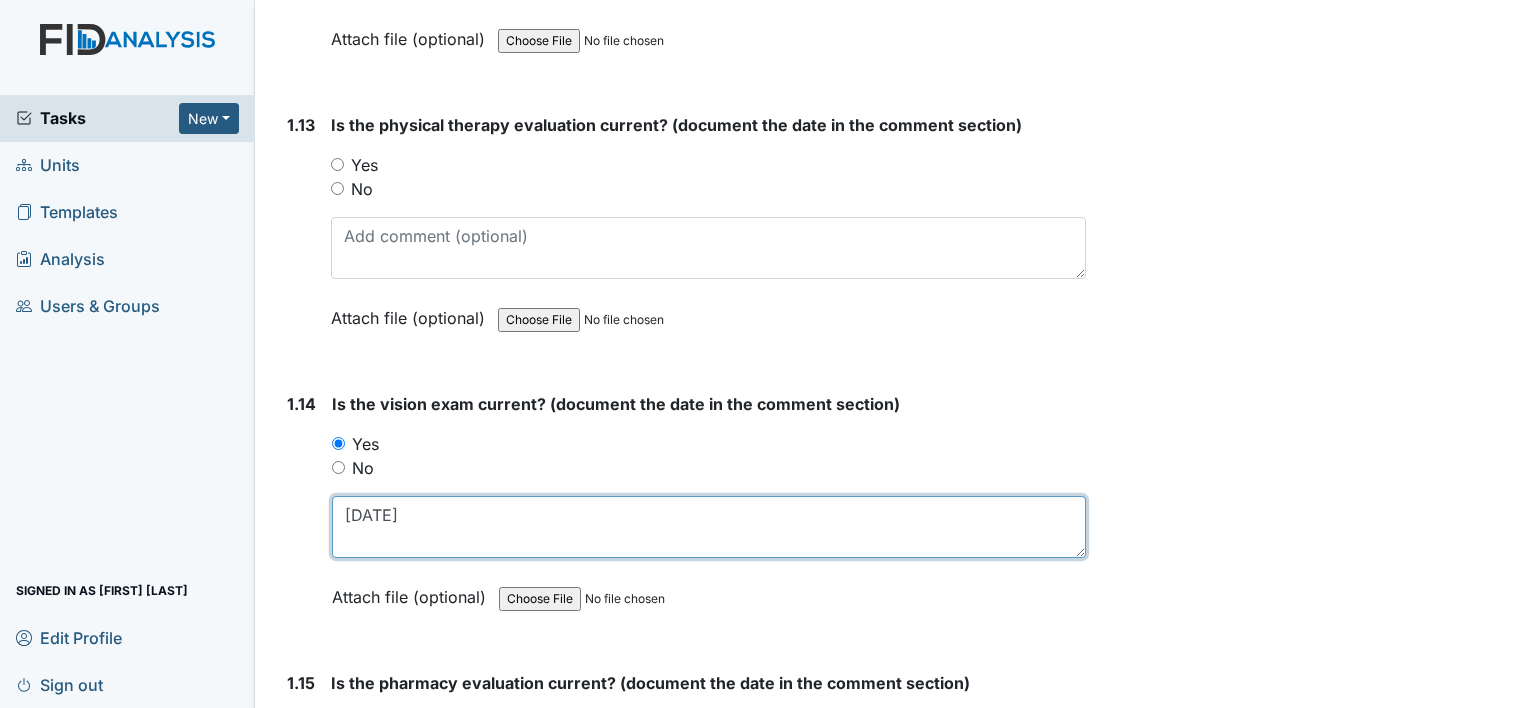 type on "04/08/2024" 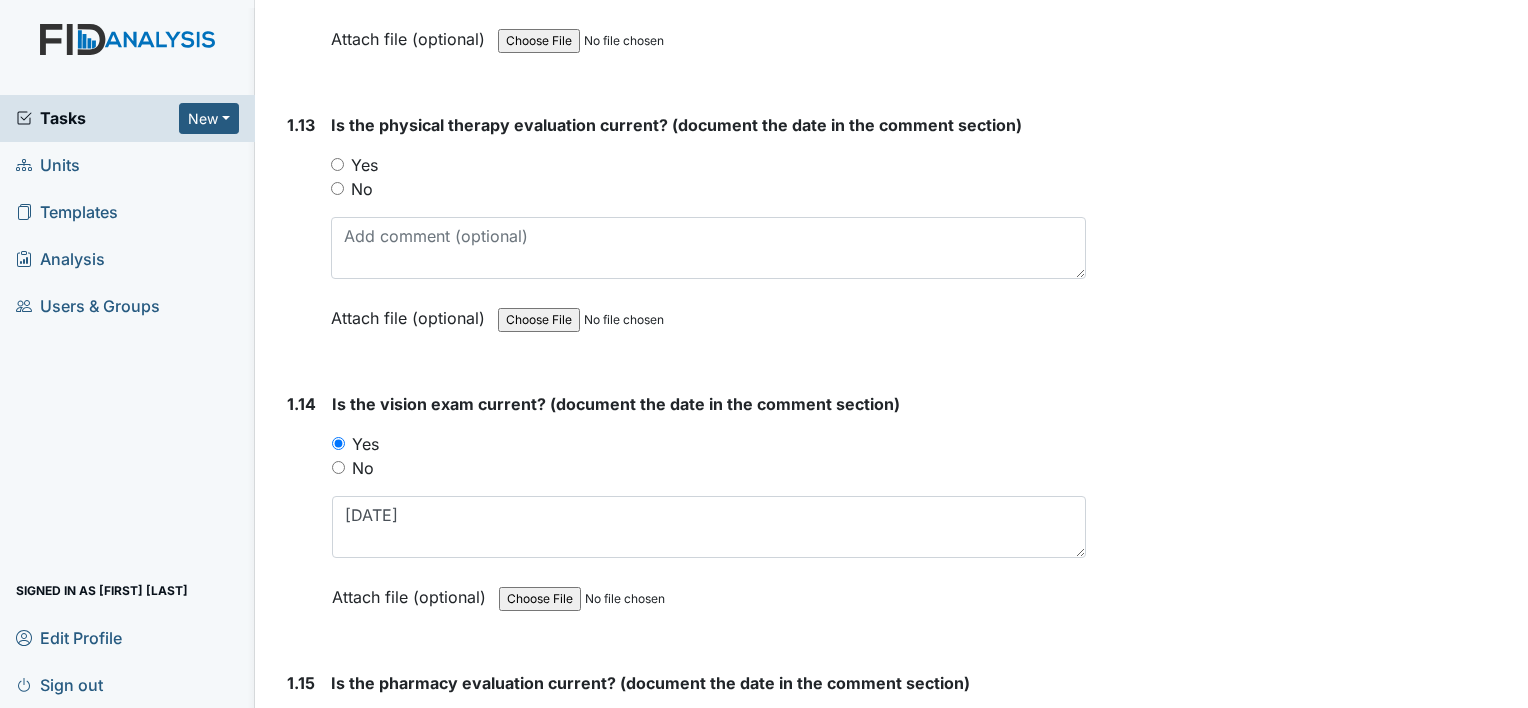 click on "Yes" at bounding box center [337, 164] 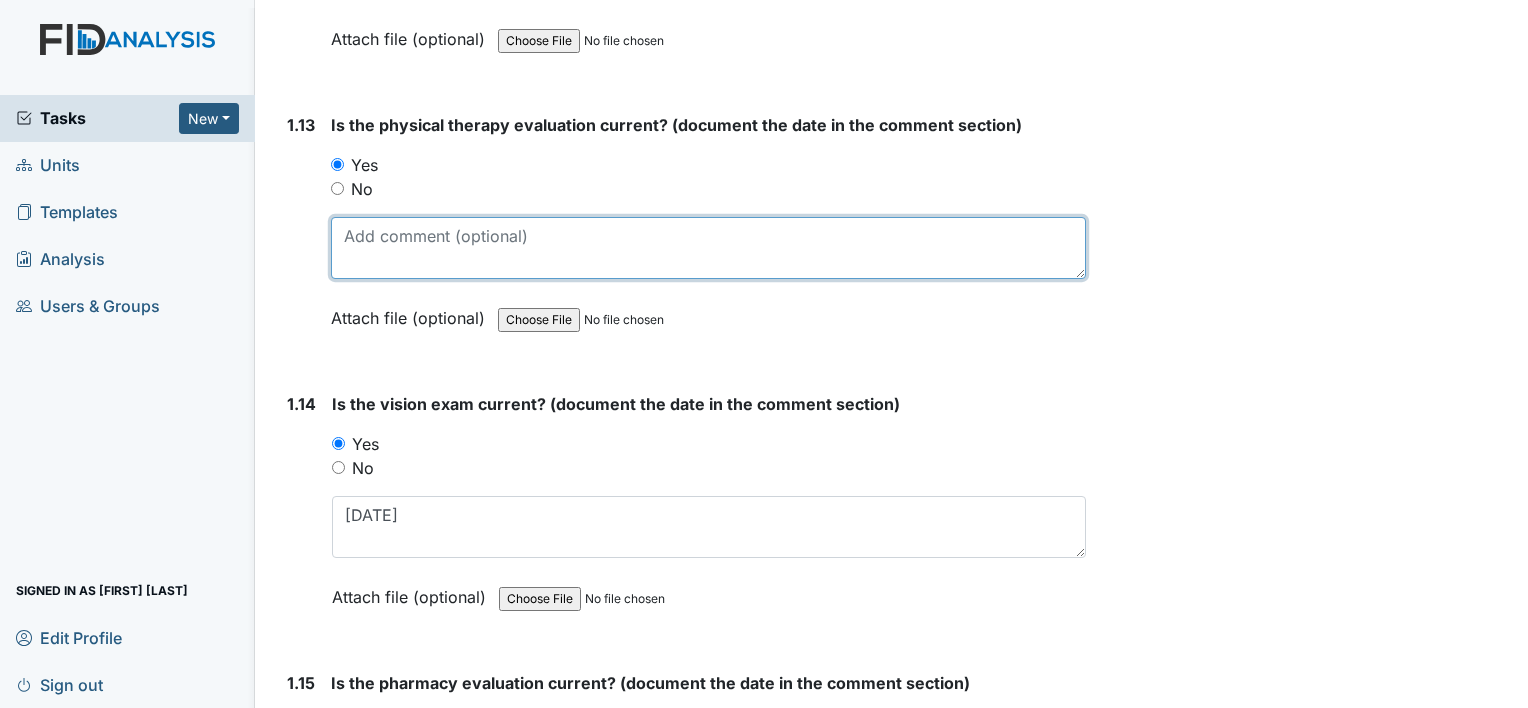 click at bounding box center (708, 248) 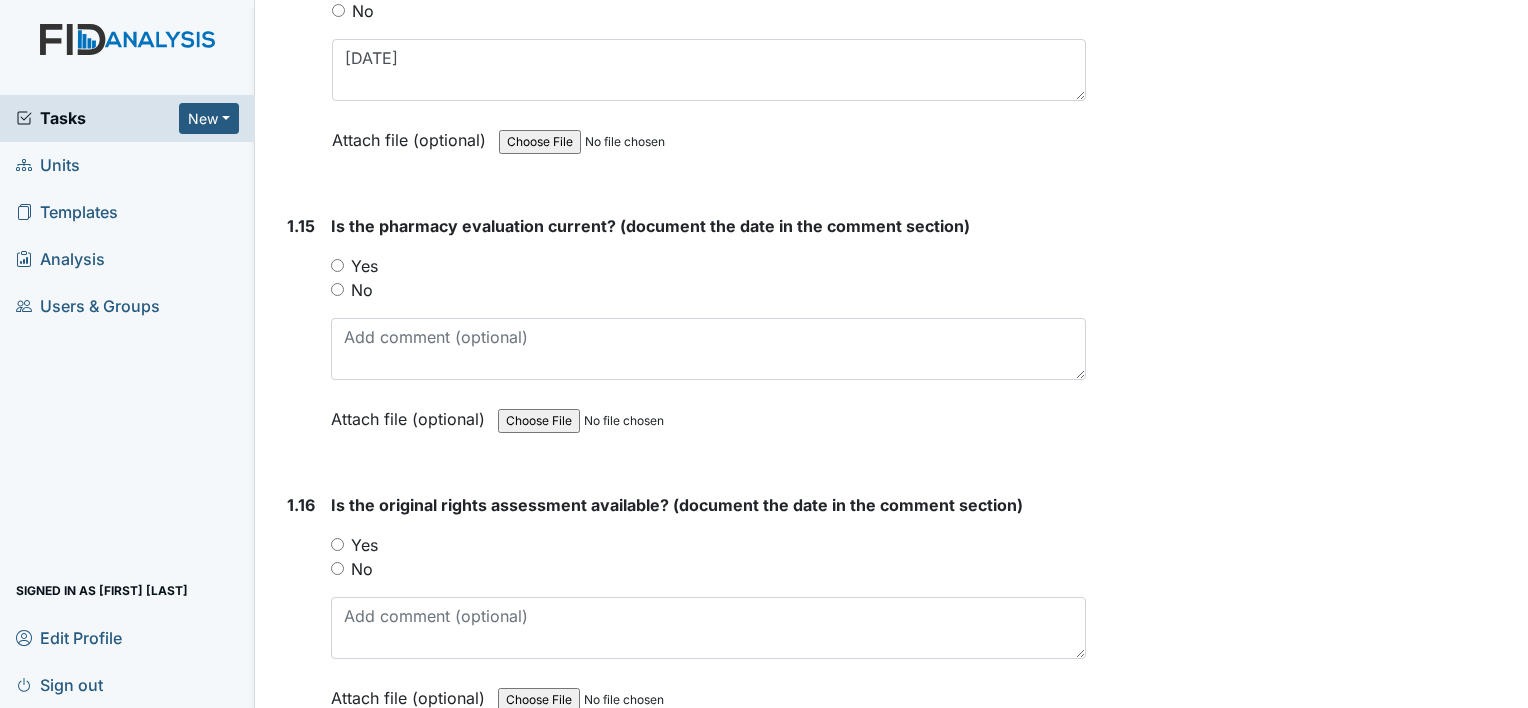 scroll, scrollTop: 4251, scrollLeft: 0, axis: vertical 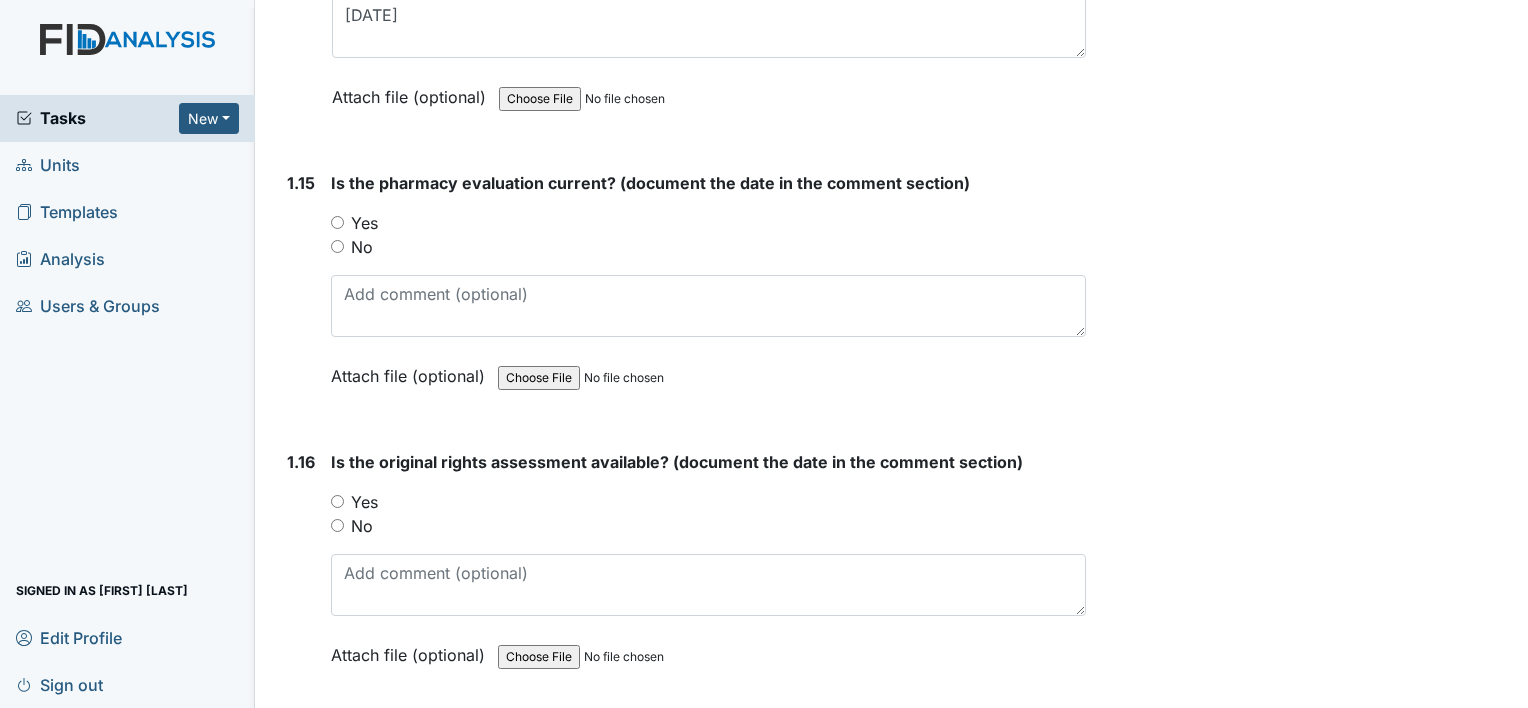 type on "07/31/18" 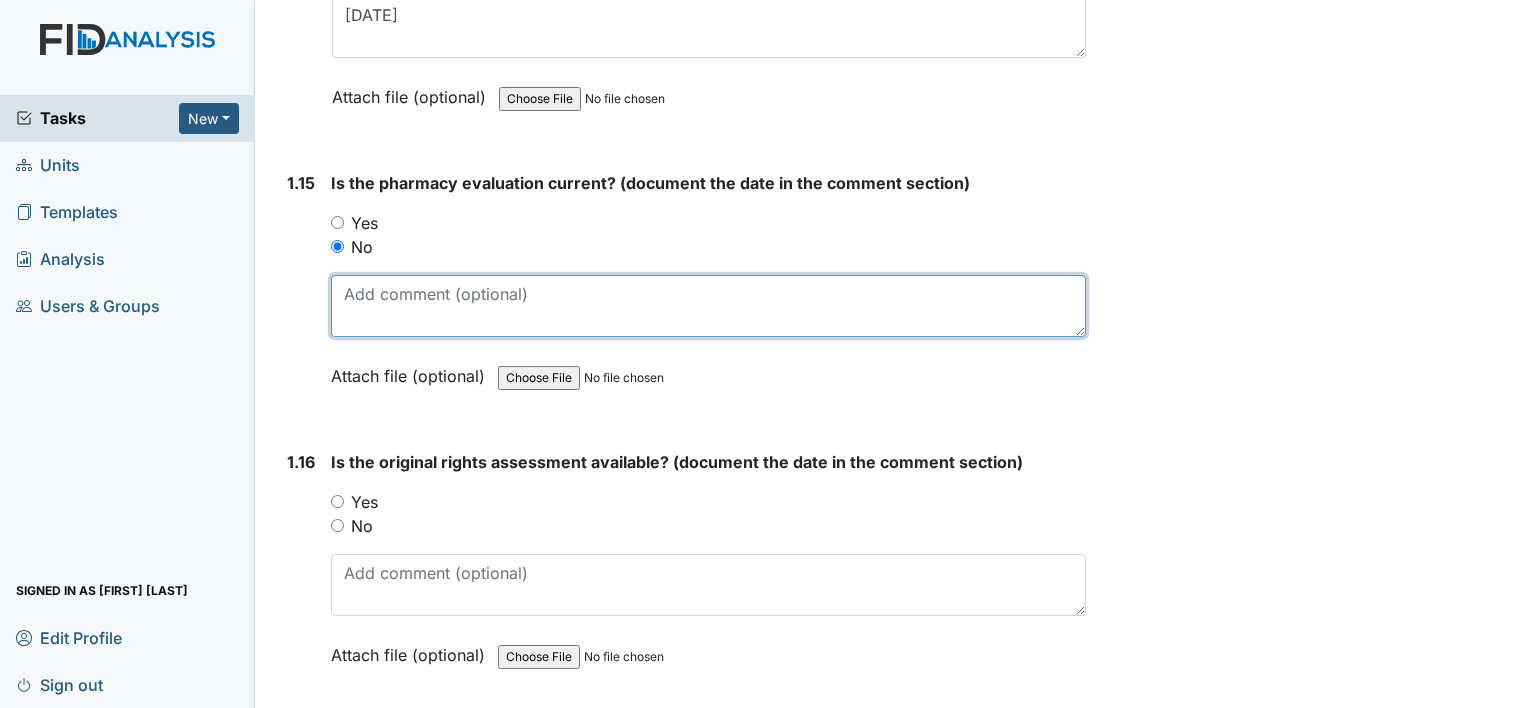 click at bounding box center [708, 306] 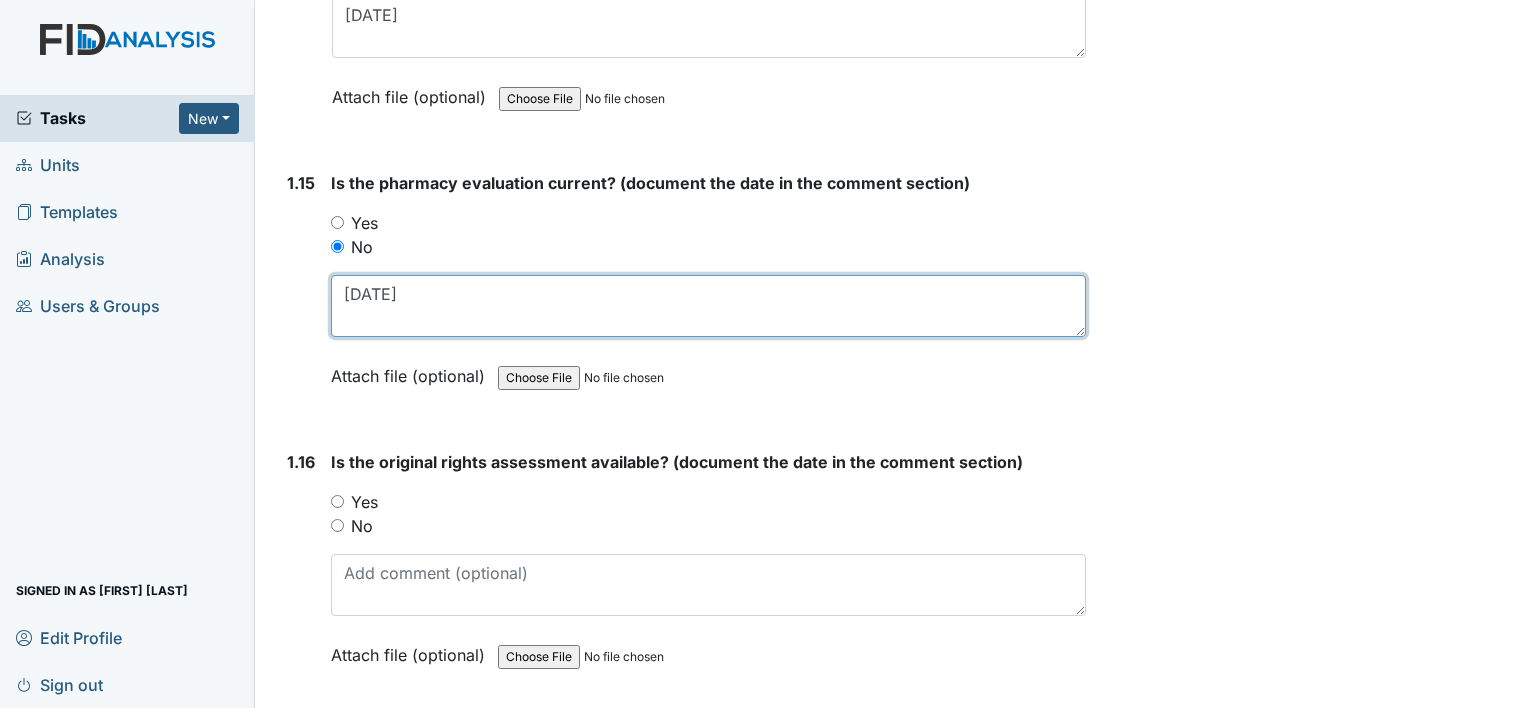 click on "07/31/25" at bounding box center (708, 306) 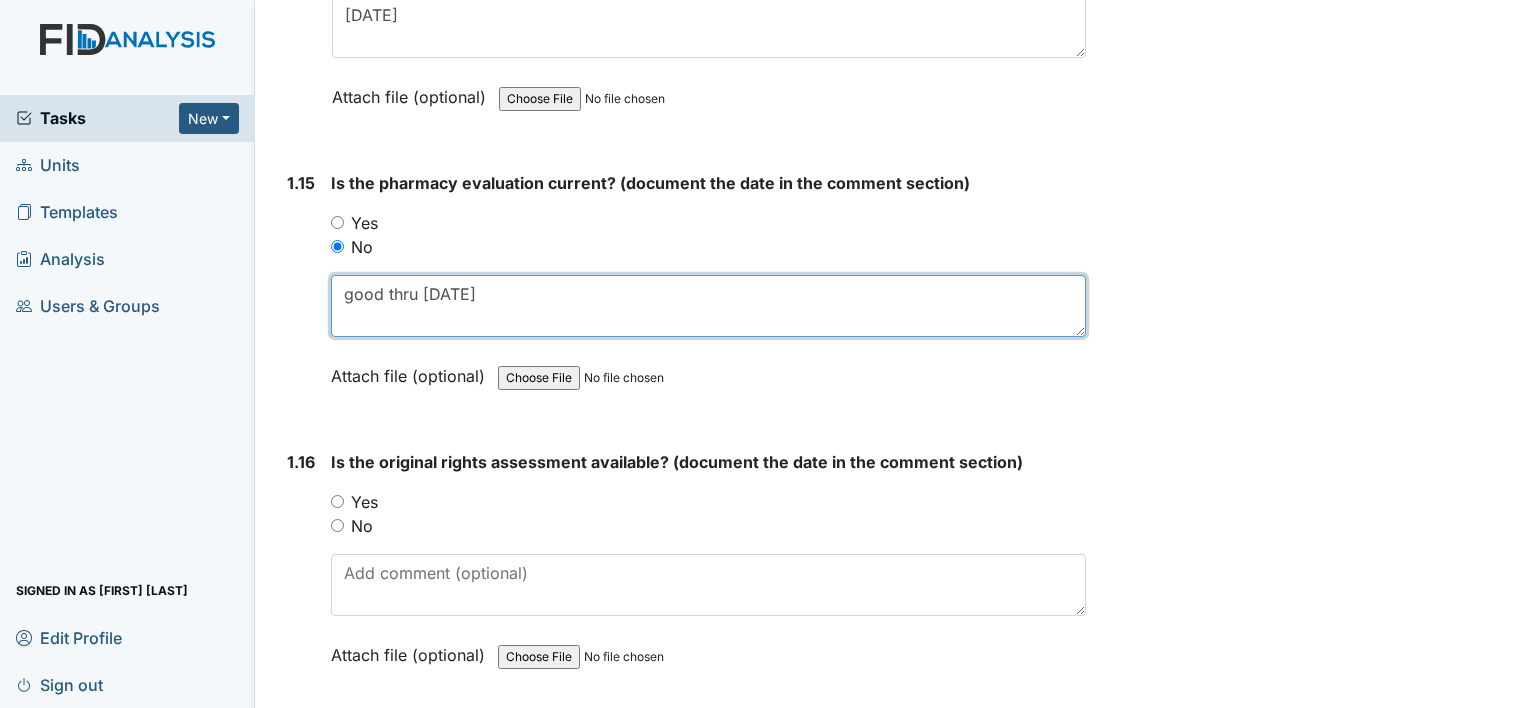 type on "good thru [DATE]" 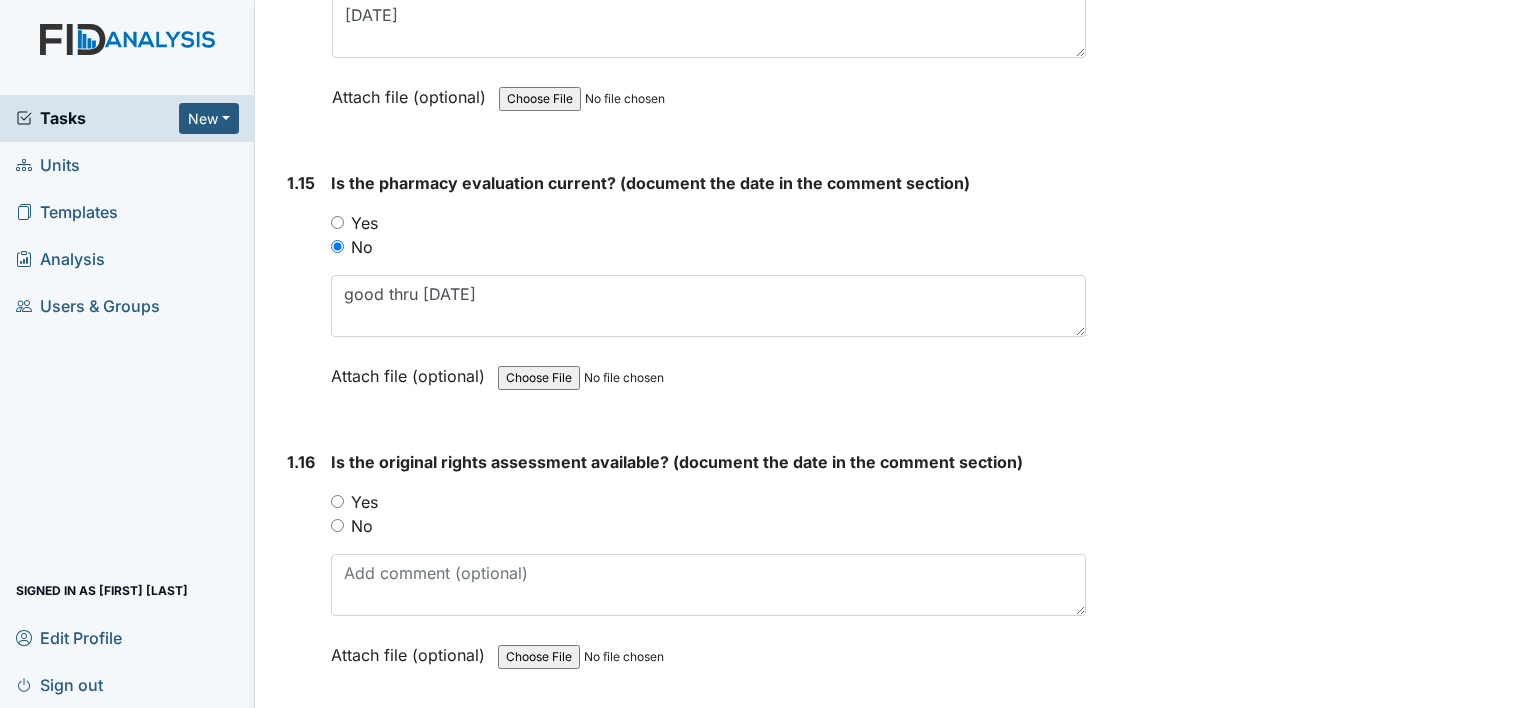 click on "Yes" at bounding box center (708, 502) 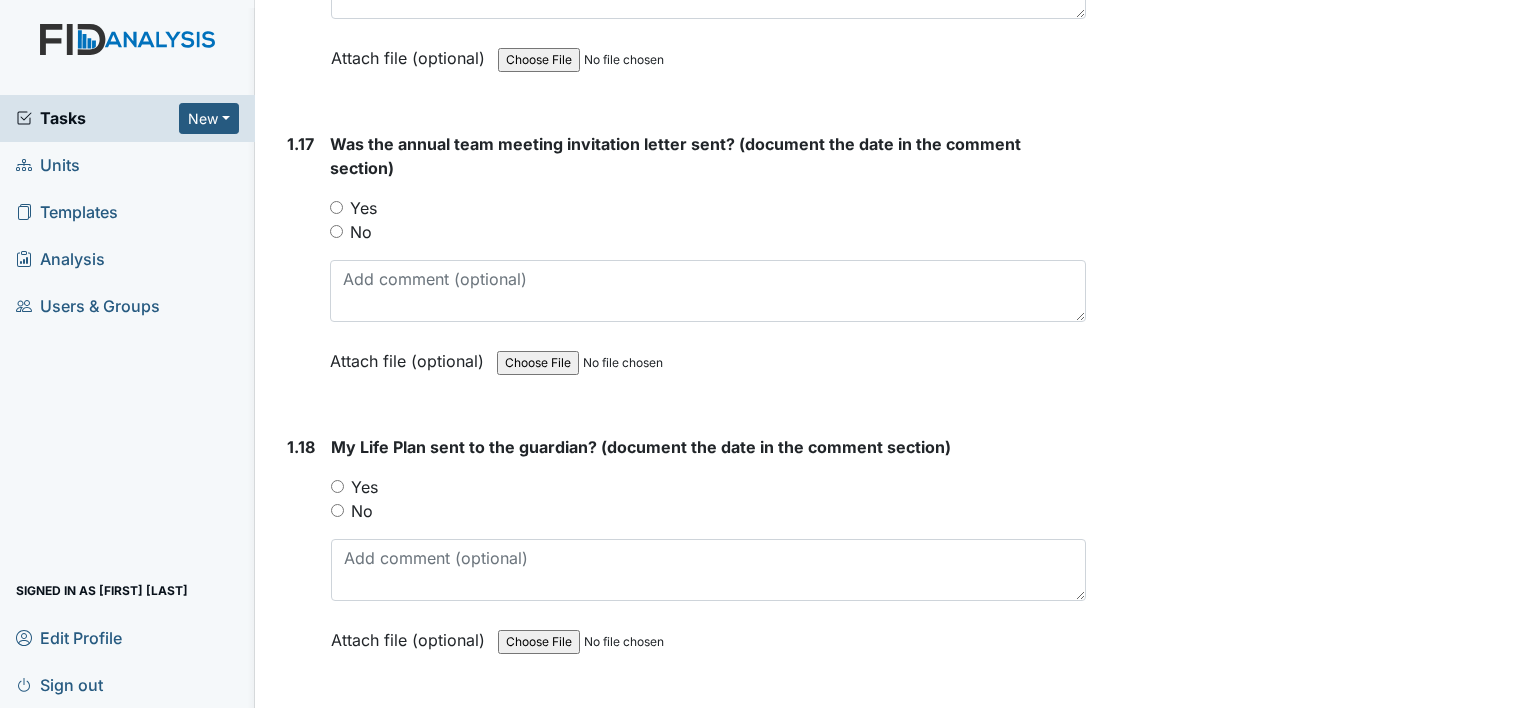 scroll, scrollTop: 4851, scrollLeft: 0, axis: vertical 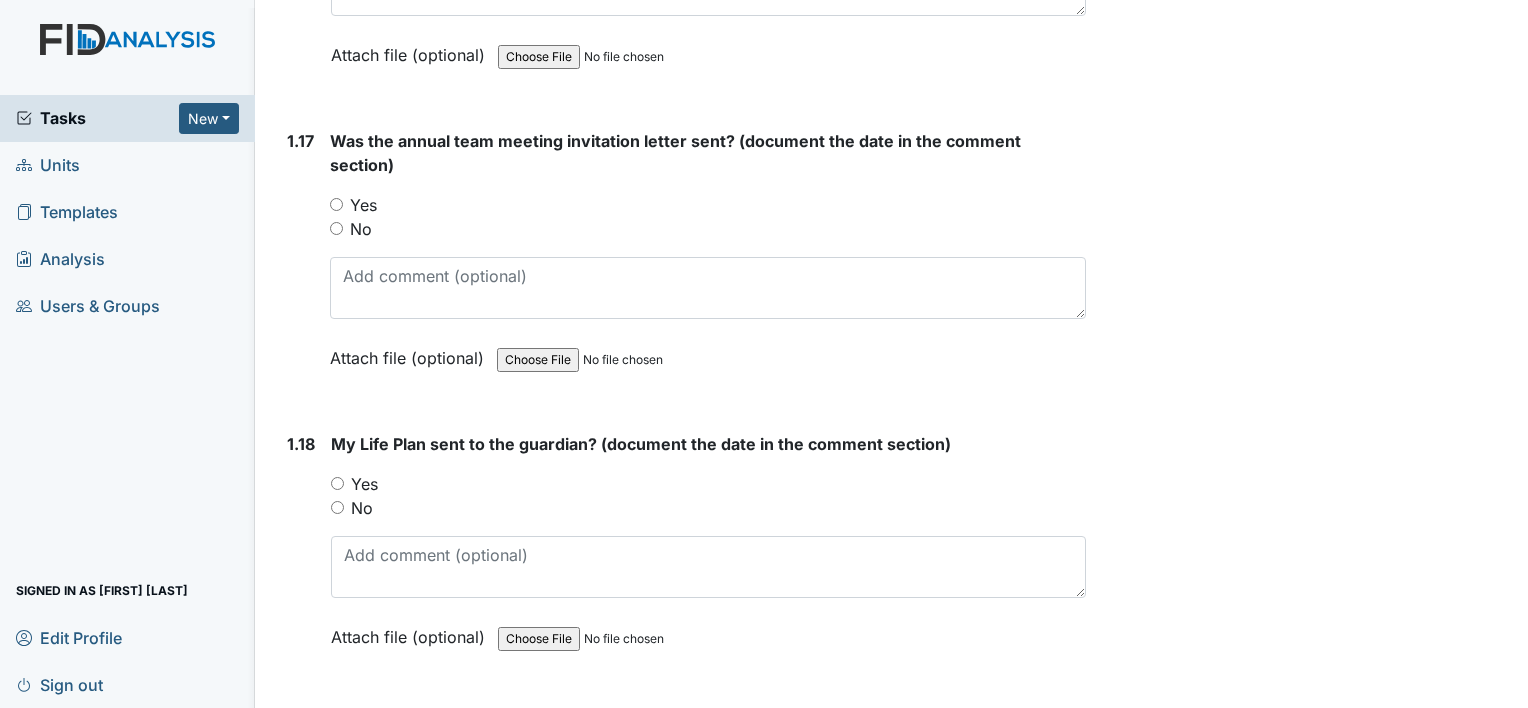 click on "Yes" at bounding box center (336, 204) 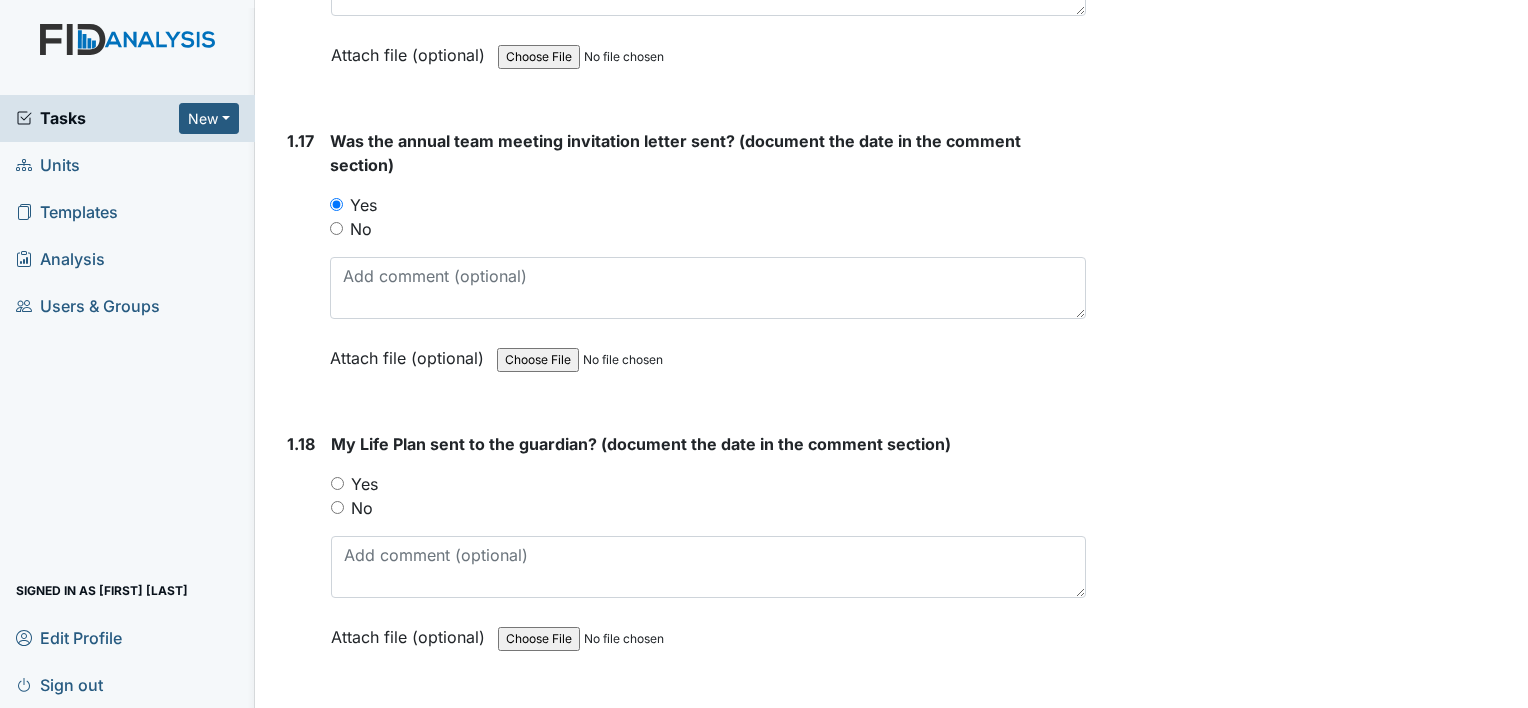 click on "Yes" at bounding box center [337, 483] 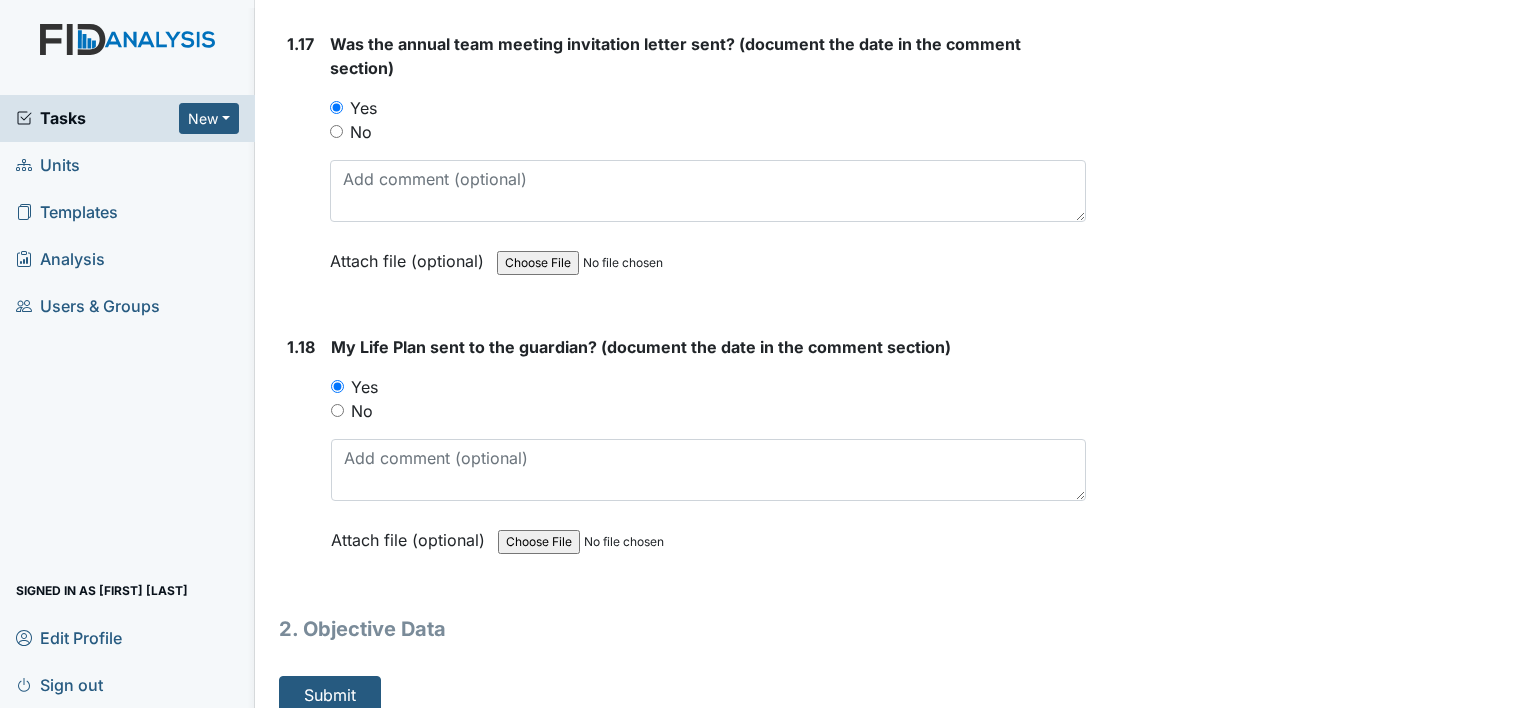 scroll, scrollTop: 4951, scrollLeft: 0, axis: vertical 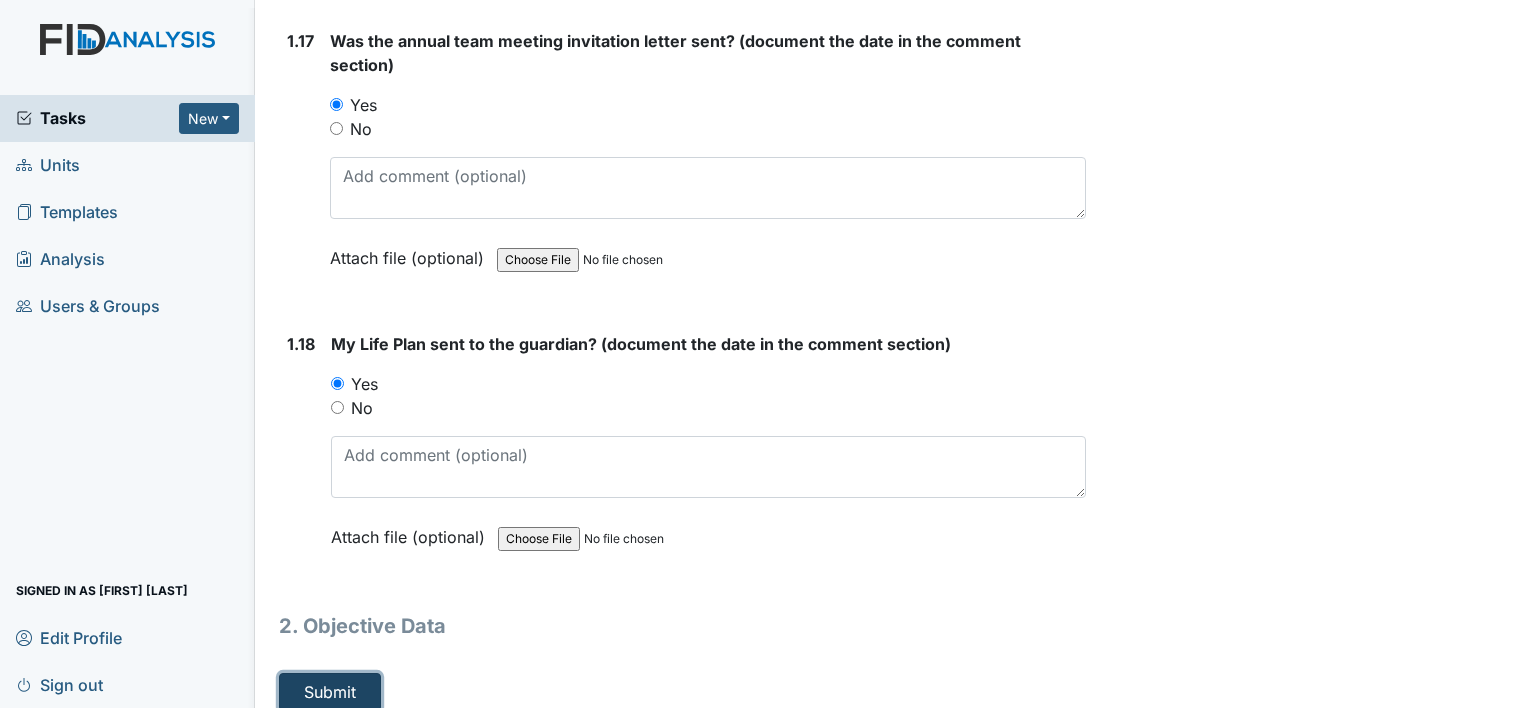 click on "Submit" at bounding box center (330, 692) 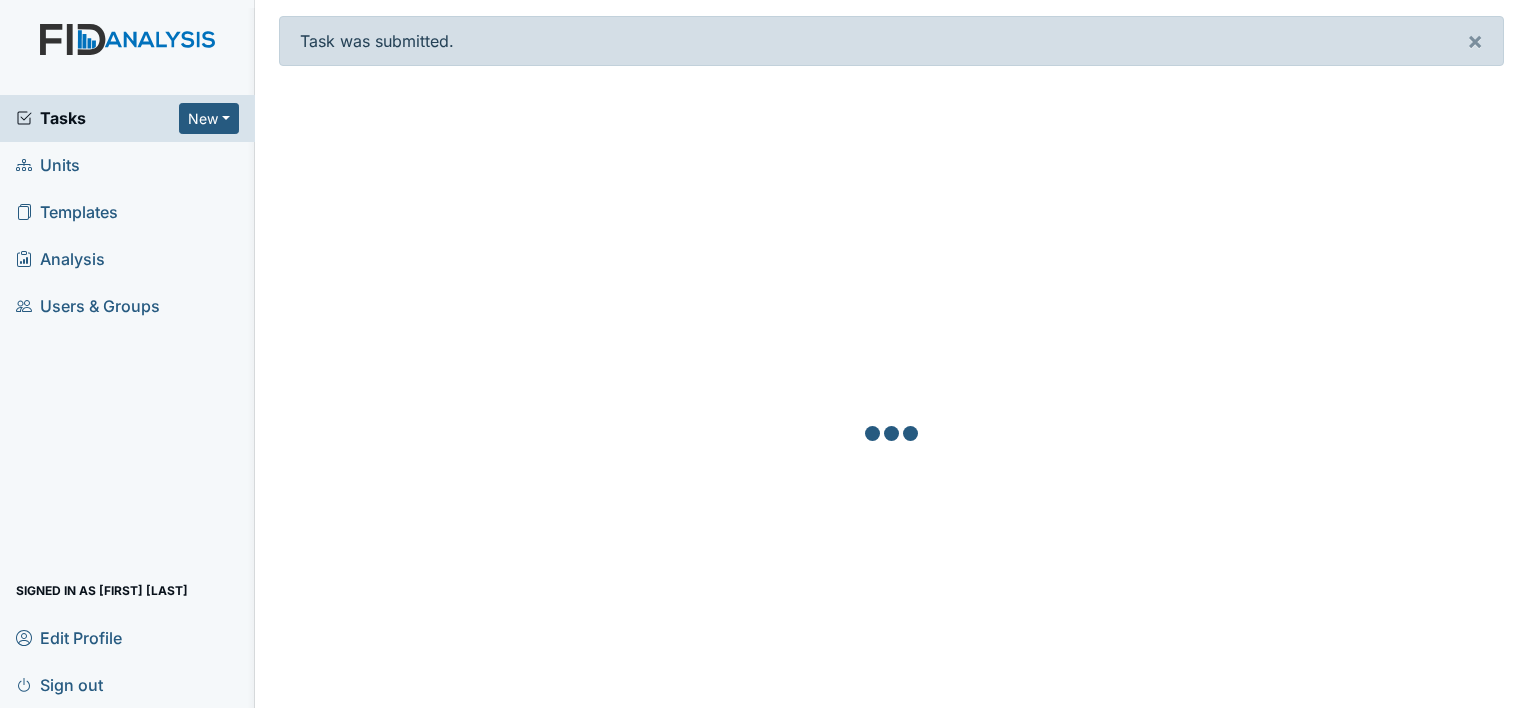 scroll, scrollTop: 0, scrollLeft: 0, axis: both 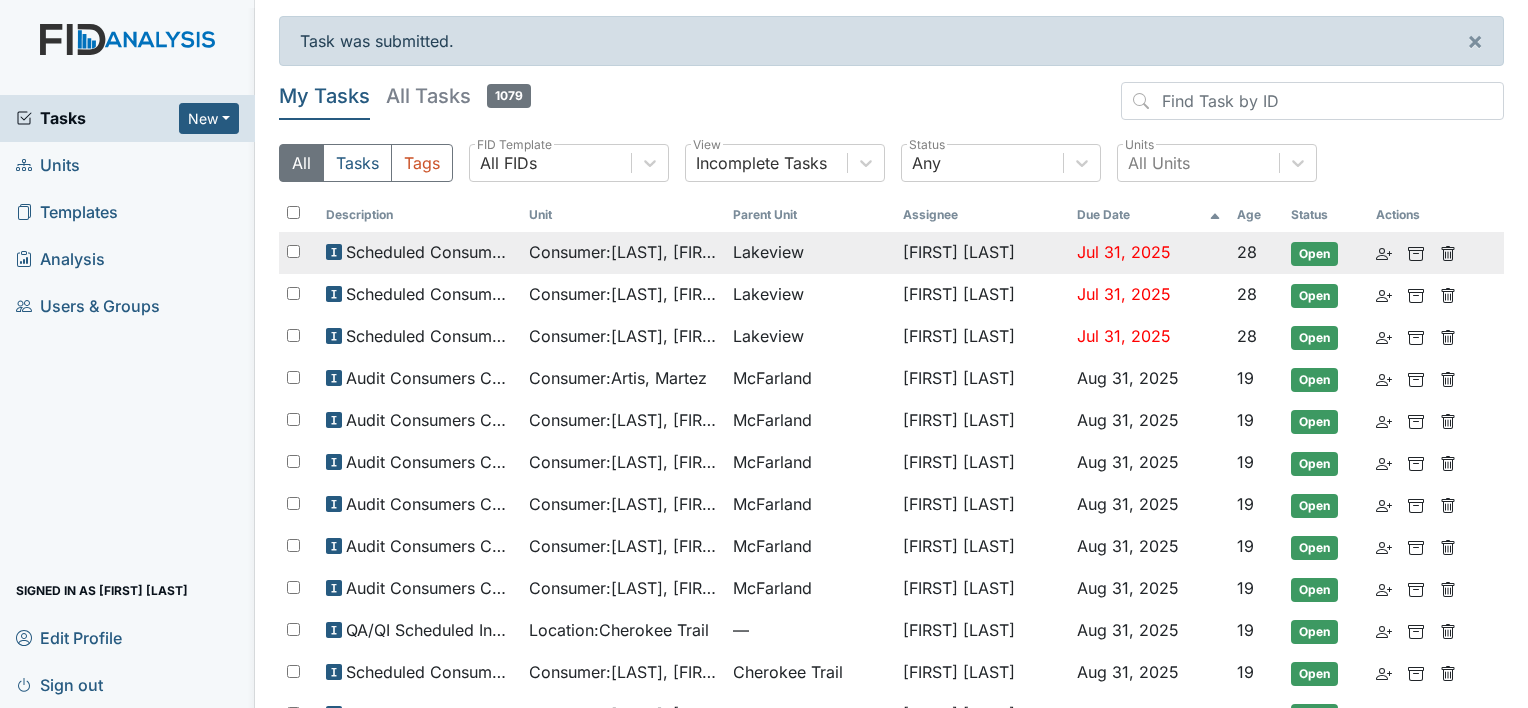 click on "Lakeview" at bounding box center (810, 252) 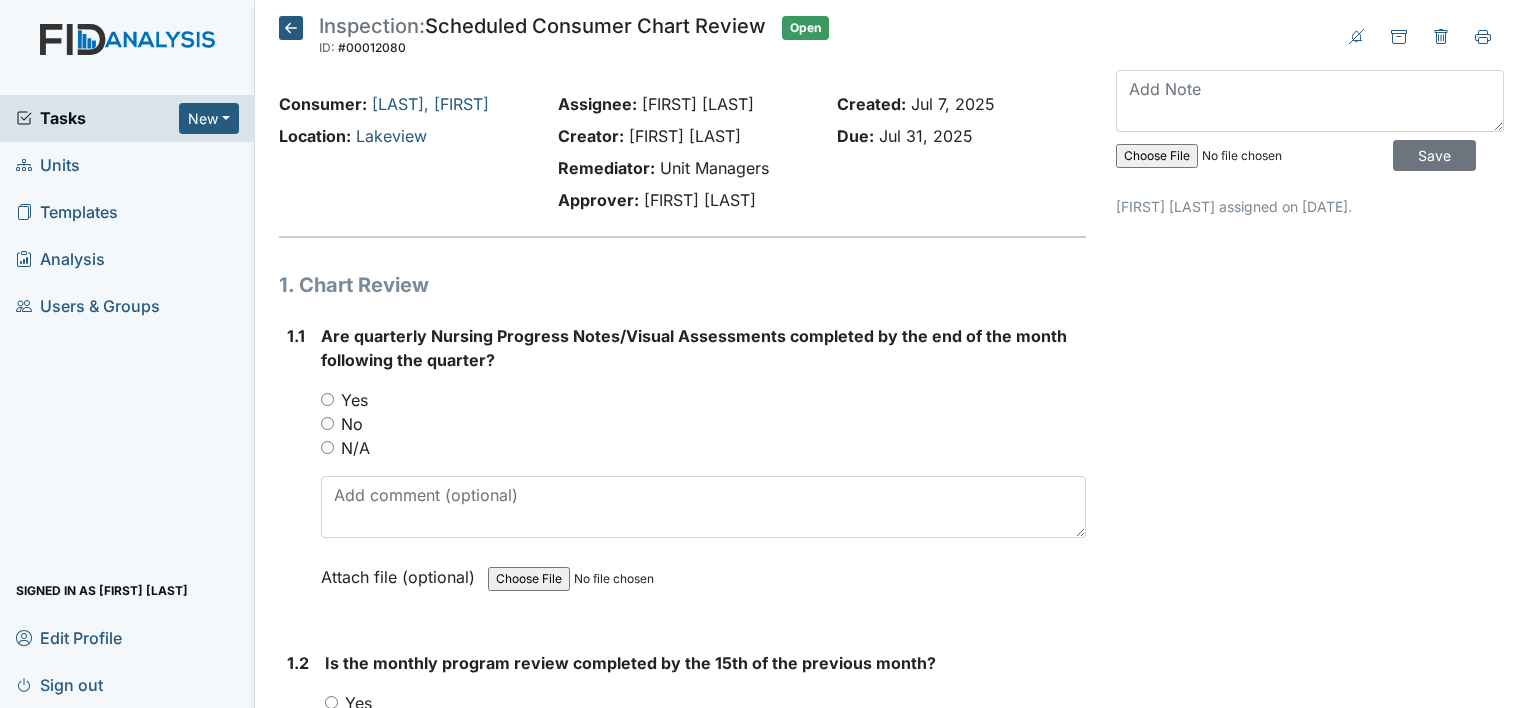 scroll, scrollTop: 0, scrollLeft: 0, axis: both 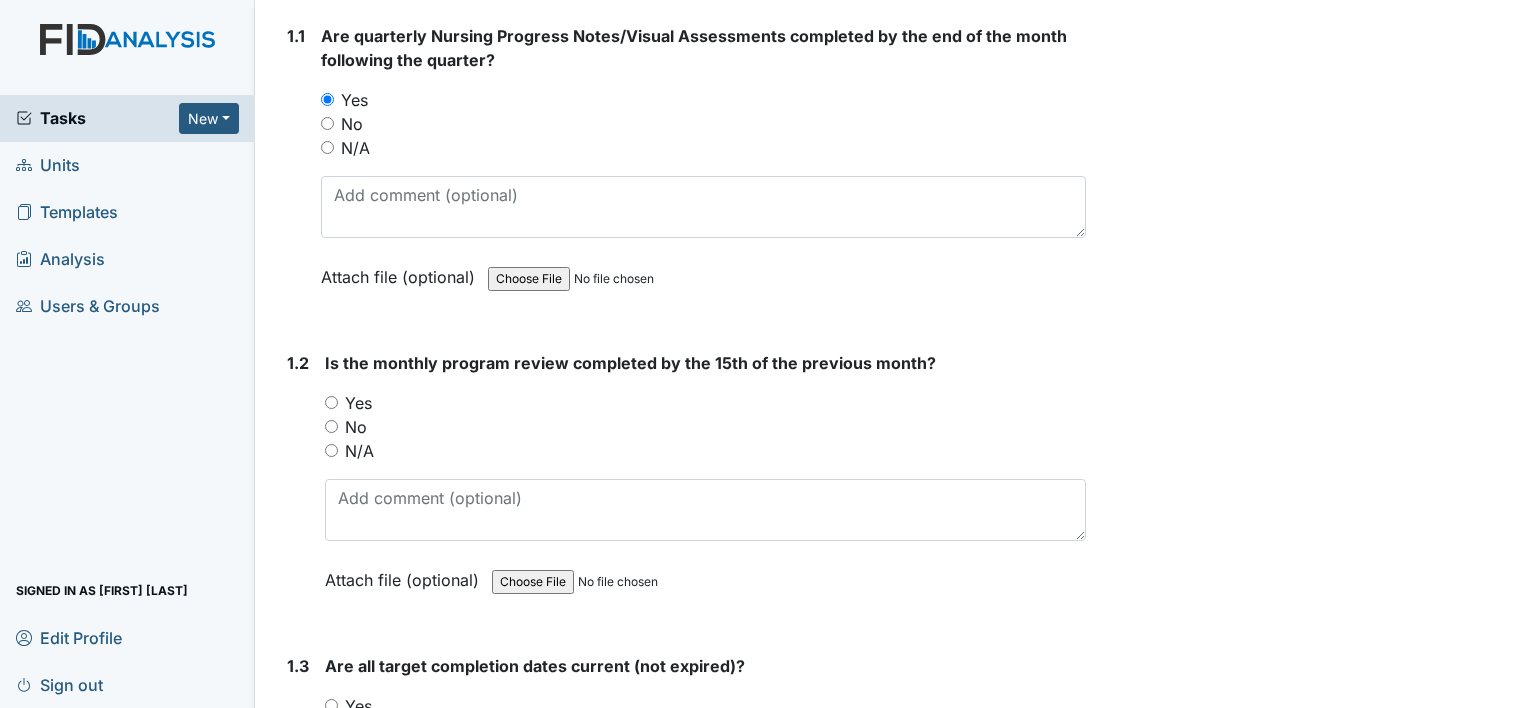 click on "Yes" at bounding box center (331, 402) 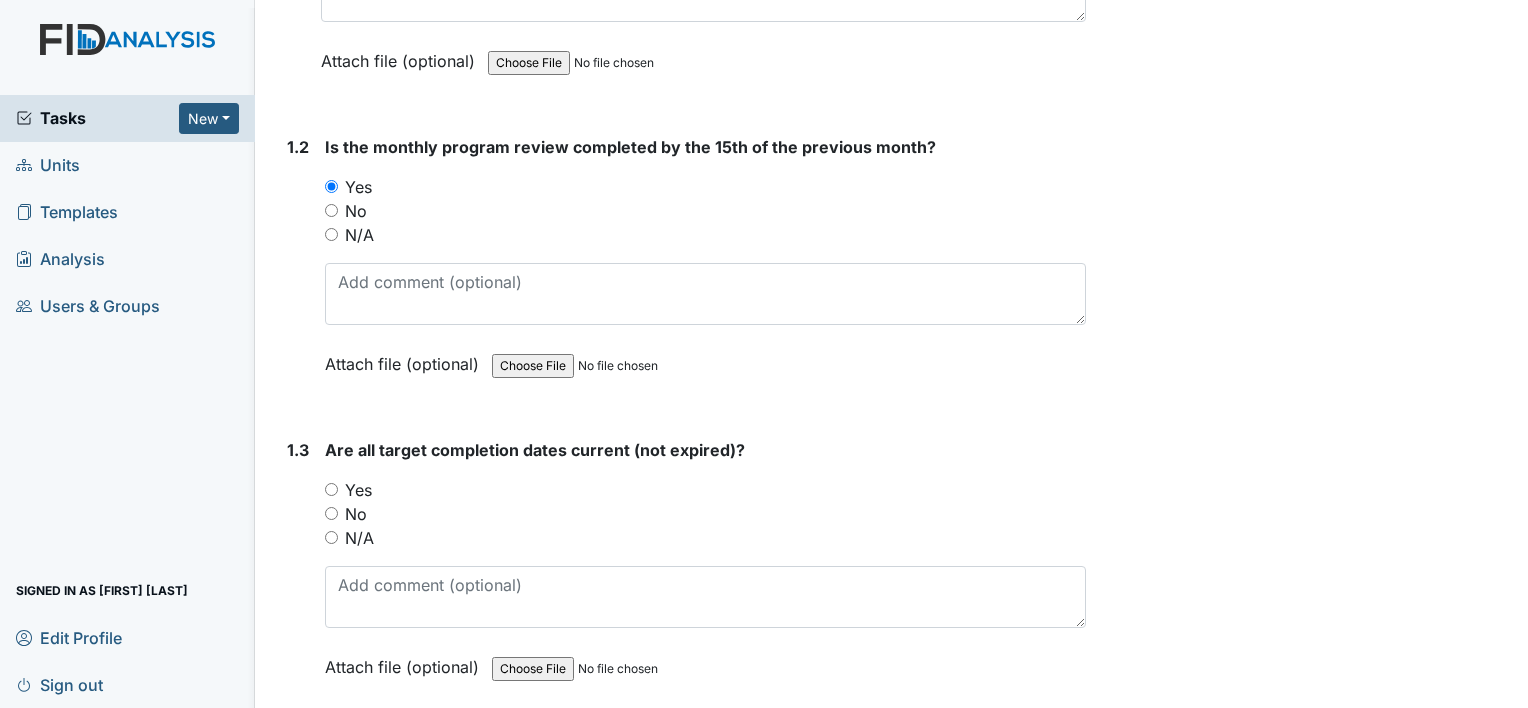 scroll, scrollTop: 600, scrollLeft: 0, axis: vertical 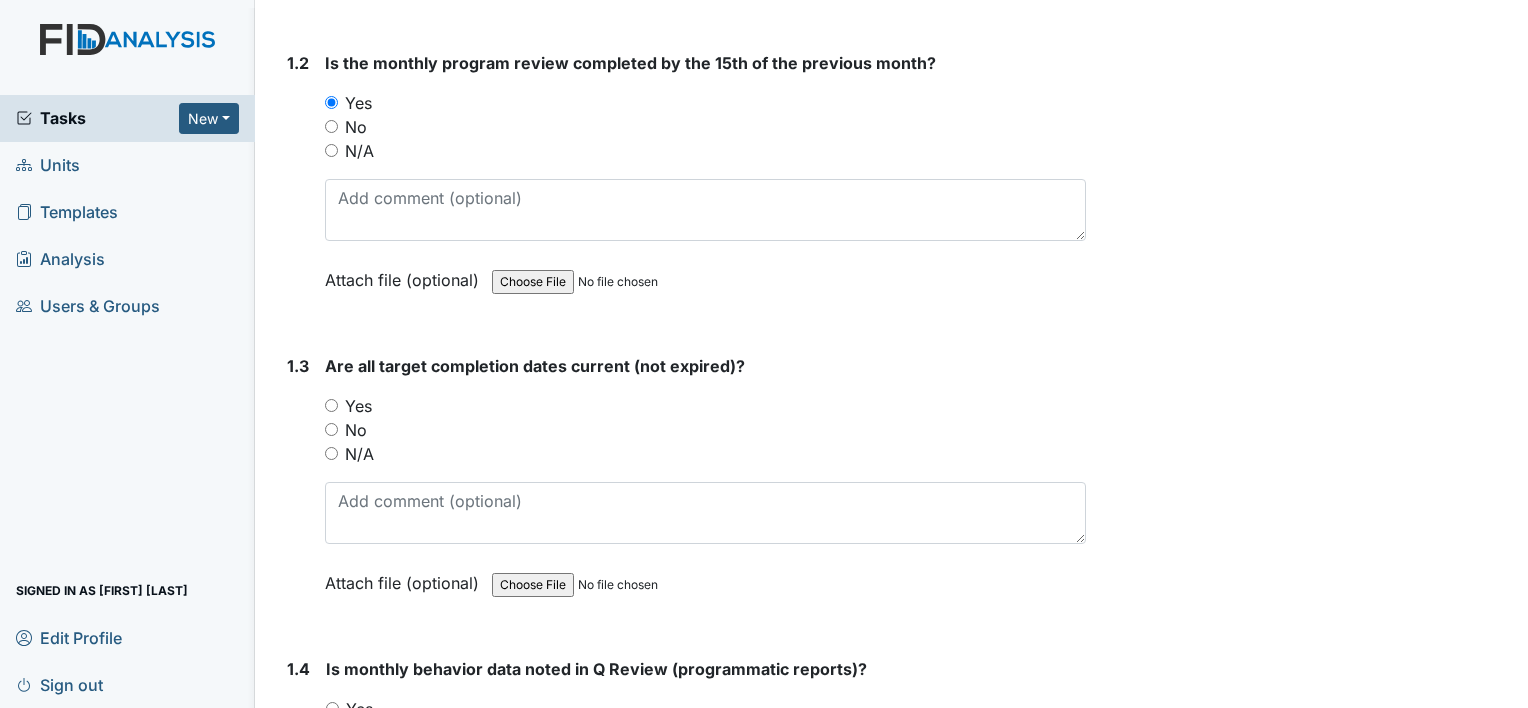 click on "Yes" at bounding box center (331, 405) 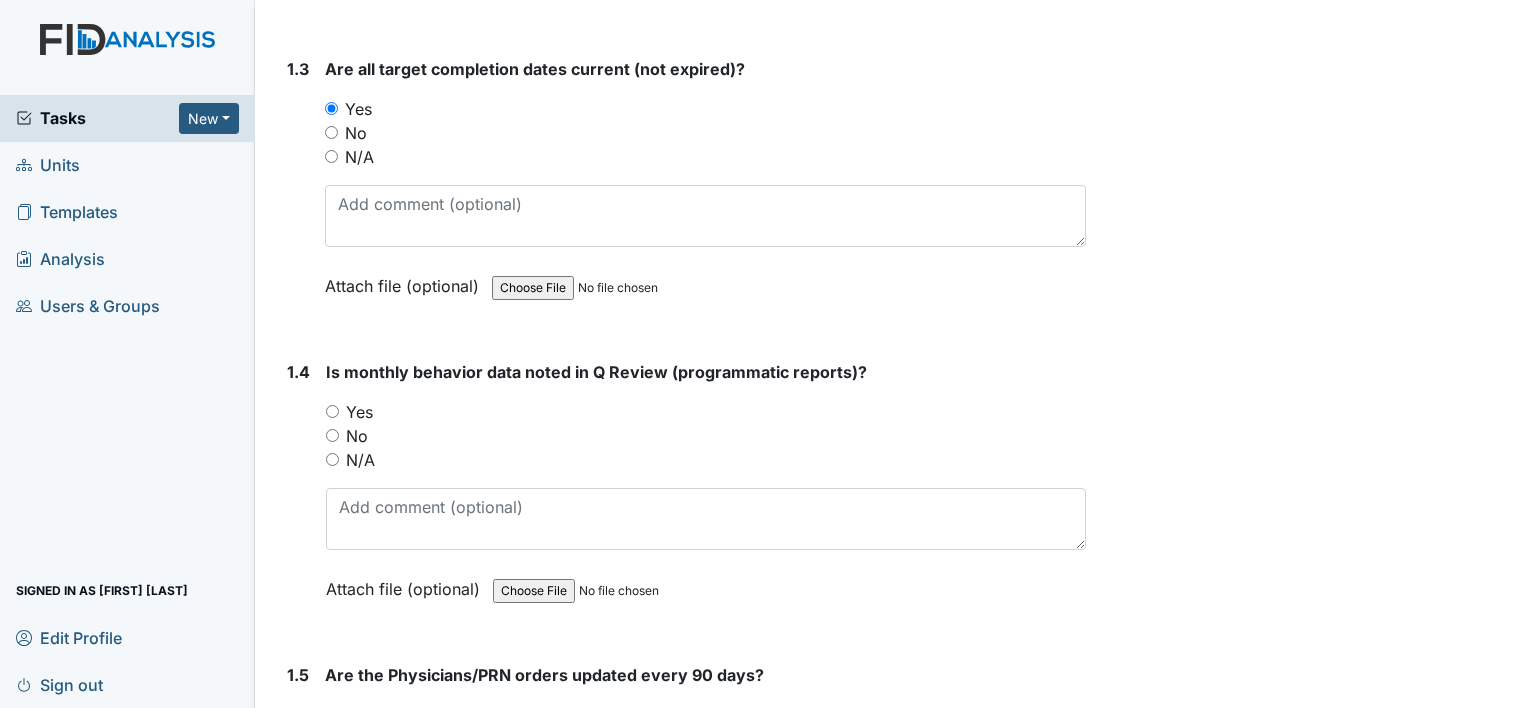 scroll, scrollTop: 900, scrollLeft: 0, axis: vertical 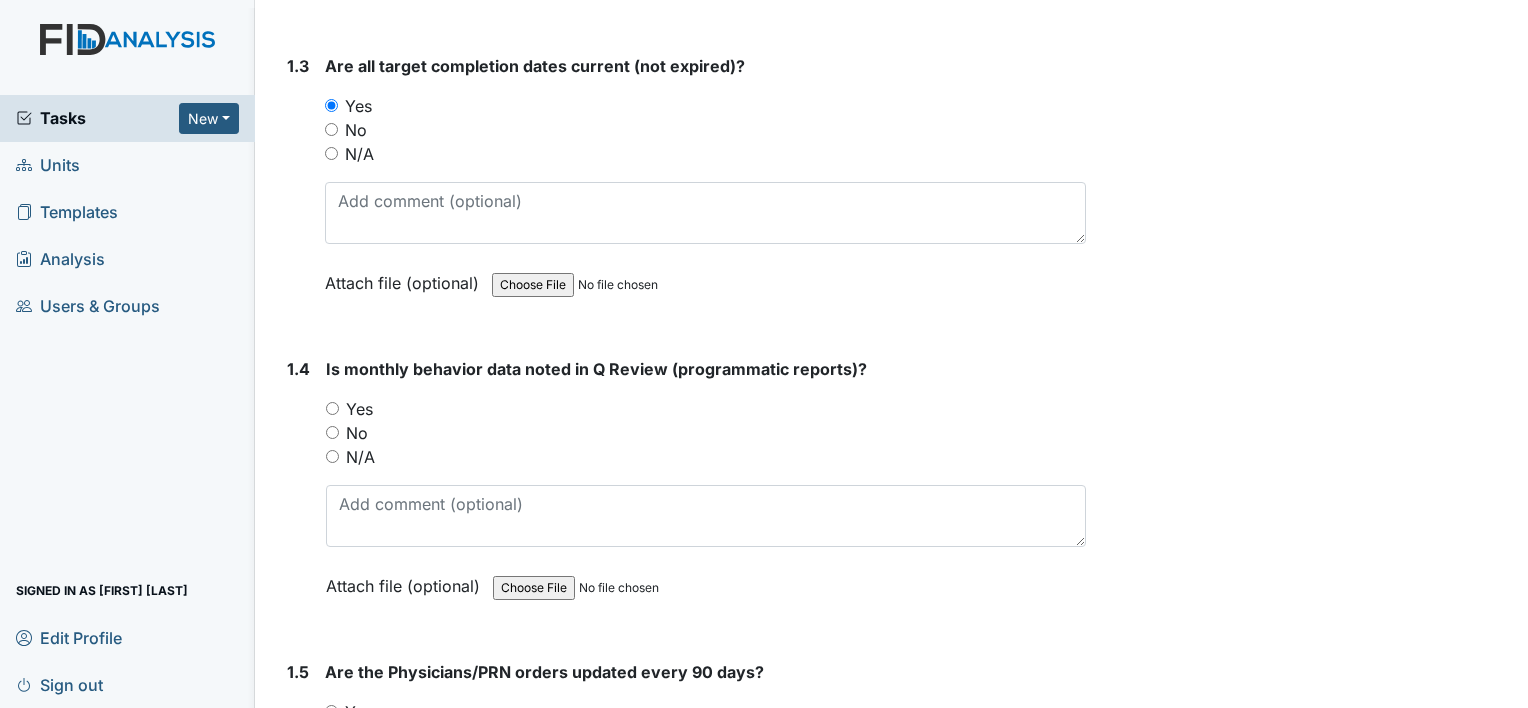 click on "Yes" at bounding box center [332, 408] 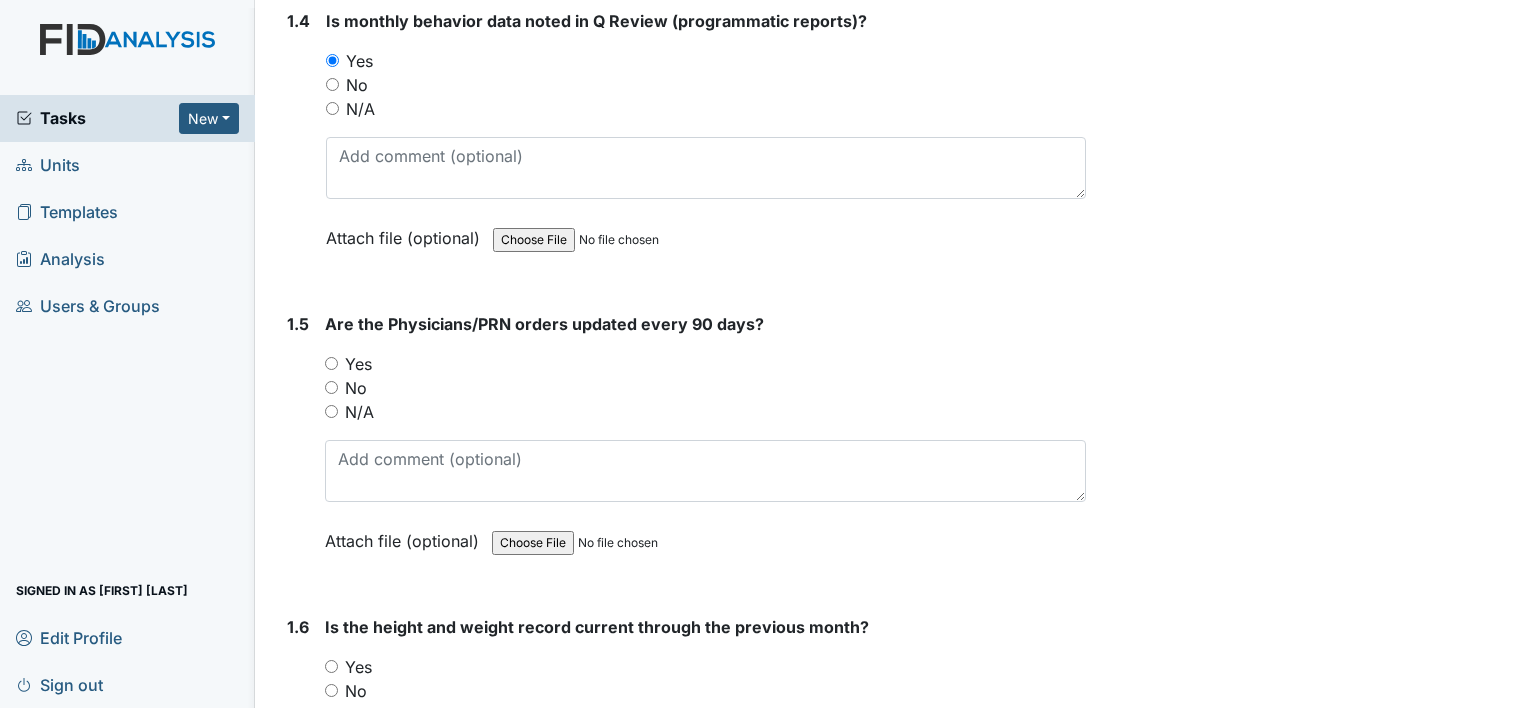 scroll, scrollTop: 1300, scrollLeft: 0, axis: vertical 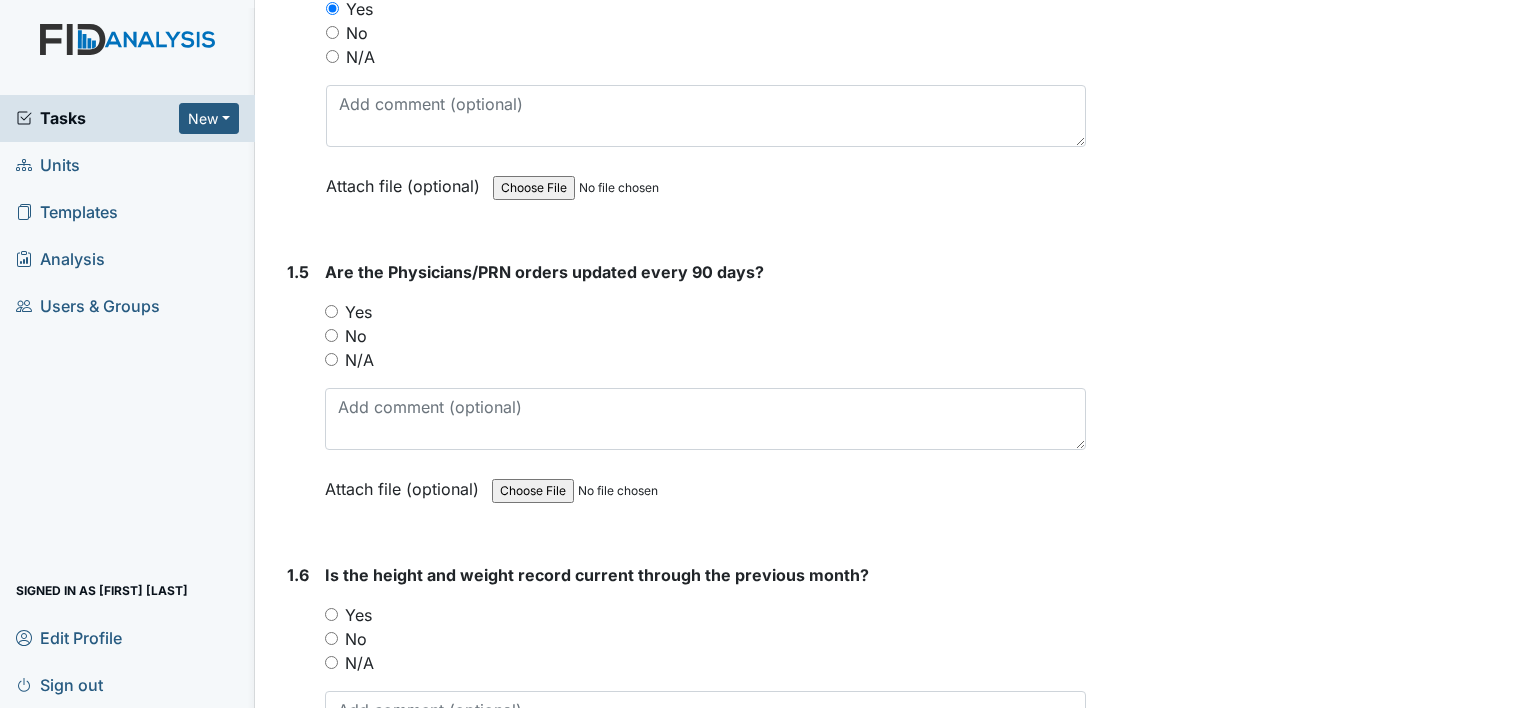 click on "Yes" at bounding box center (331, 311) 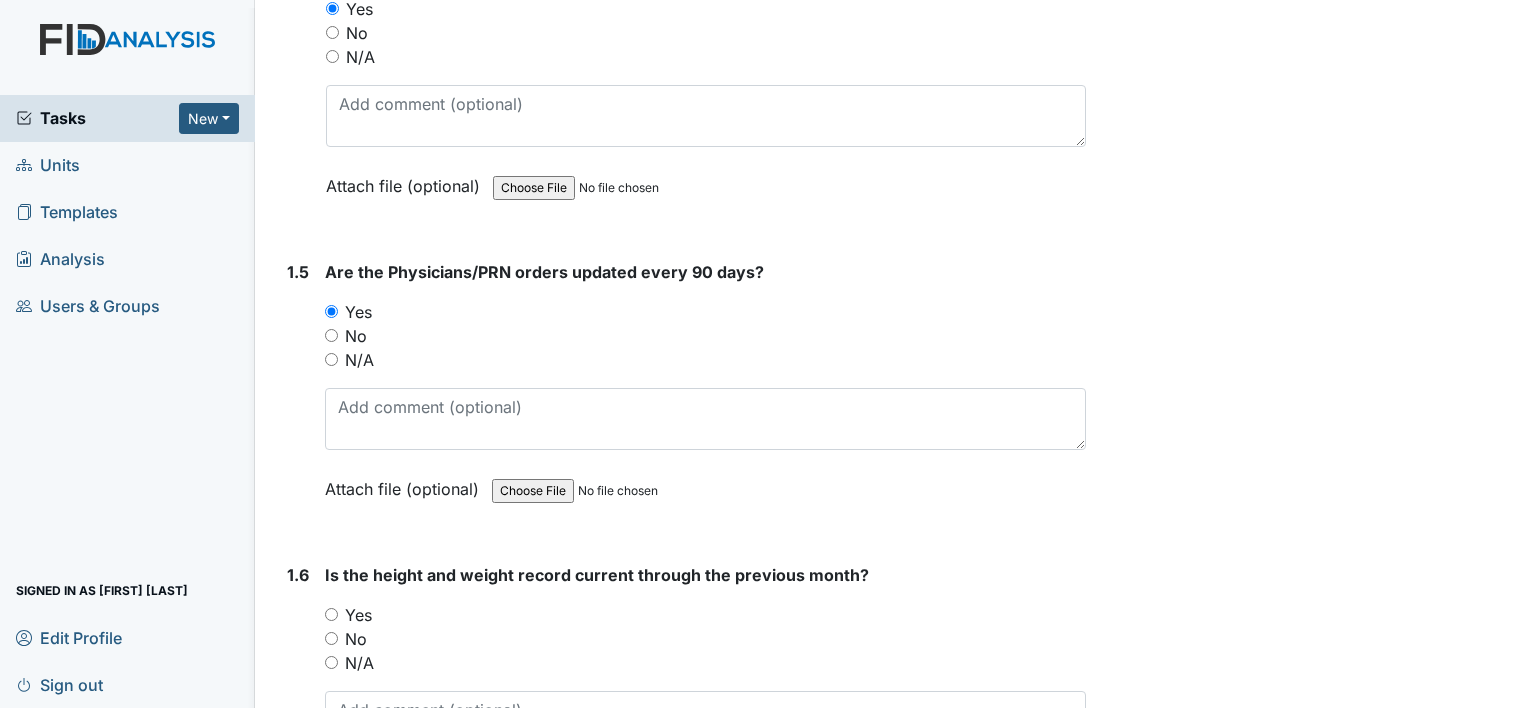 click on "Yes" at bounding box center [705, 615] 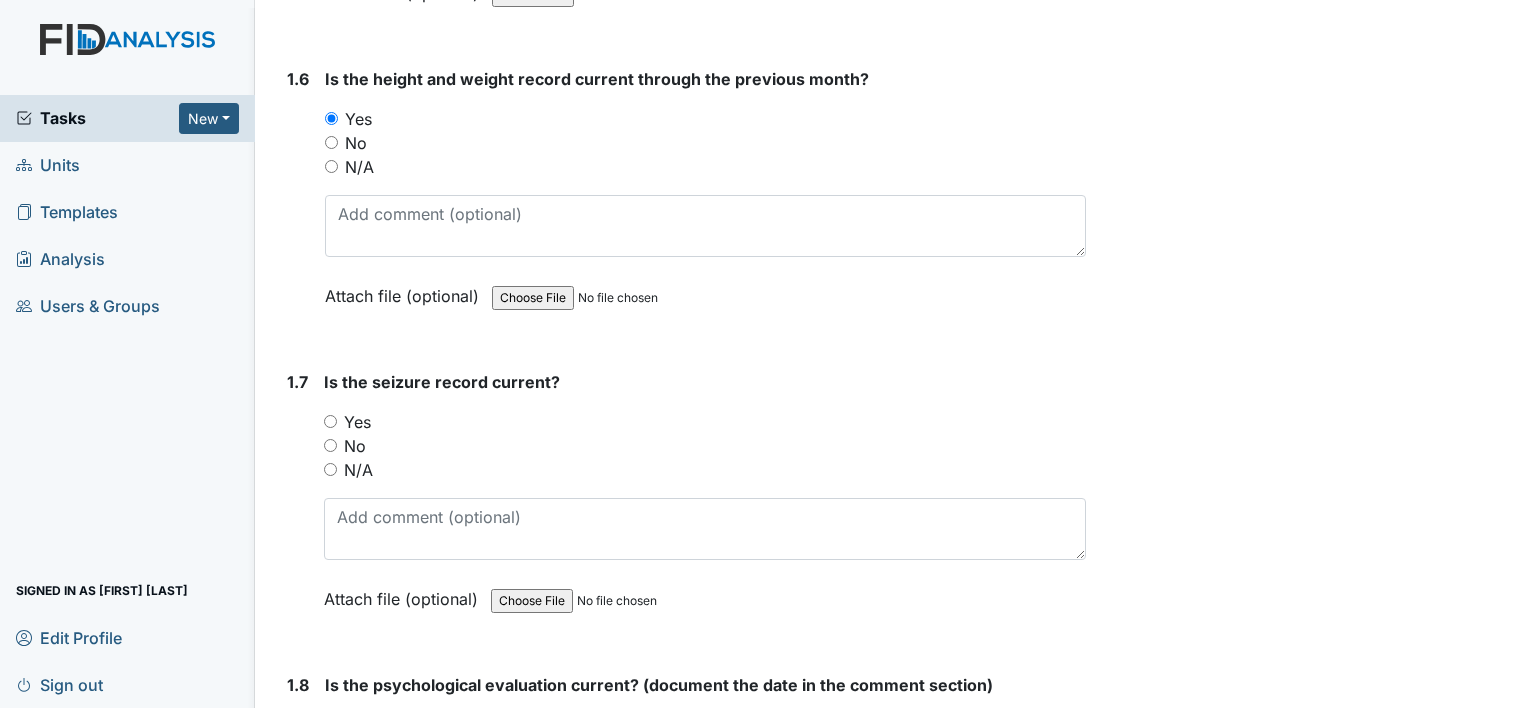 scroll, scrollTop: 1800, scrollLeft: 0, axis: vertical 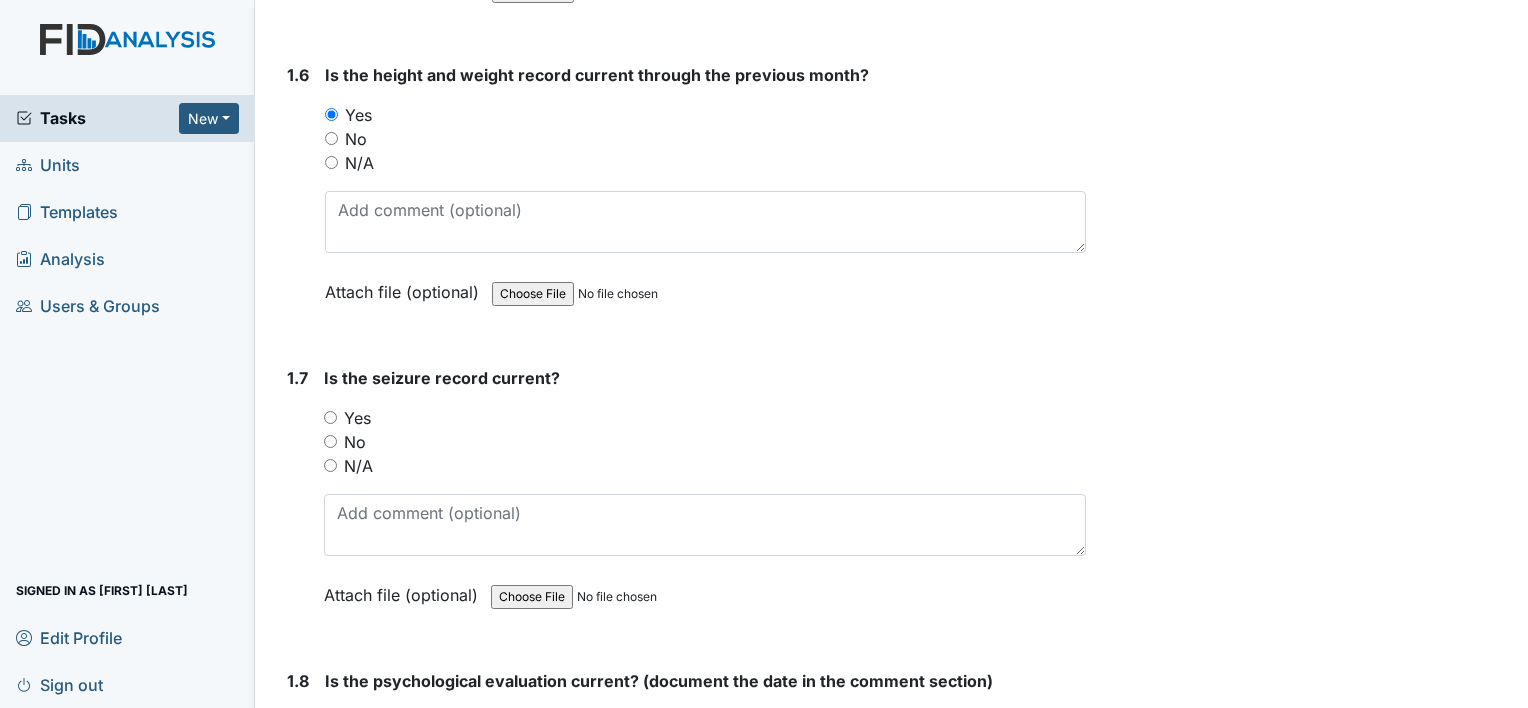 click on "N/A" at bounding box center [330, 465] 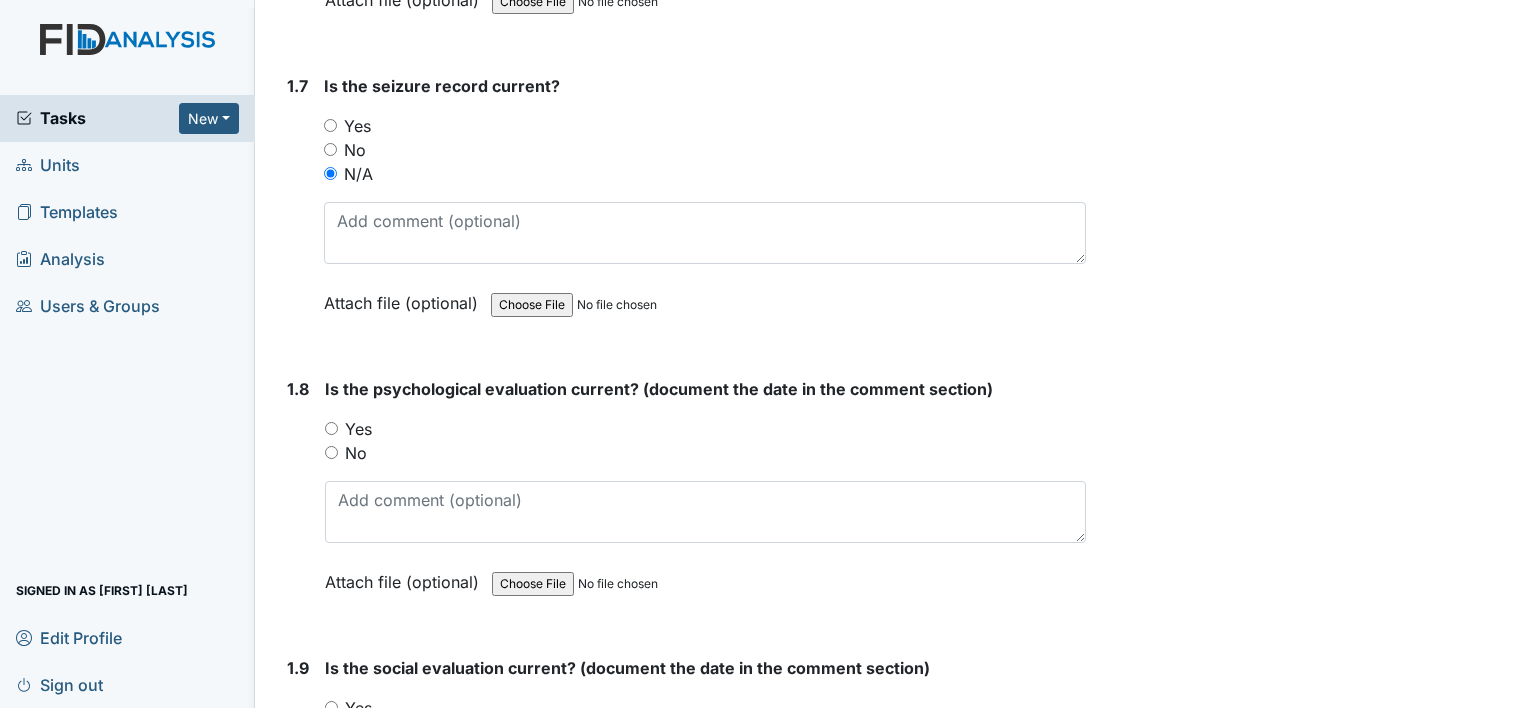 scroll, scrollTop: 2100, scrollLeft: 0, axis: vertical 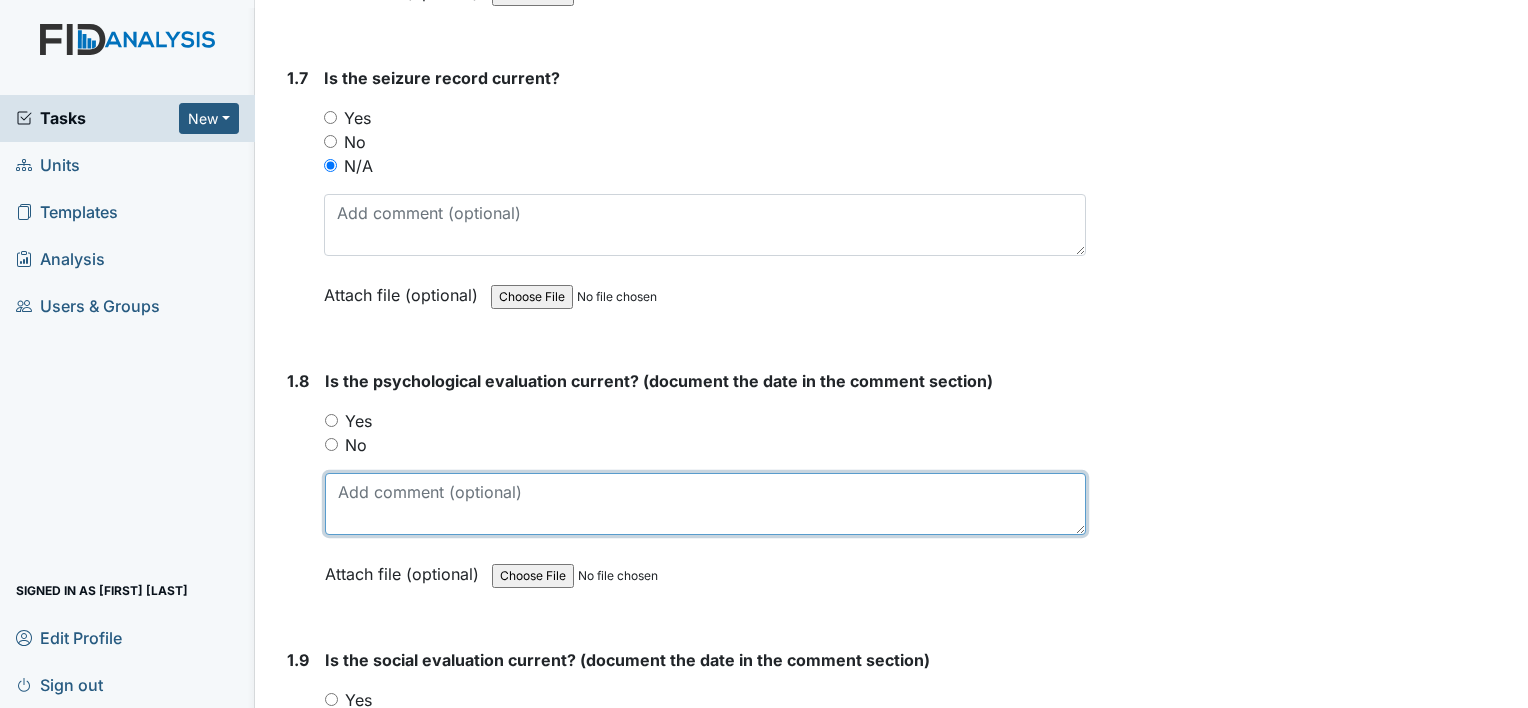 click at bounding box center (705, 504) 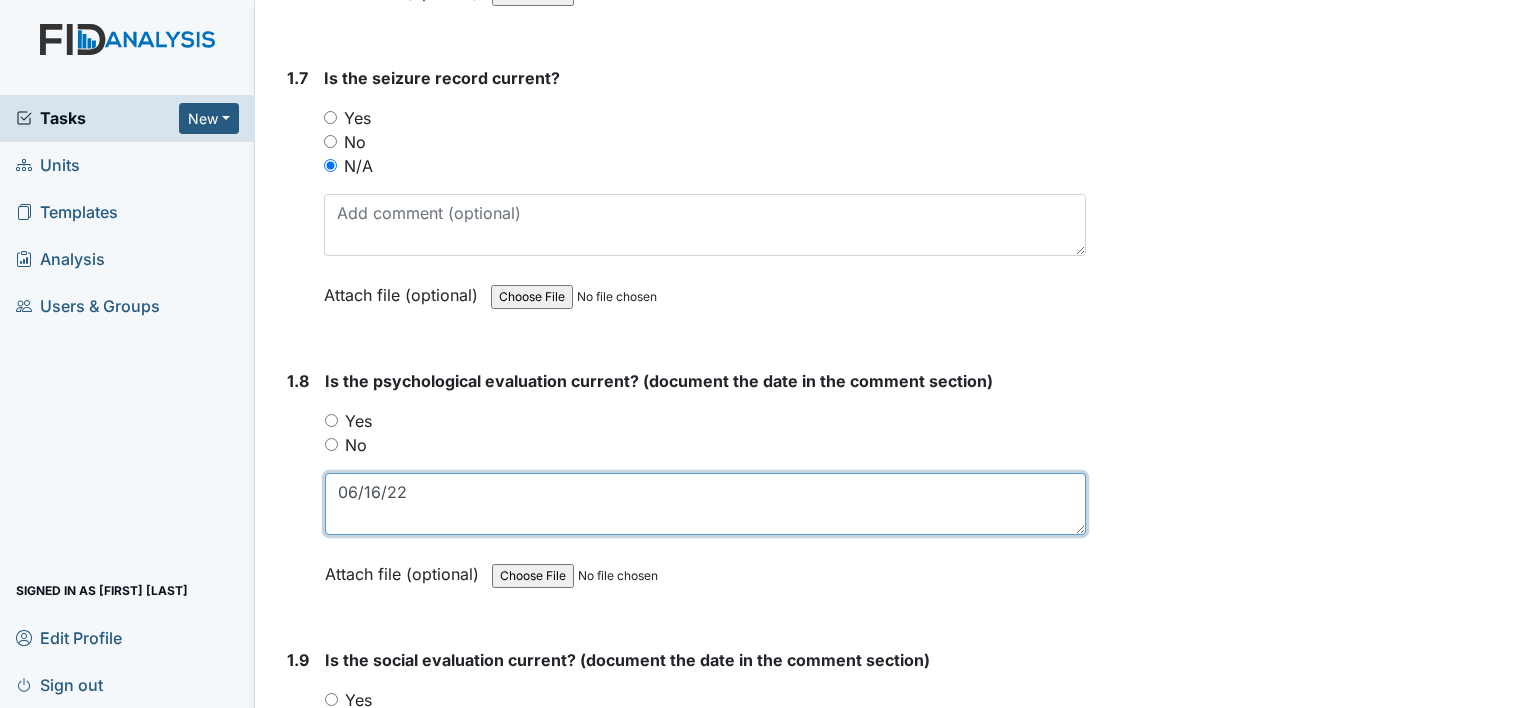 type on "06/16/22" 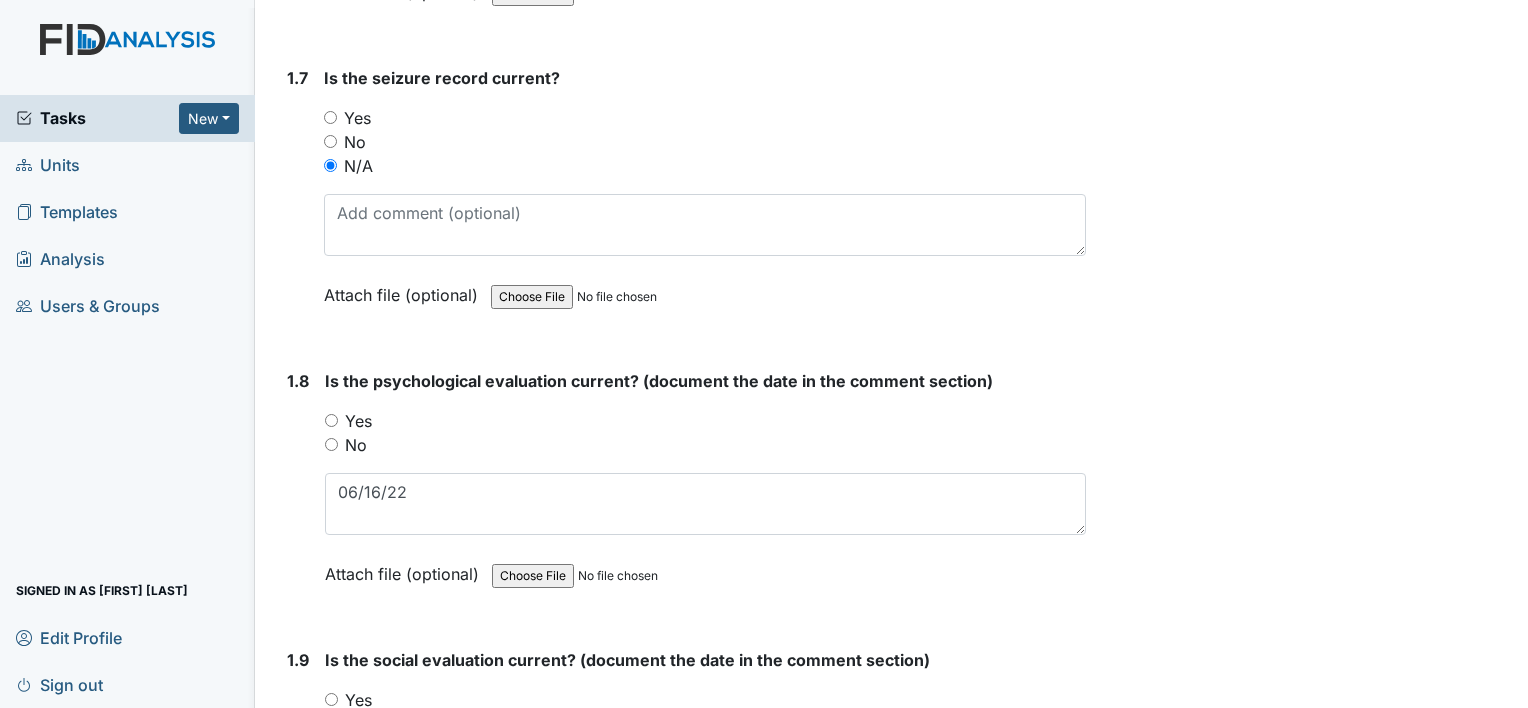 click on "Yes" at bounding box center [331, 420] 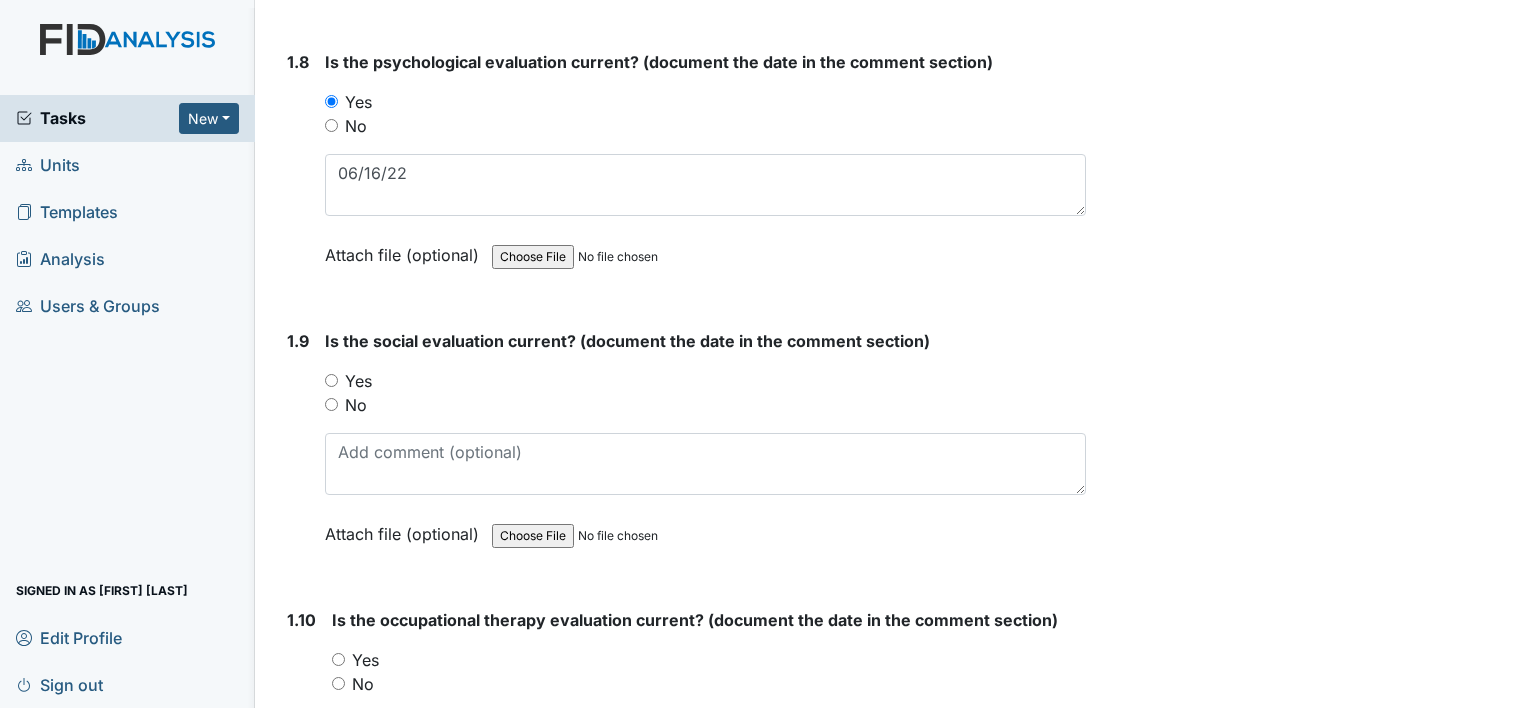 scroll, scrollTop: 2400, scrollLeft: 0, axis: vertical 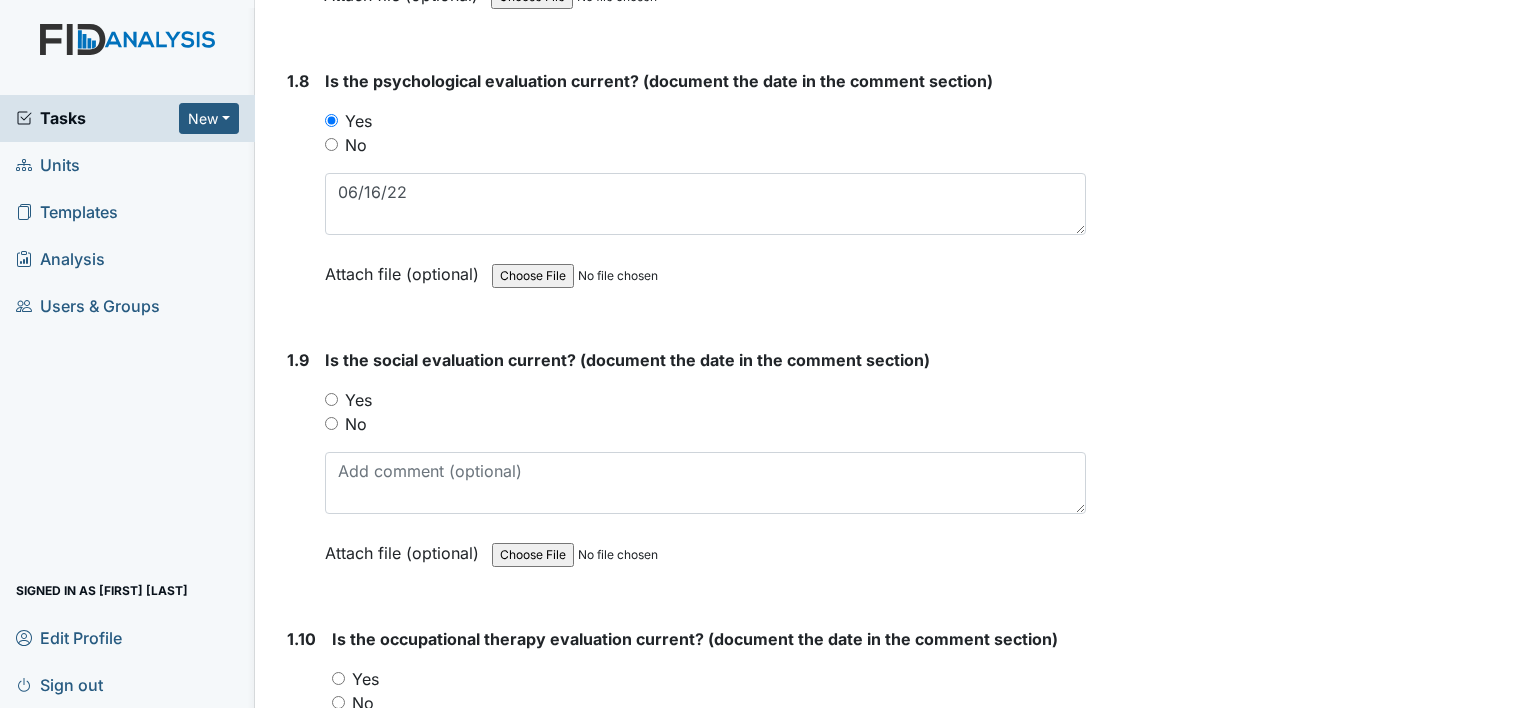 click on "1.9
Is the social evaluation current? (document the date in the comment section)
You must select one of the below options.
Yes
No
Attach file (optional)
You can upload .pdf, .txt, .jpg, .jpeg, .png, .csv, .xls, or .doc files under 100MB." at bounding box center [682, 471] 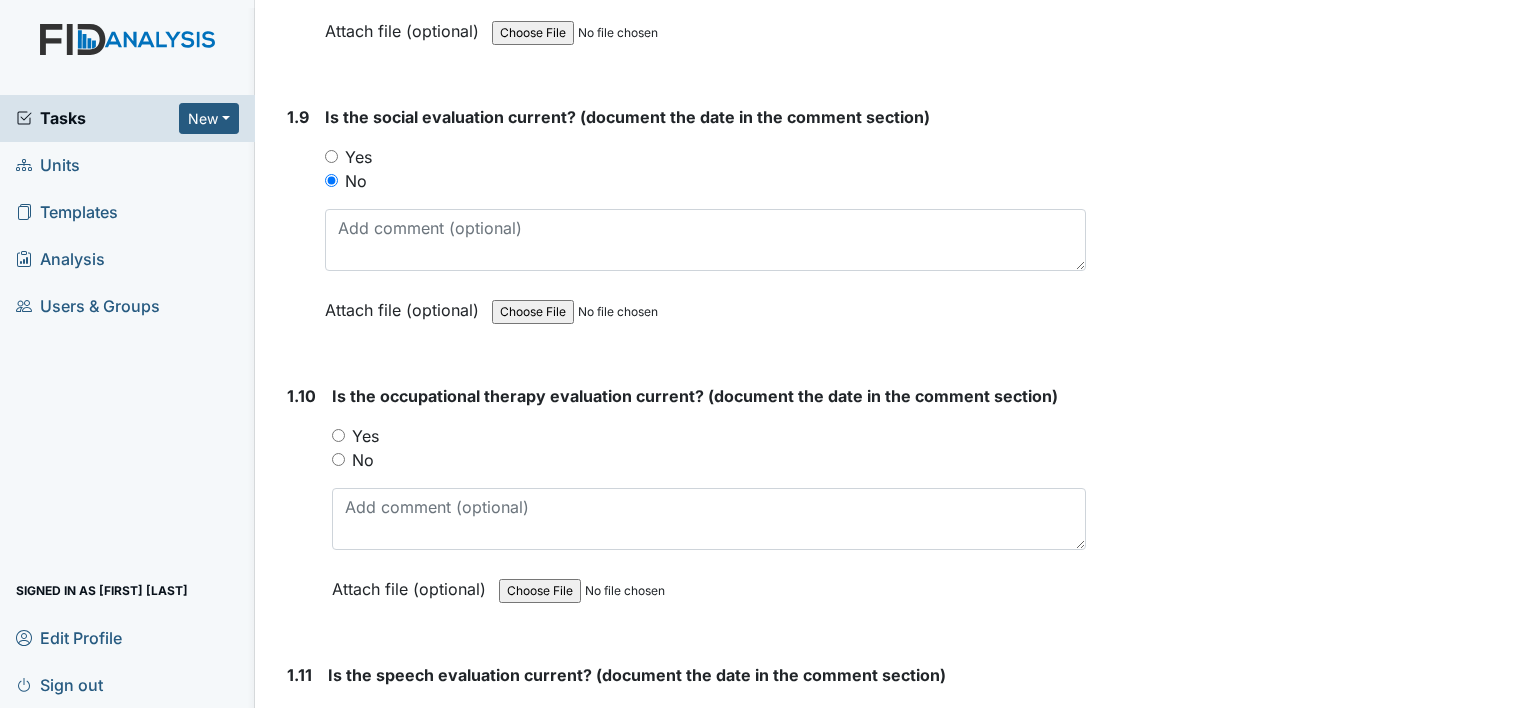 scroll, scrollTop: 2700, scrollLeft: 0, axis: vertical 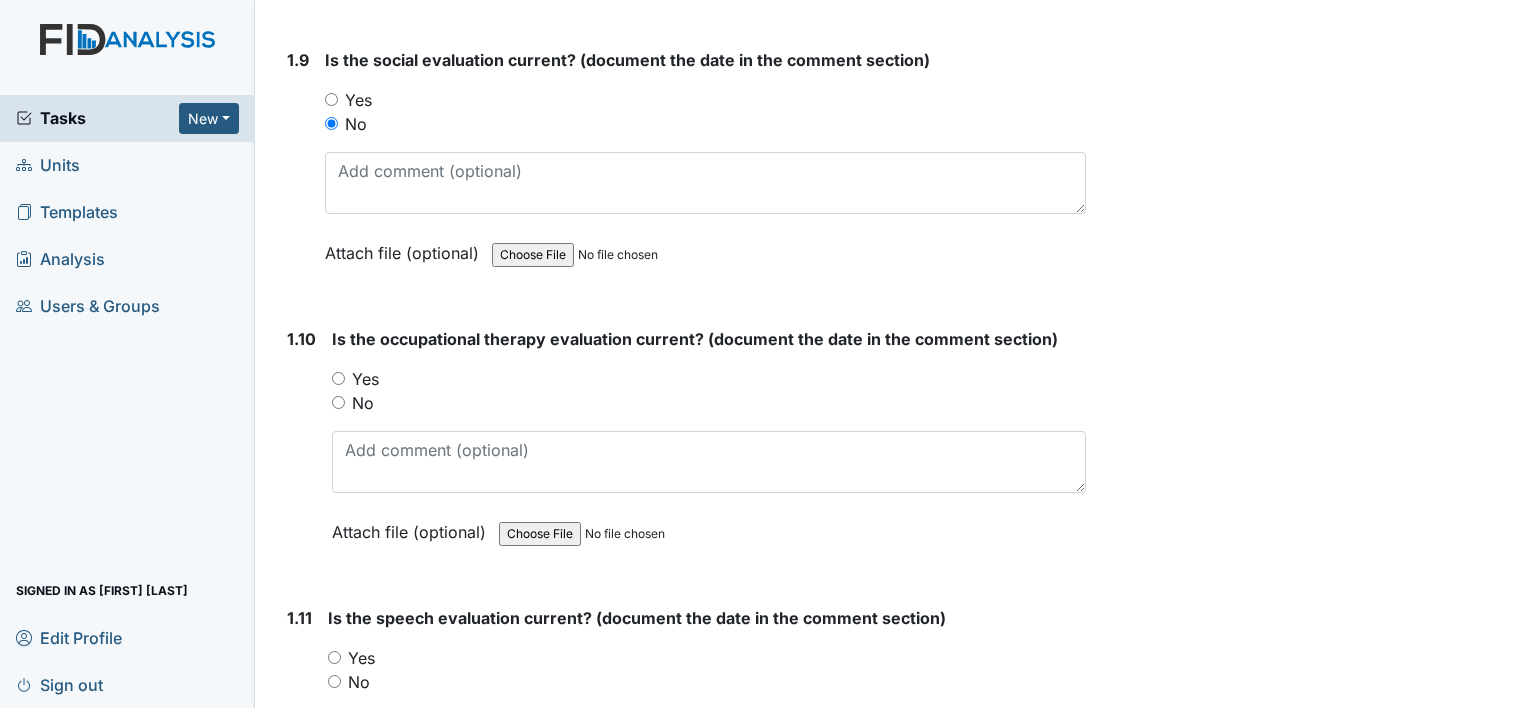 drag, startPoint x: 338, startPoint y: 366, endPoint x: 357, endPoint y: 387, distance: 28.319605 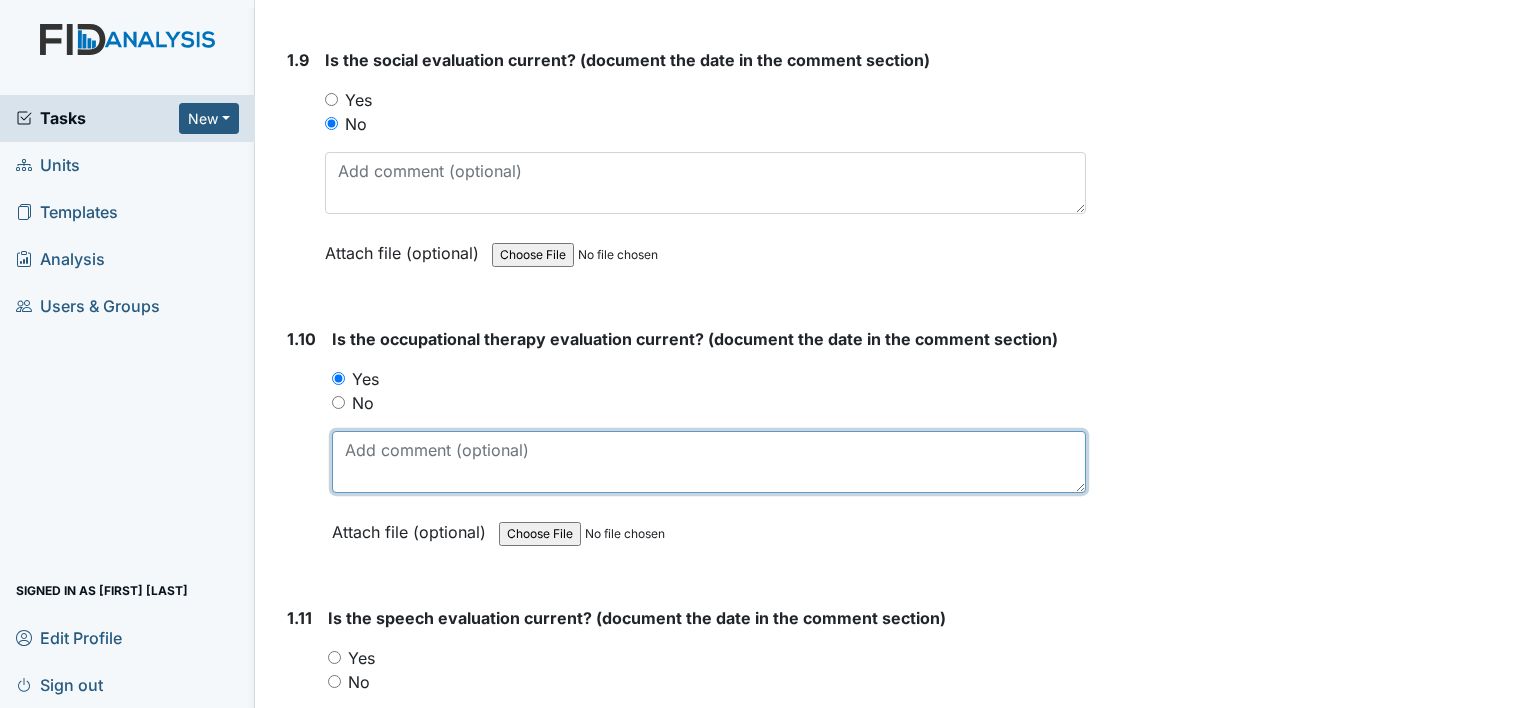 click at bounding box center (709, 462) 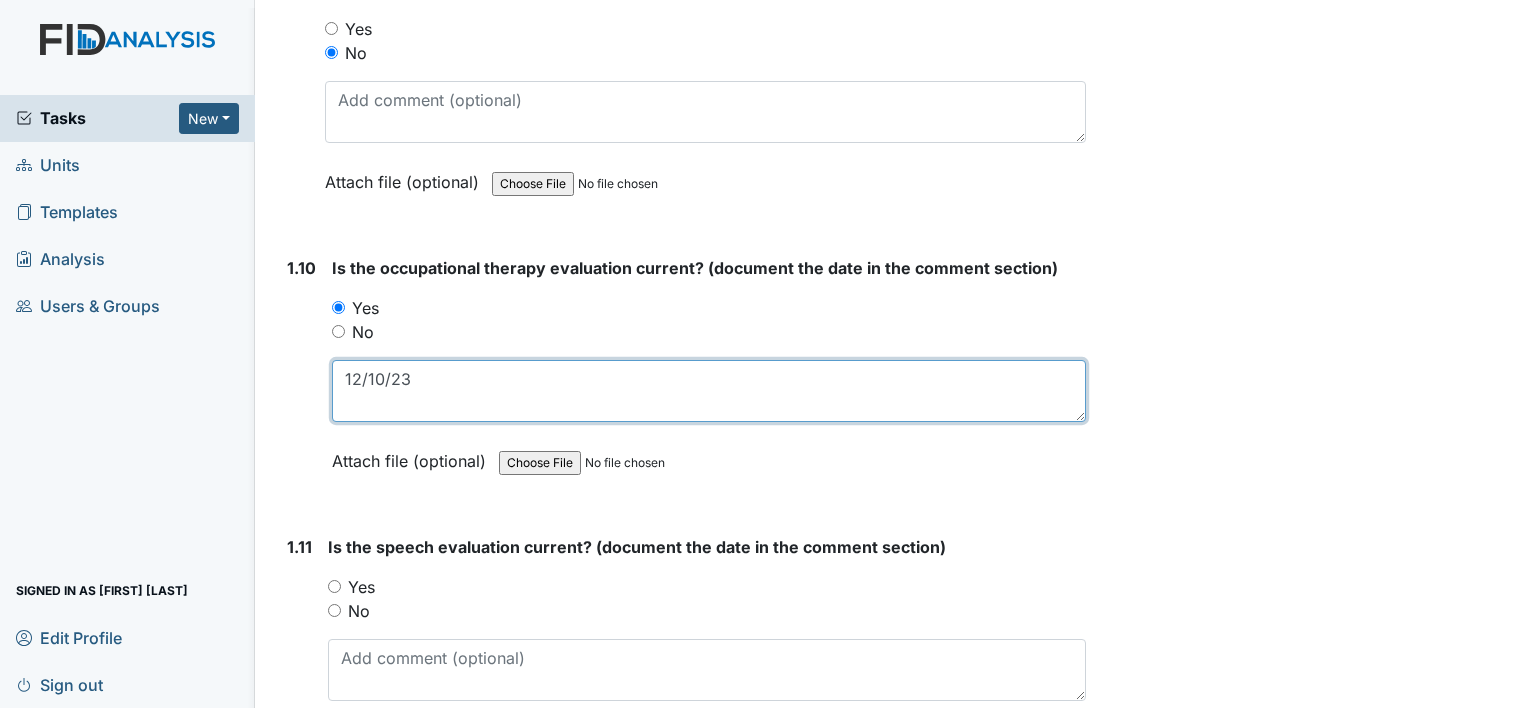 scroll, scrollTop: 3000, scrollLeft: 0, axis: vertical 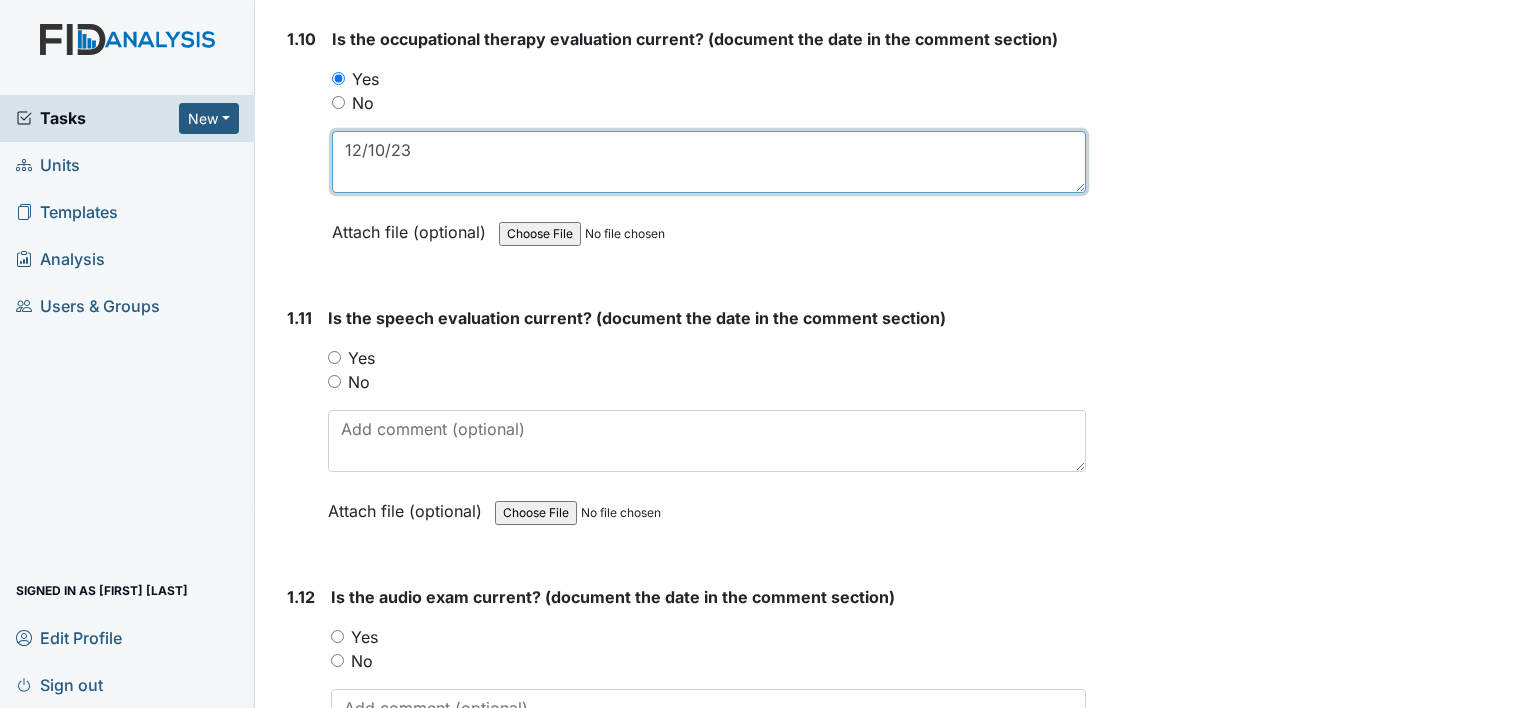 type on "12/10/23" 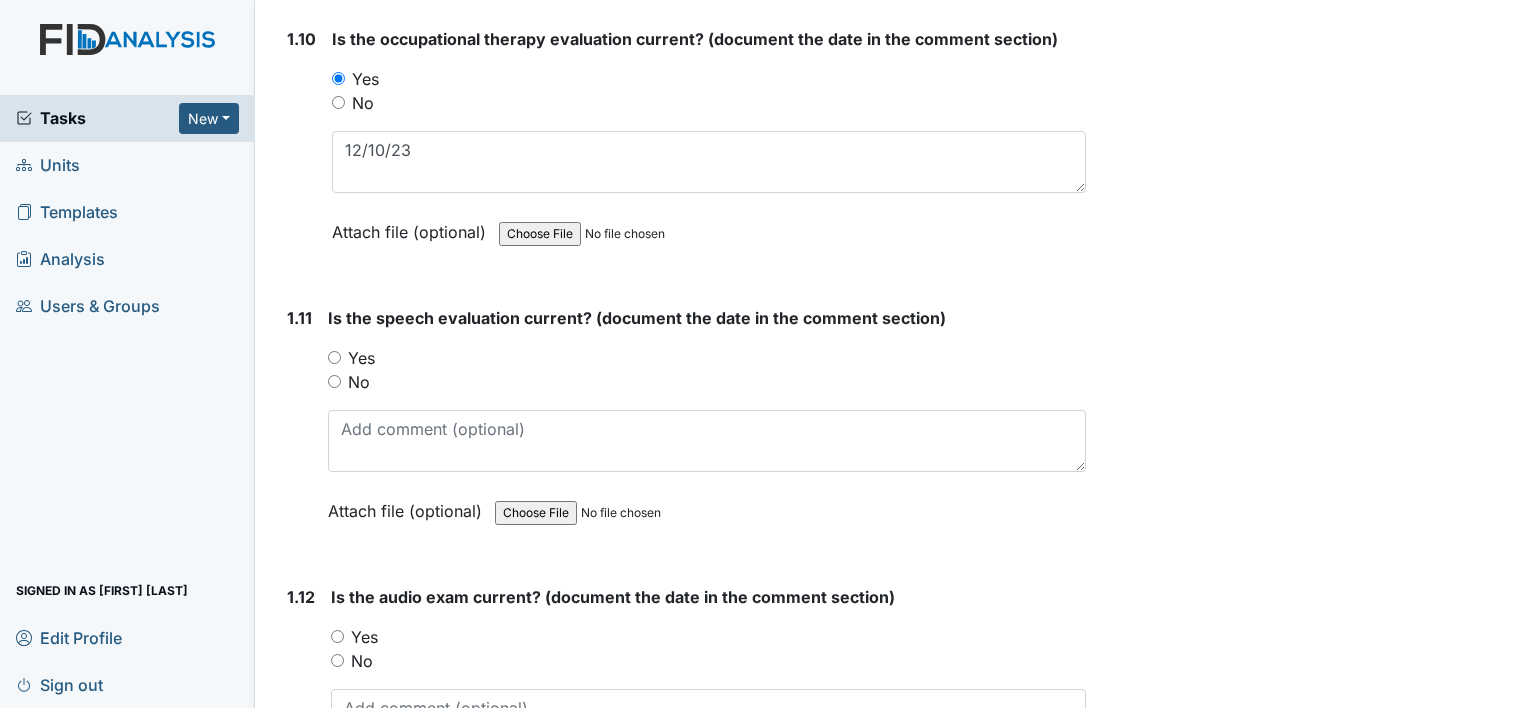 click on "No" at bounding box center [334, 381] 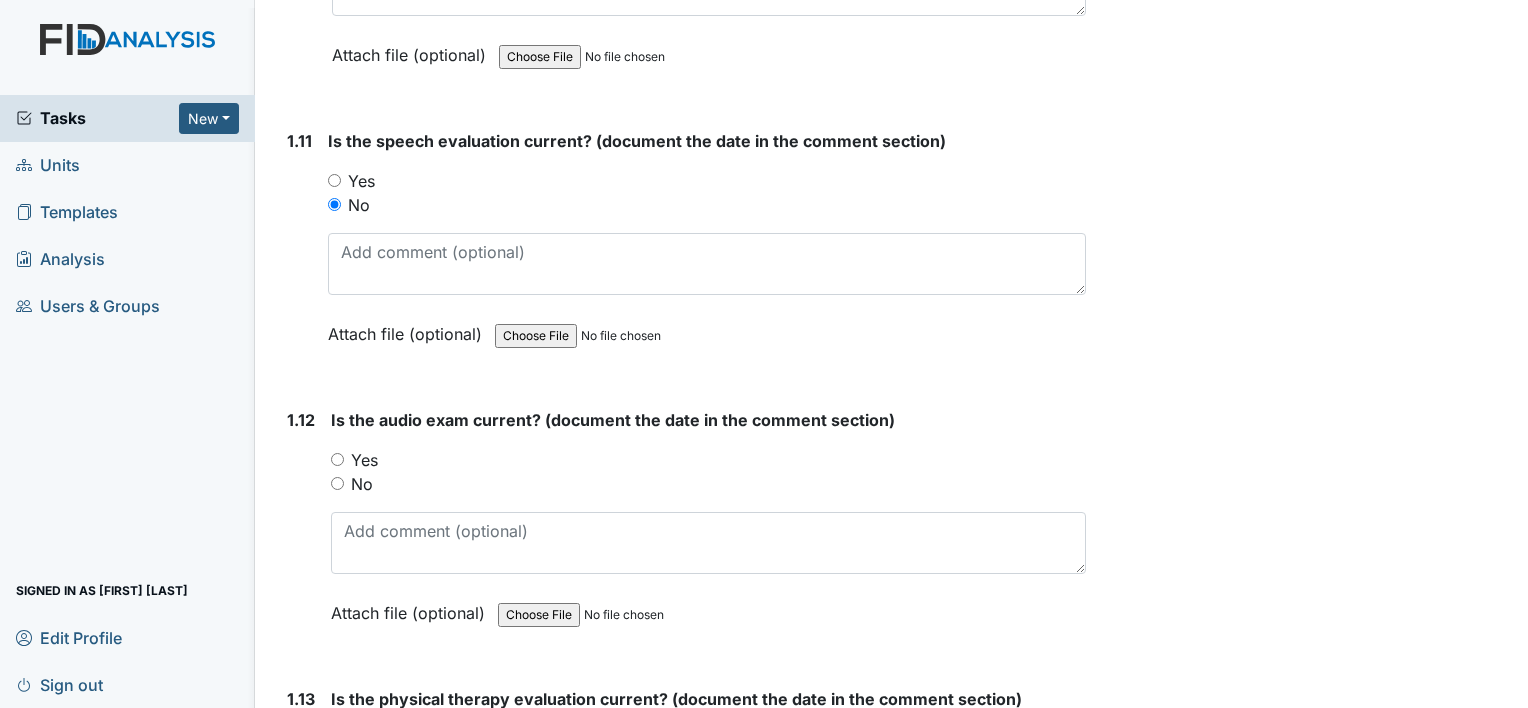 scroll, scrollTop: 3200, scrollLeft: 0, axis: vertical 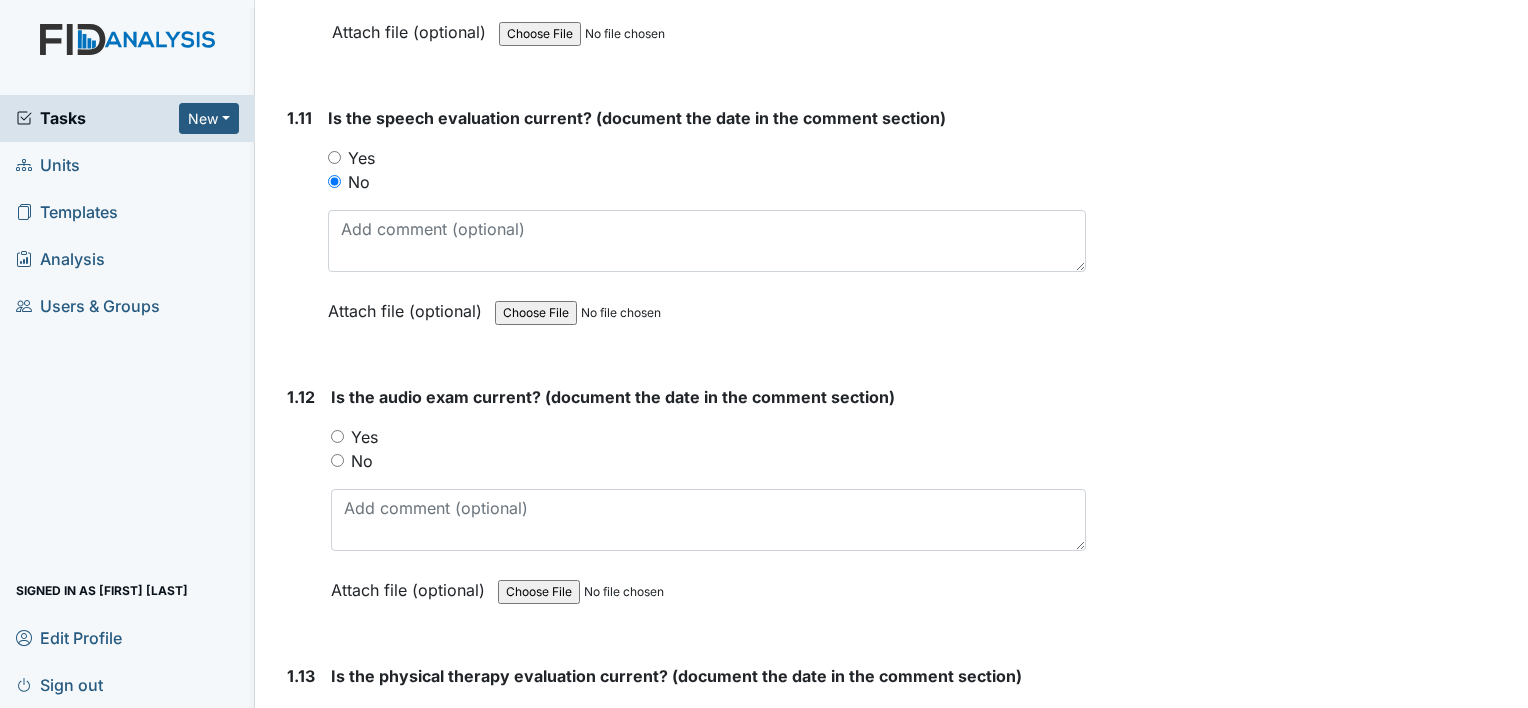 click on "Yes" at bounding box center [337, 436] 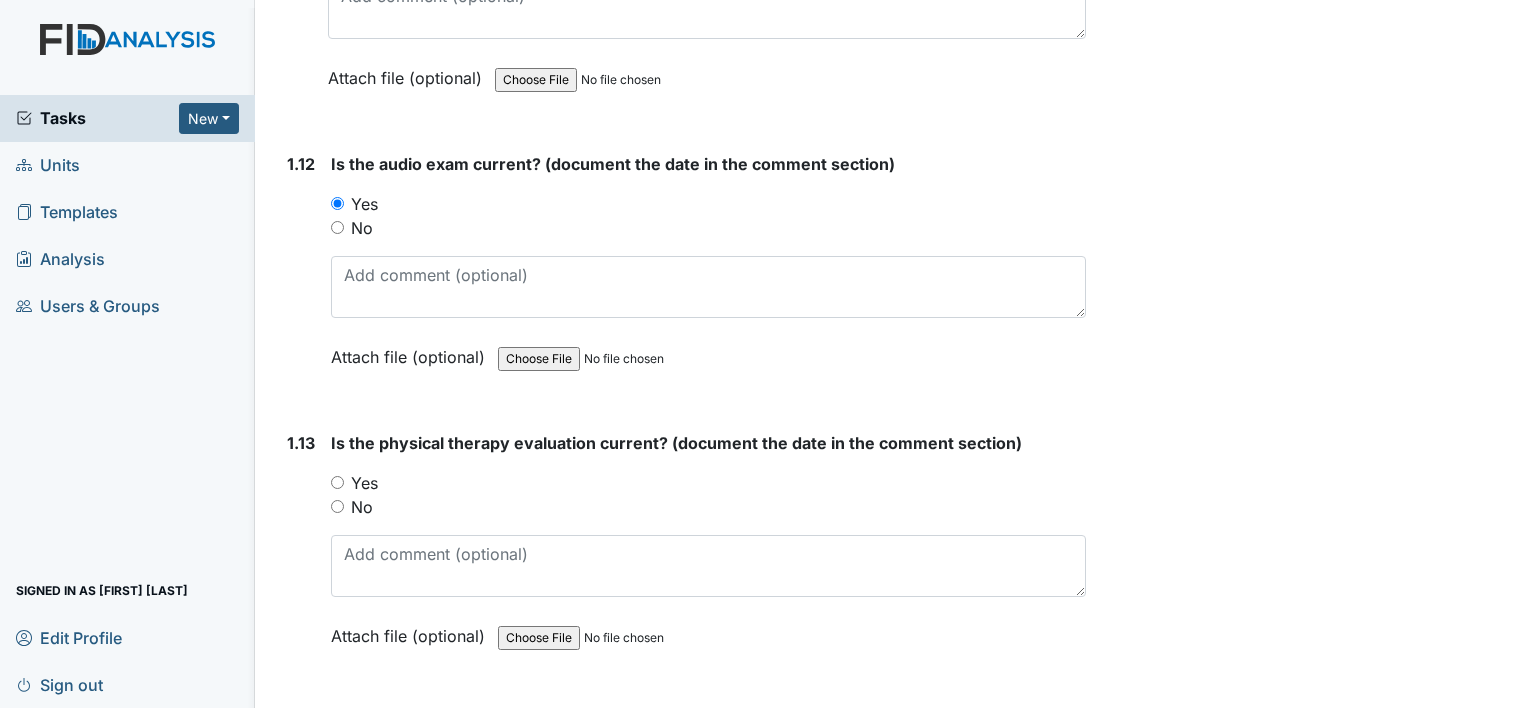 scroll, scrollTop: 3500, scrollLeft: 0, axis: vertical 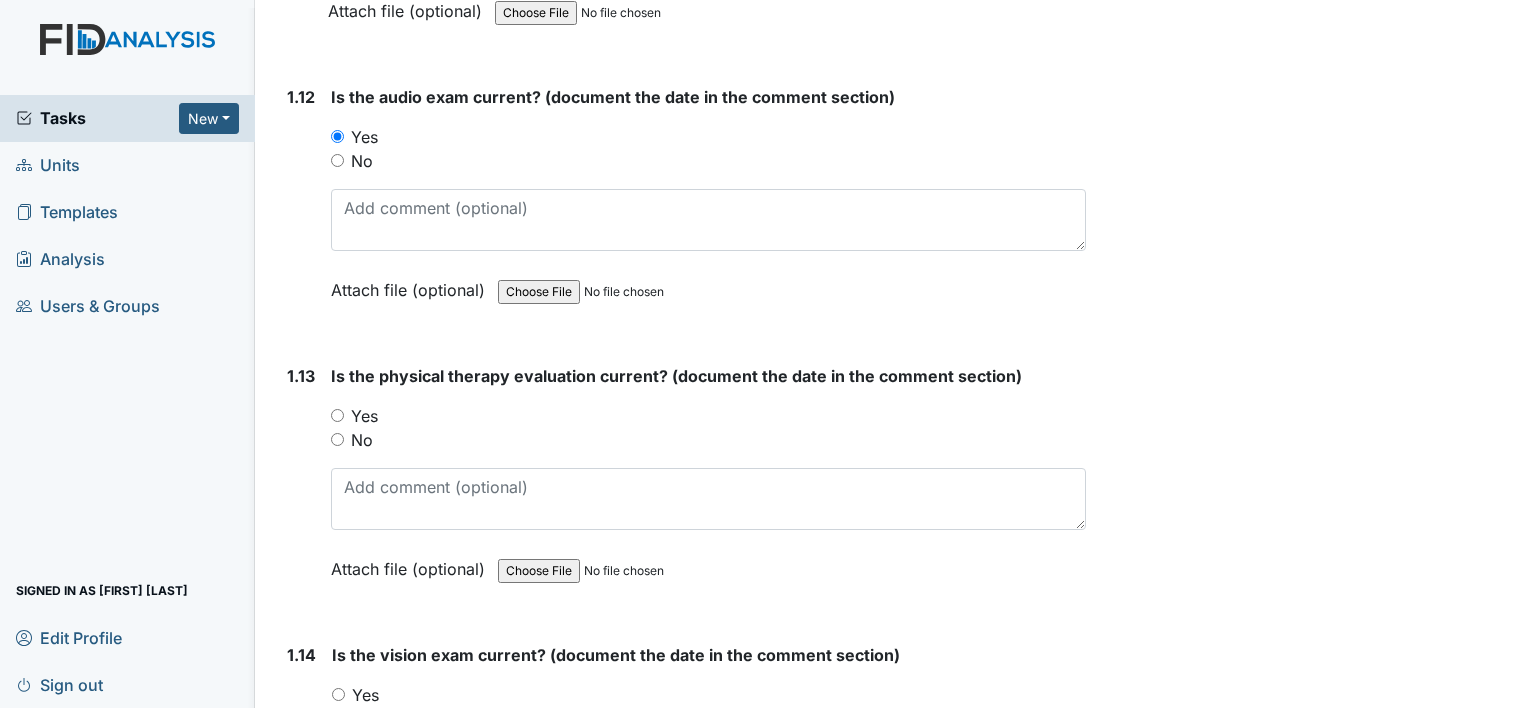 click on "Yes" at bounding box center [337, 415] 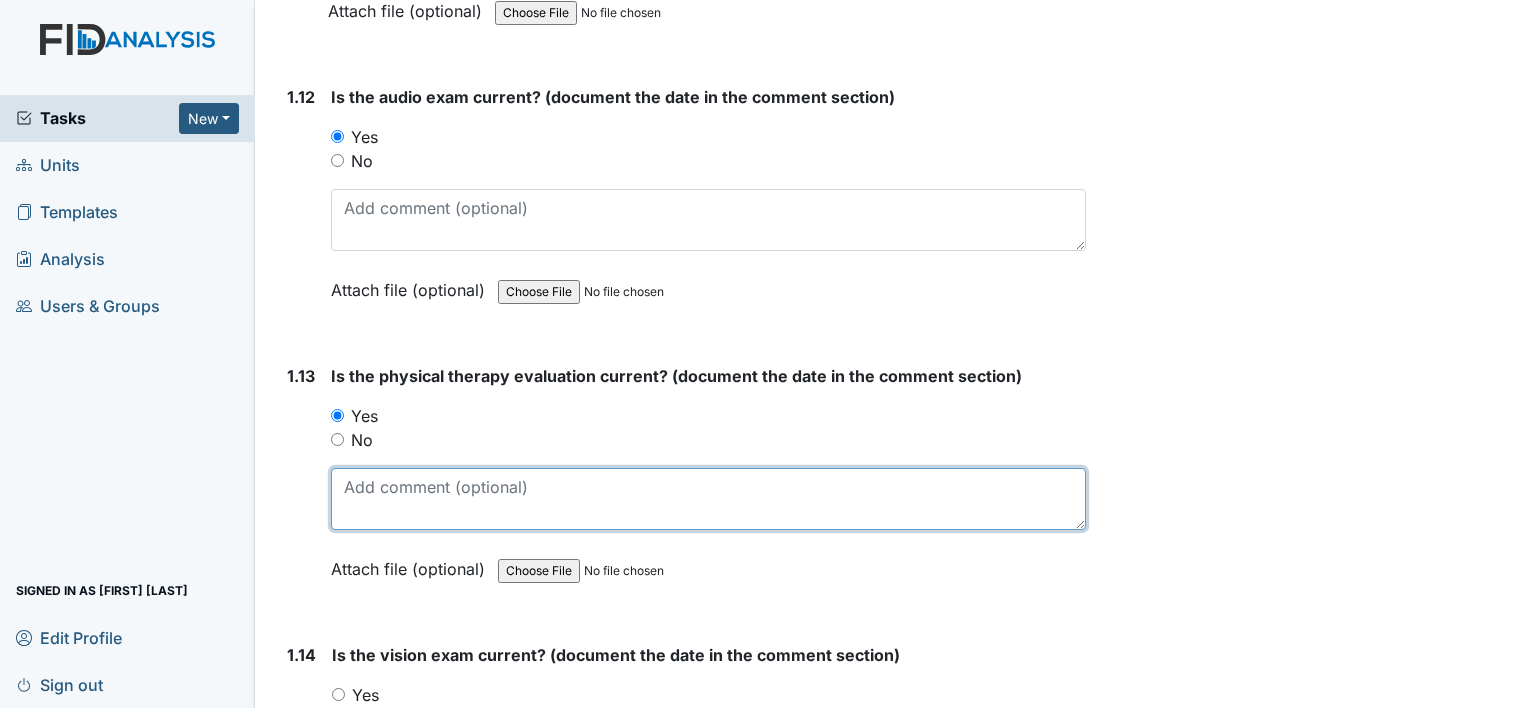 click at bounding box center [708, 499] 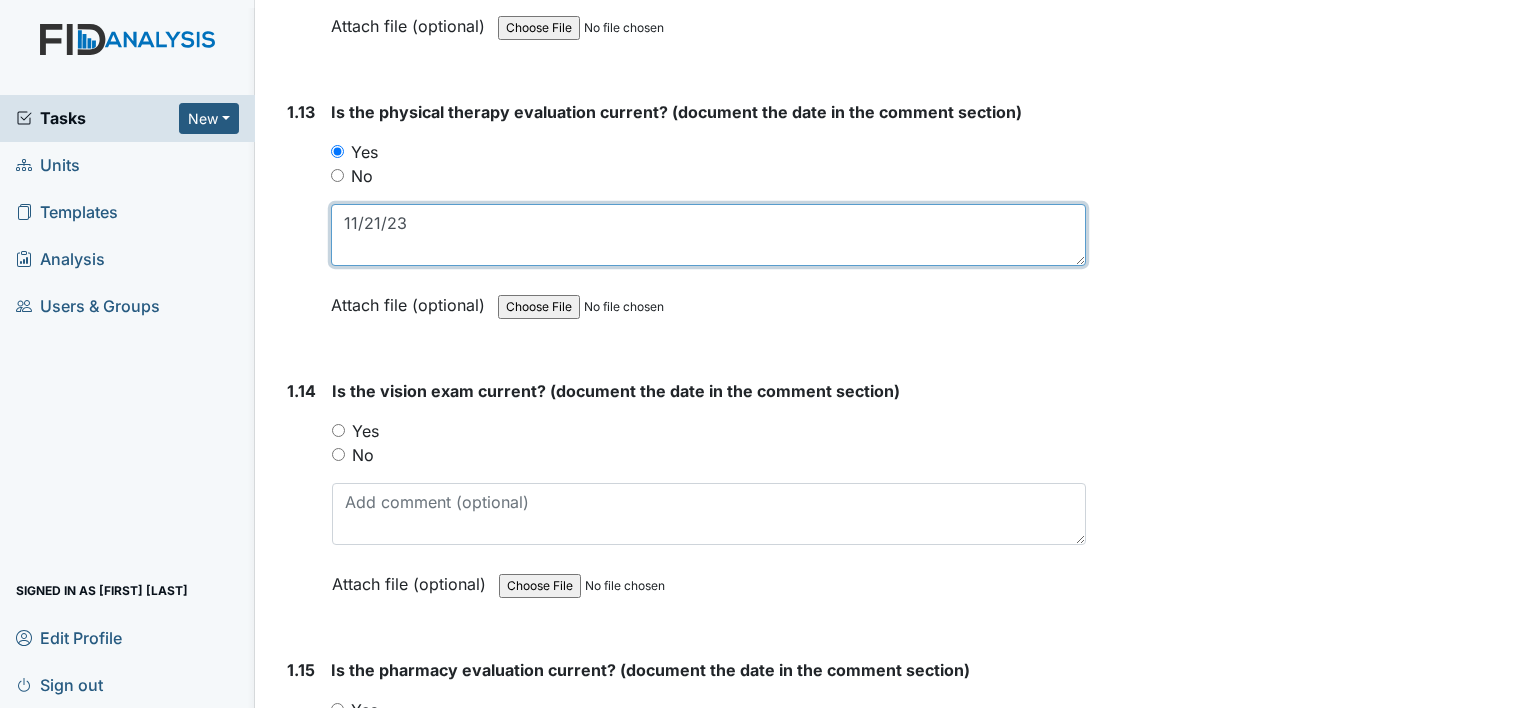 scroll, scrollTop: 3800, scrollLeft: 0, axis: vertical 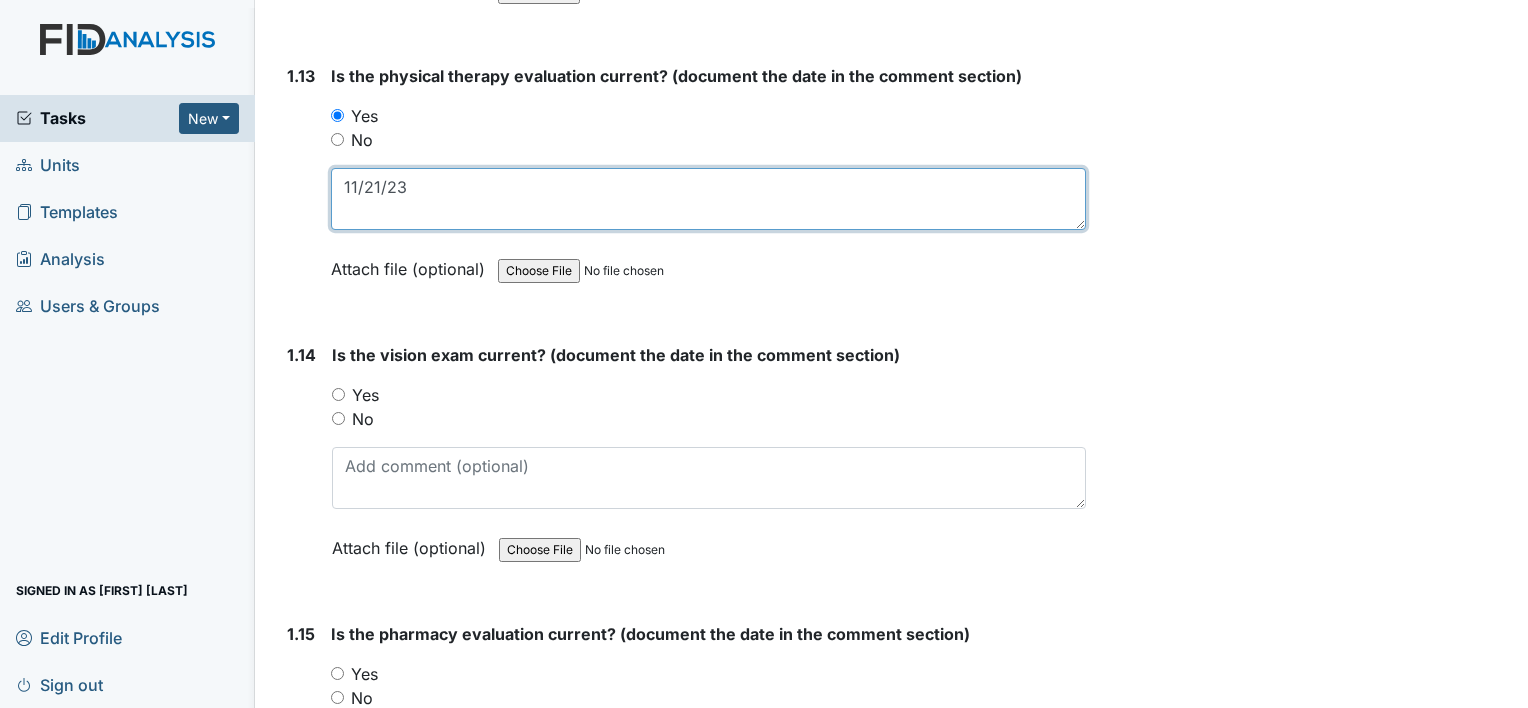 type on "11/21/23" 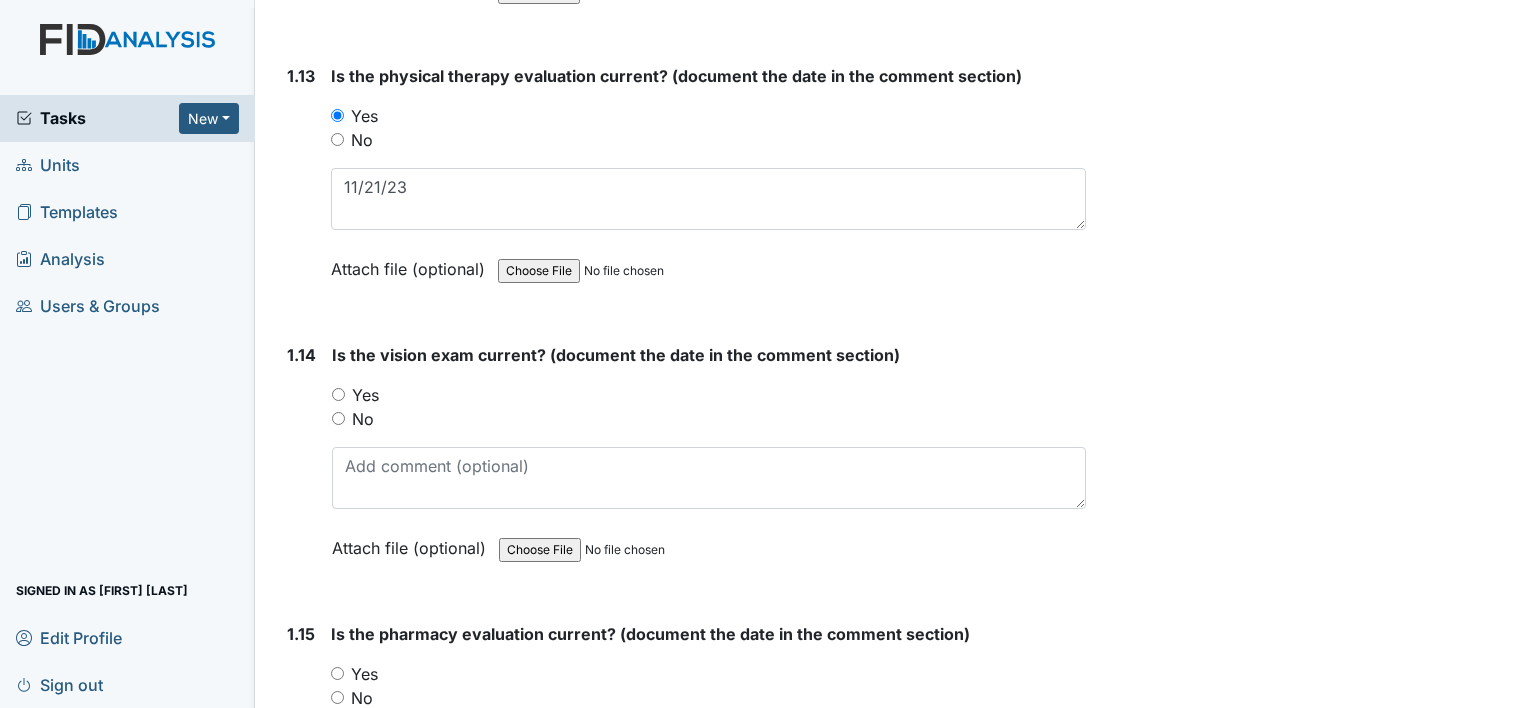 click on "Yes" at bounding box center (338, 394) 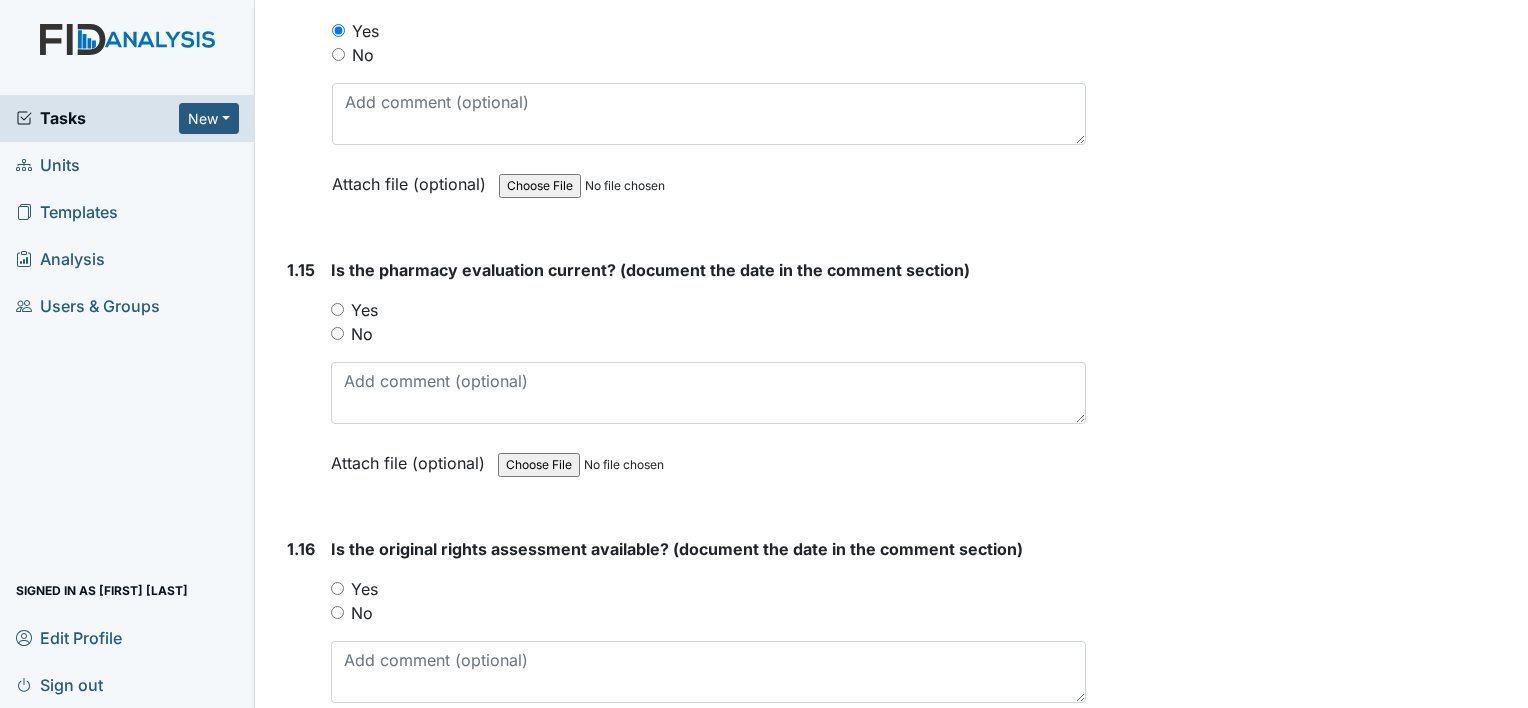 scroll, scrollTop: 4200, scrollLeft: 0, axis: vertical 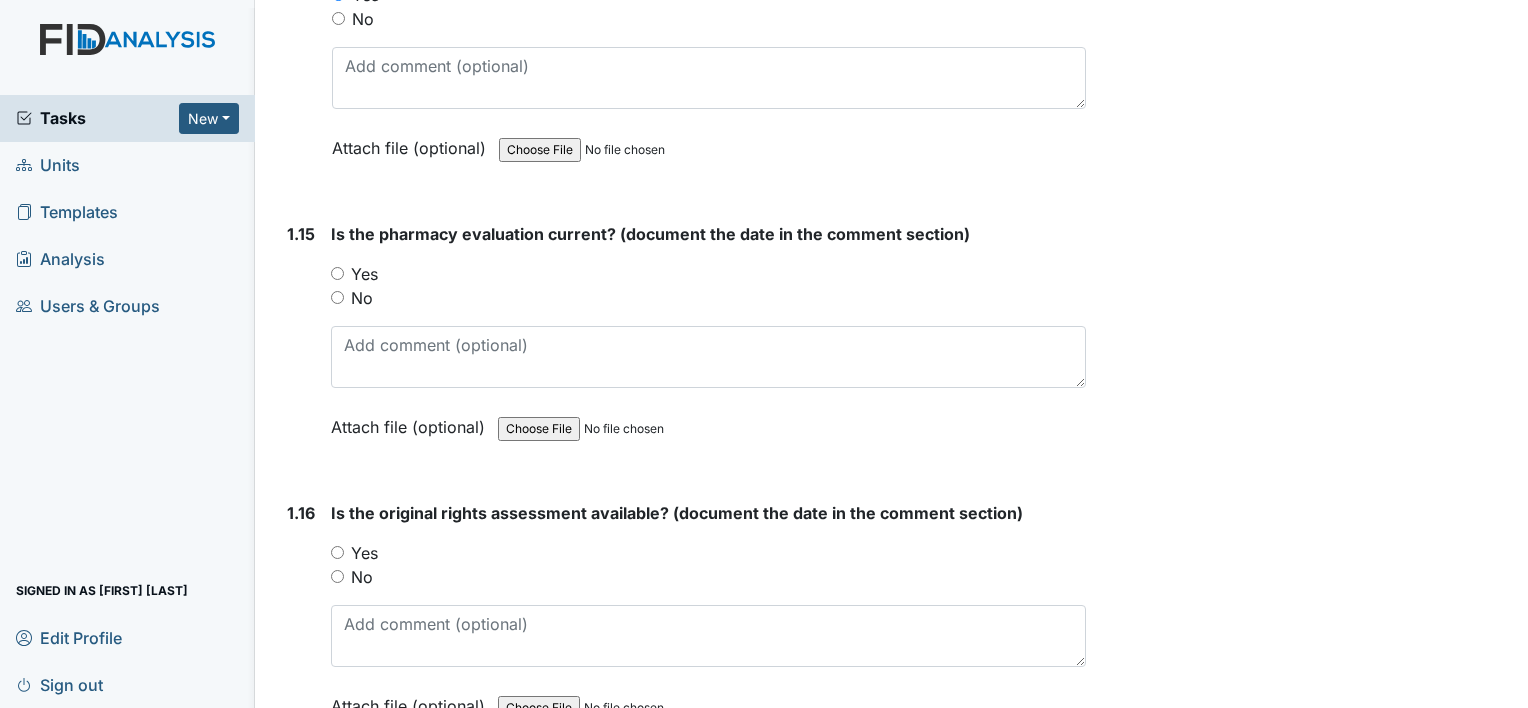 click on "No" at bounding box center [337, 297] 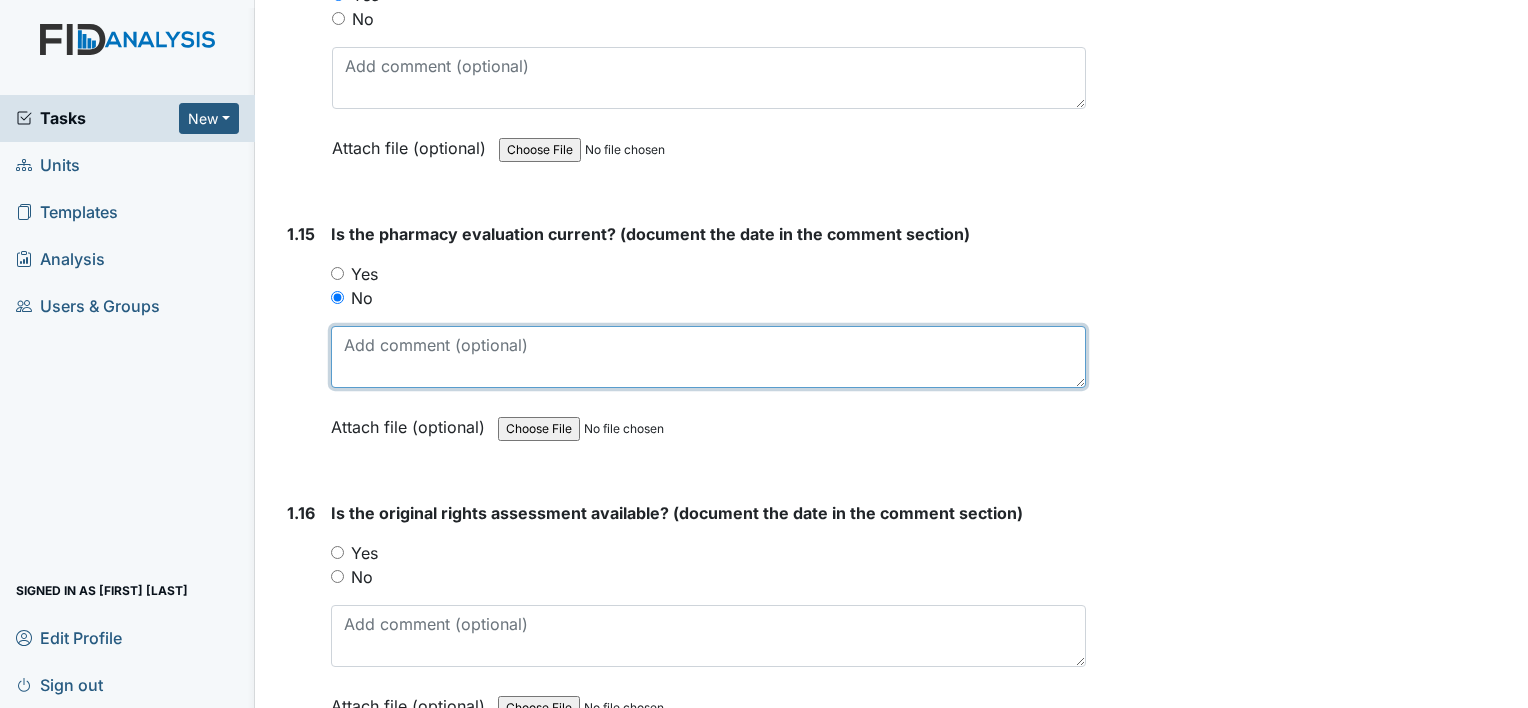 click at bounding box center [708, 357] 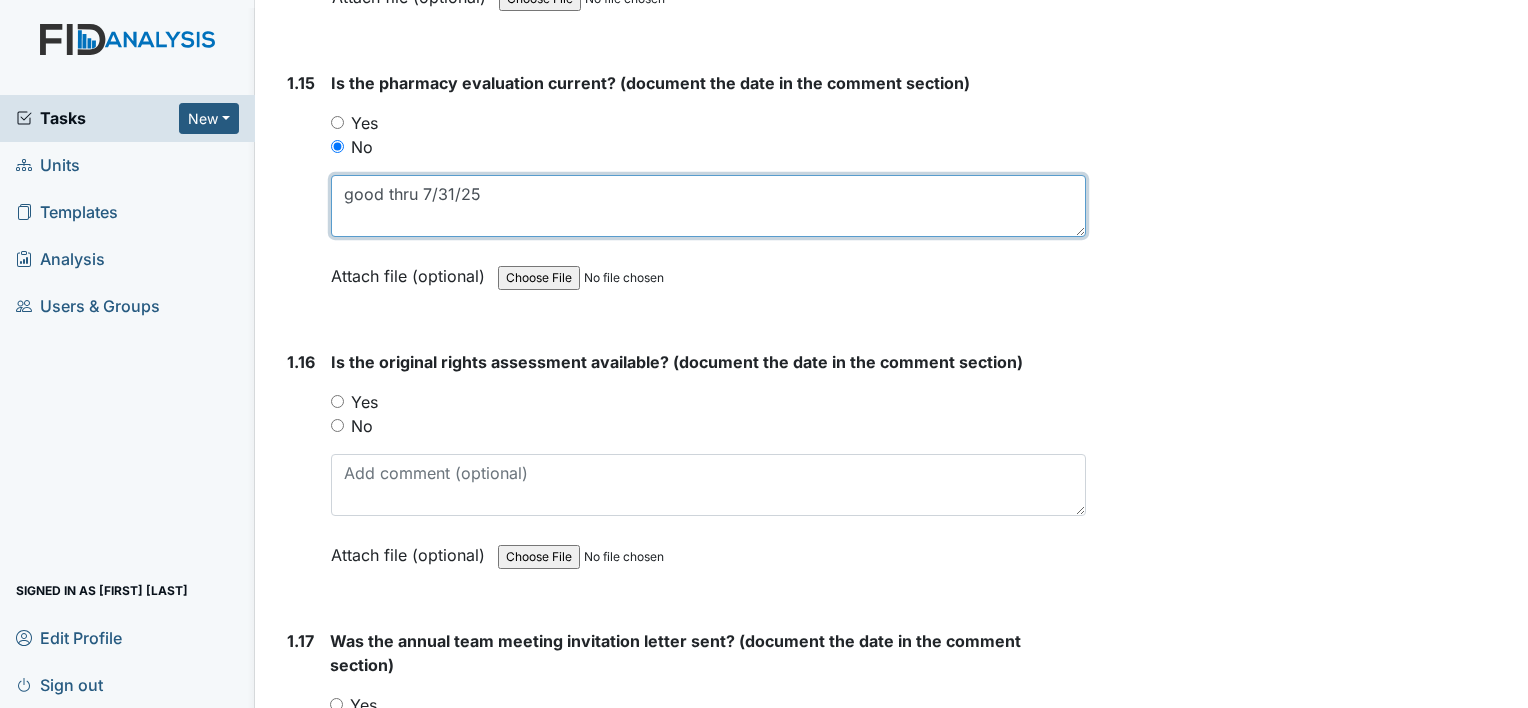 scroll, scrollTop: 4400, scrollLeft: 0, axis: vertical 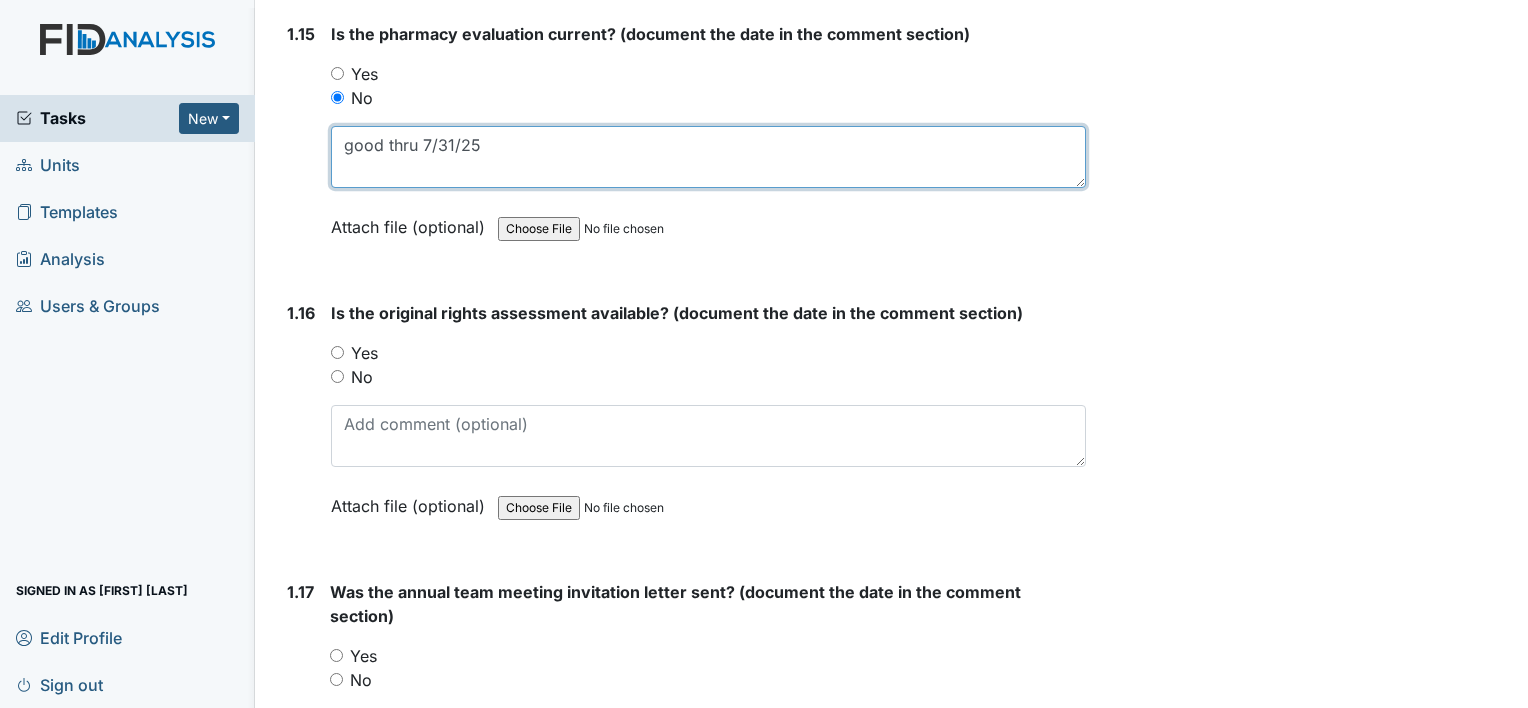 type on "good thru 7/31/25" 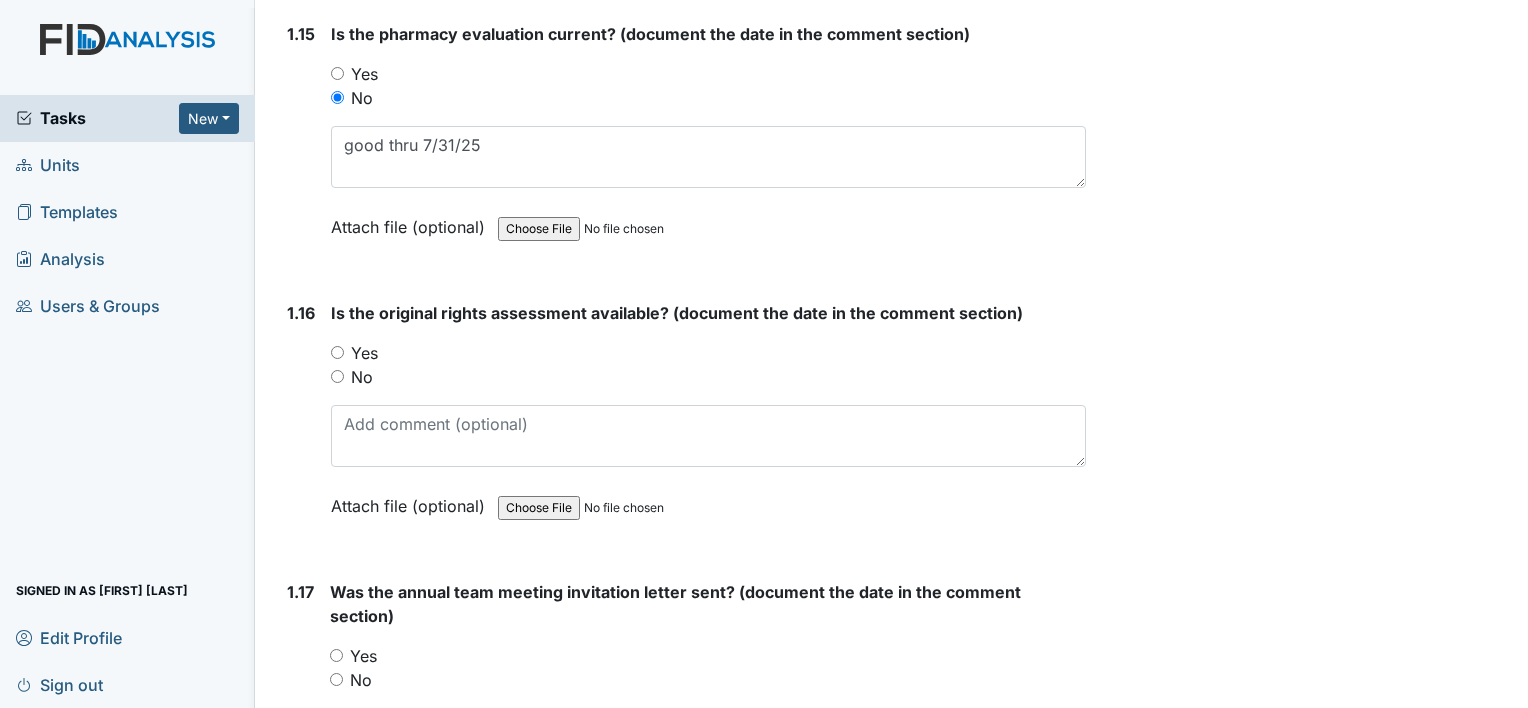 click on "1.16
Is the original rights assessment available? (document the date in the comment section)
You must select one of the below options.
Yes
No
Attach file (optional)
You can upload .pdf, .txt, .jpg, .jpeg, .png, .csv, .xls, or .doc files under 100MB." at bounding box center (682, 424) 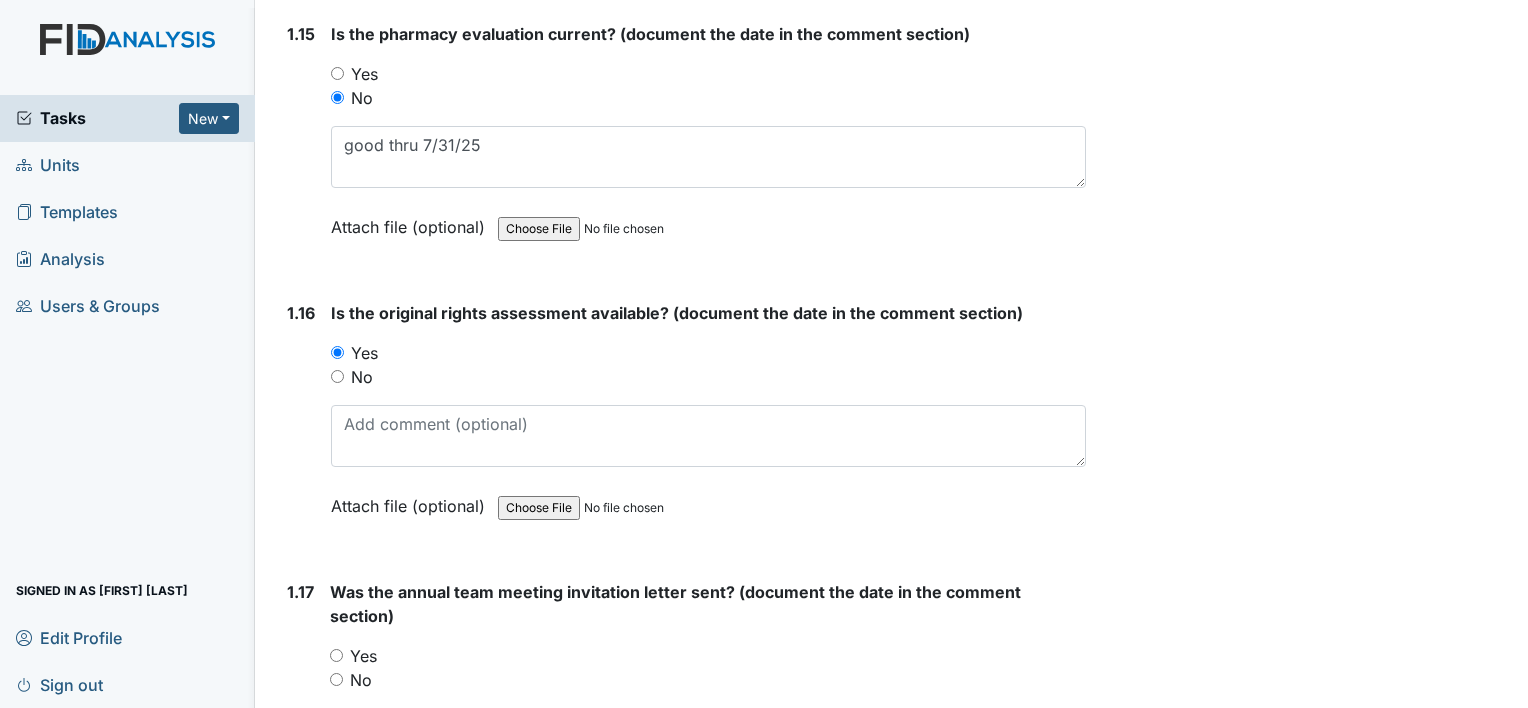 click on "Yes" at bounding box center (336, 655) 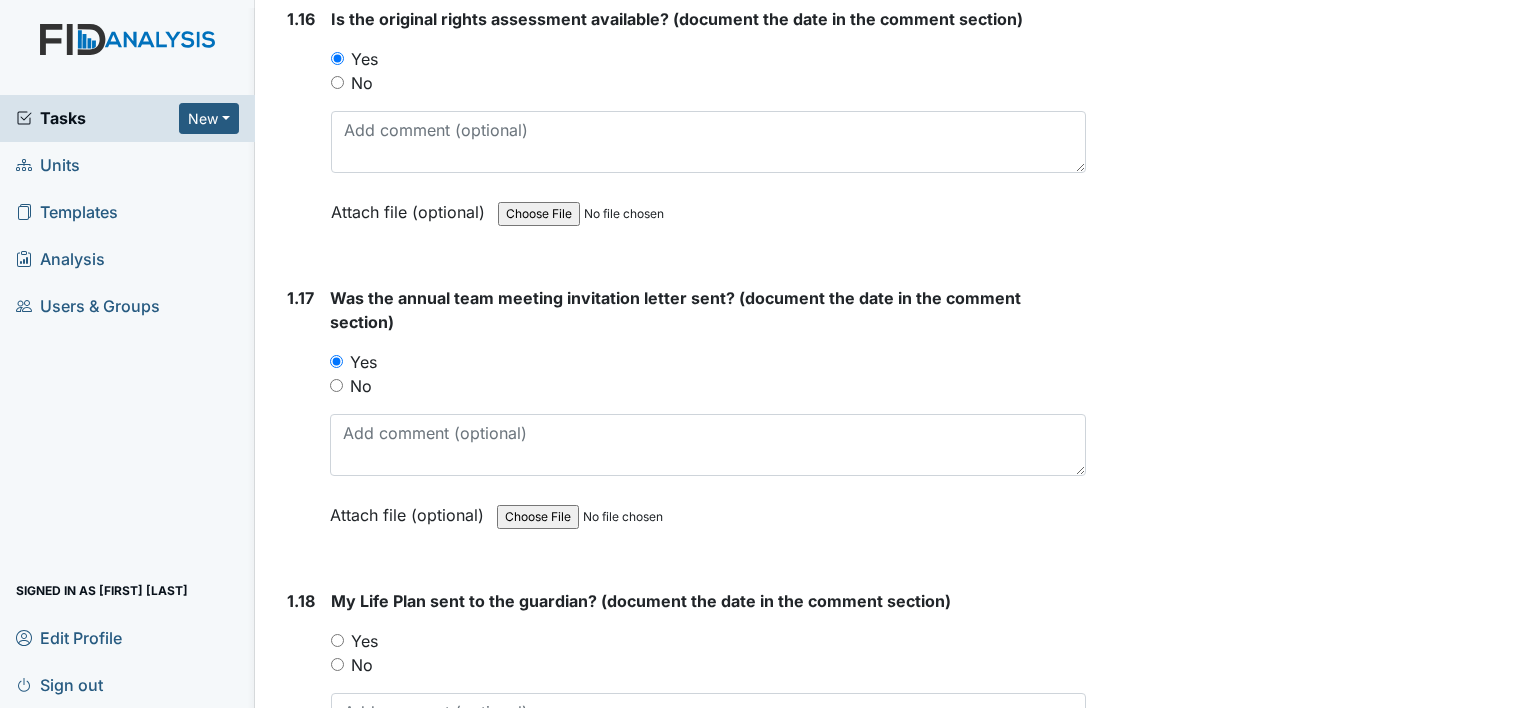 scroll, scrollTop: 4800, scrollLeft: 0, axis: vertical 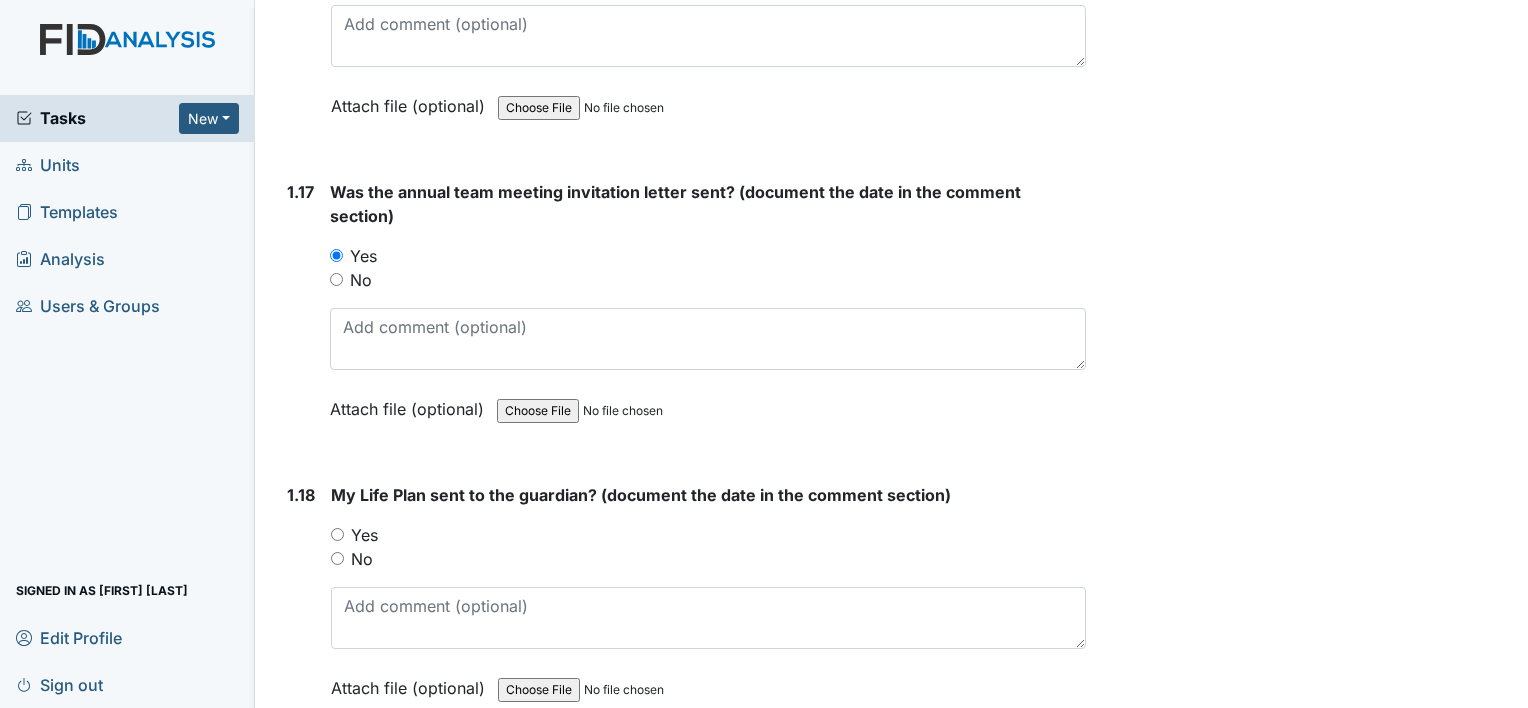 click on "Yes" at bounding box center [337, 534] 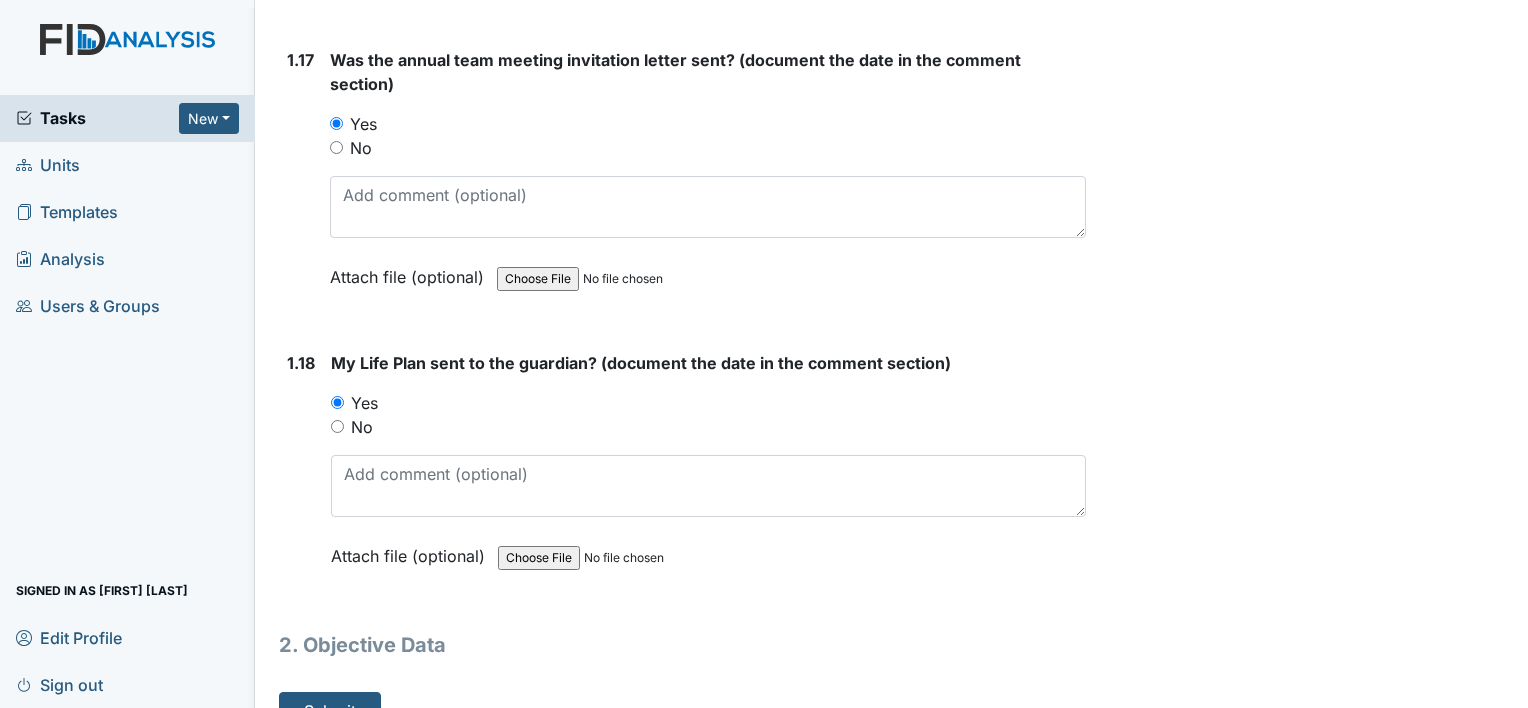 scroll, scrollTop: 4951, scrollLeft: 0, axis: vertical 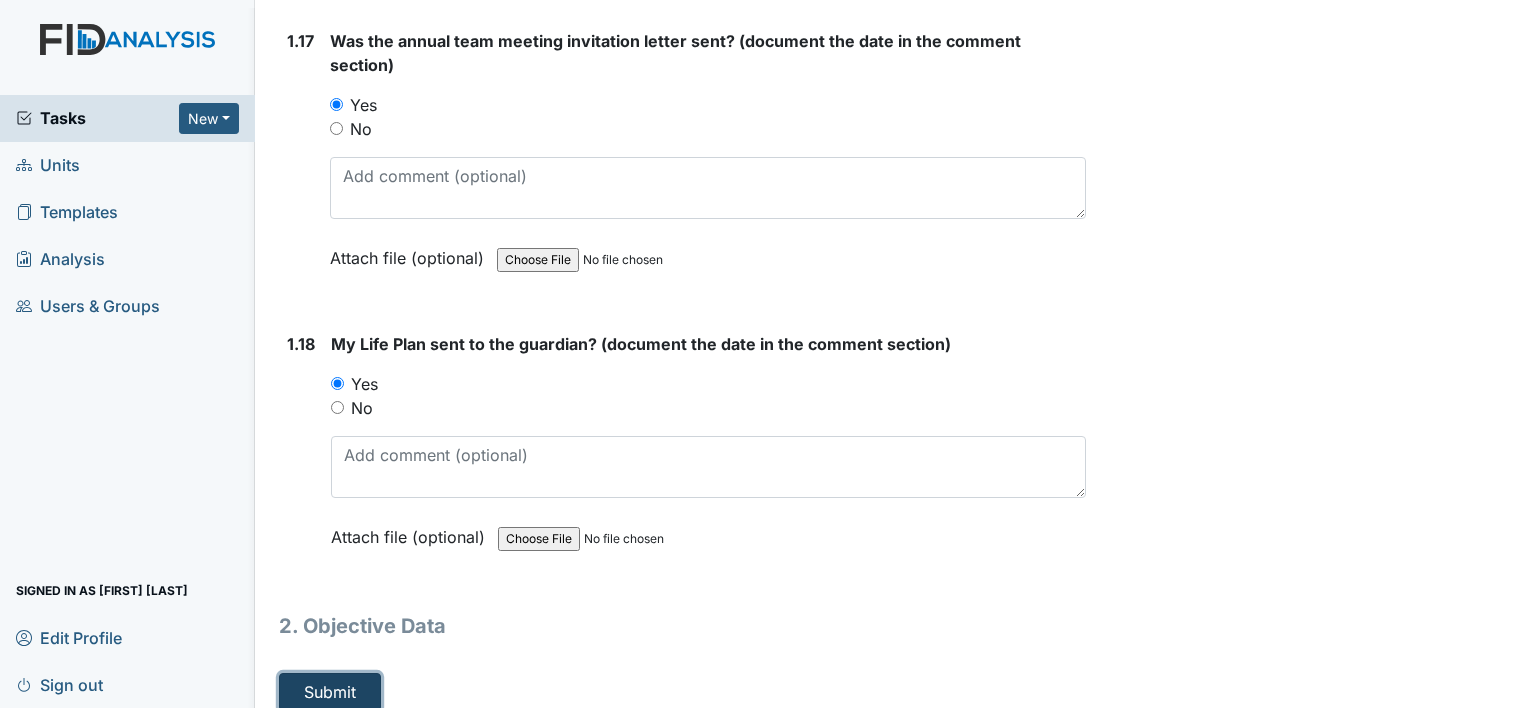 click on "Submit" at bounding box center [330, 692] 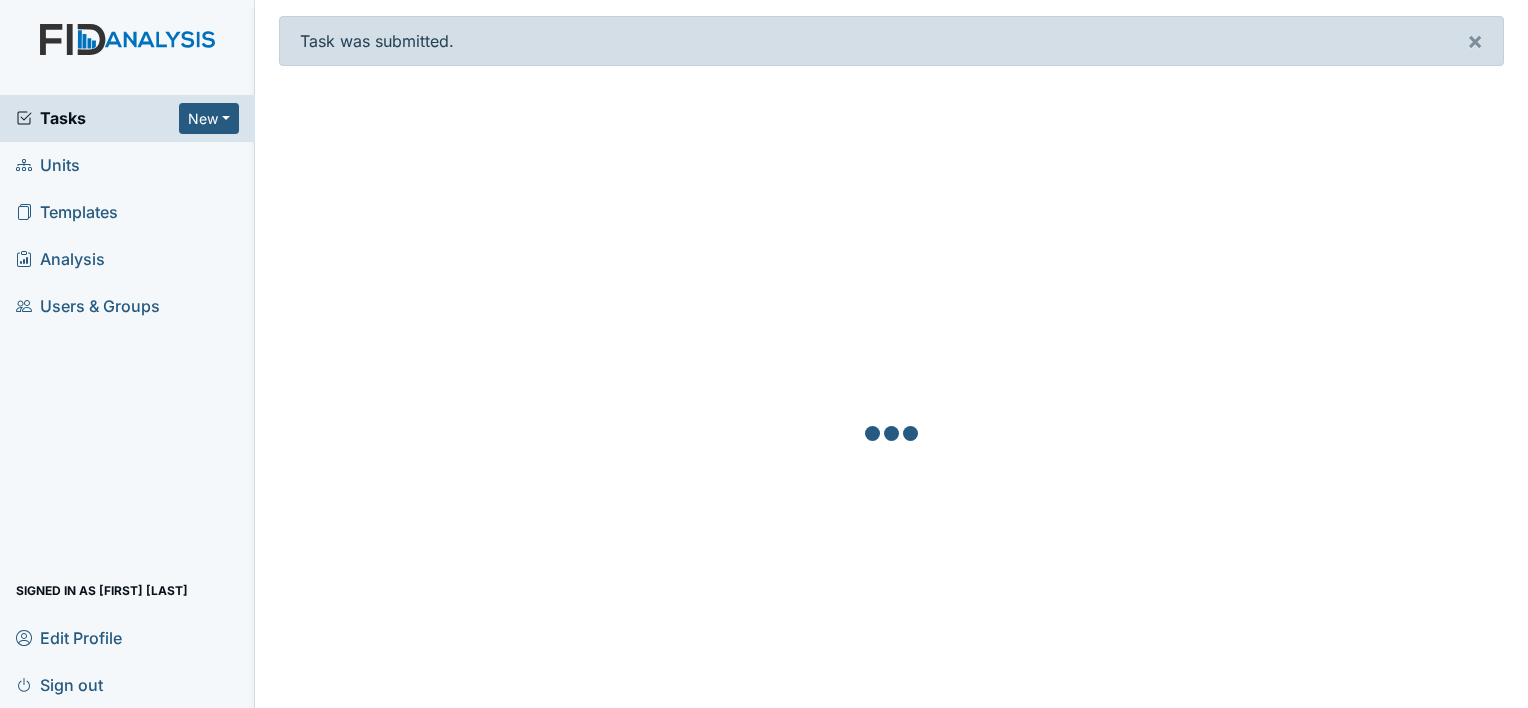 scroll, scrollTop: 0, scrollLeft: 0, axis: both 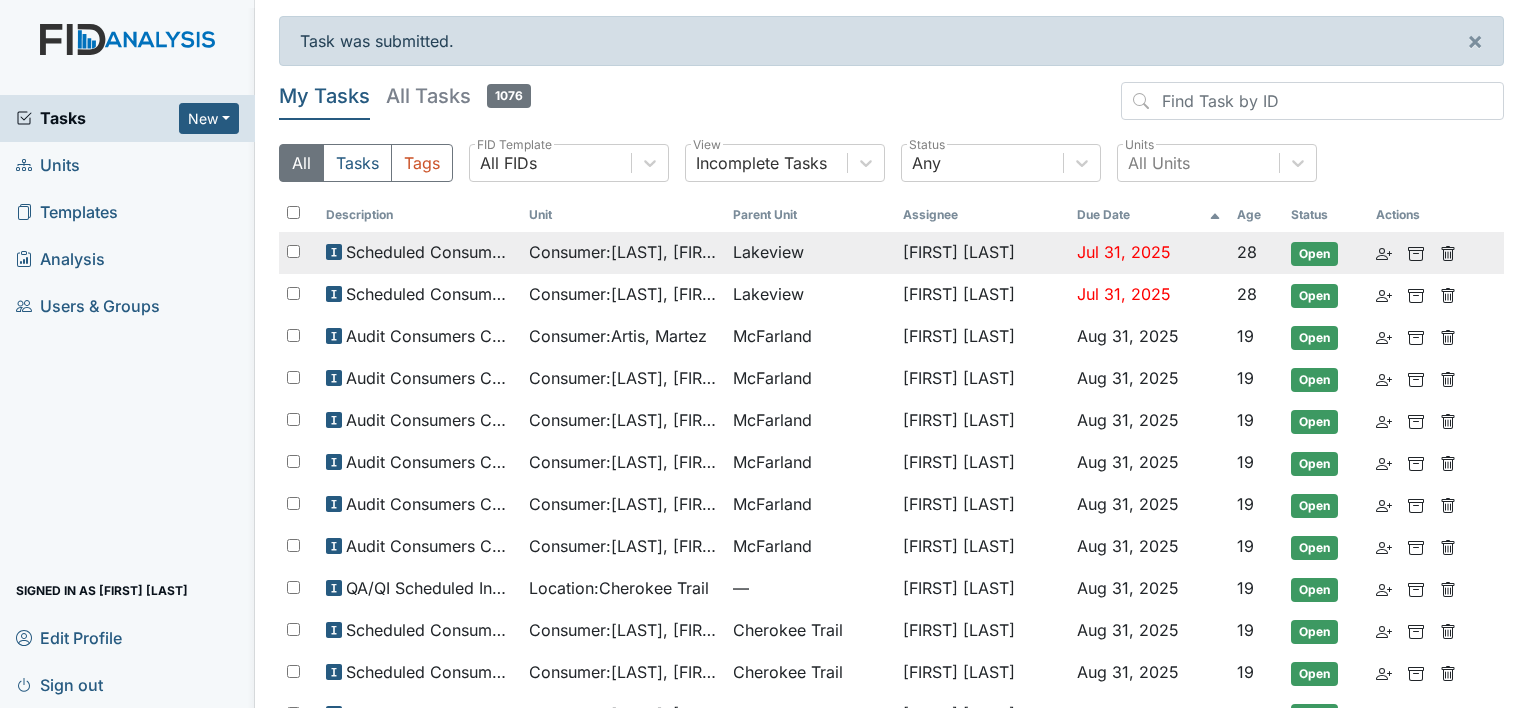 click on "[FIRST] [LAST]" at bounding box center [981, 253] 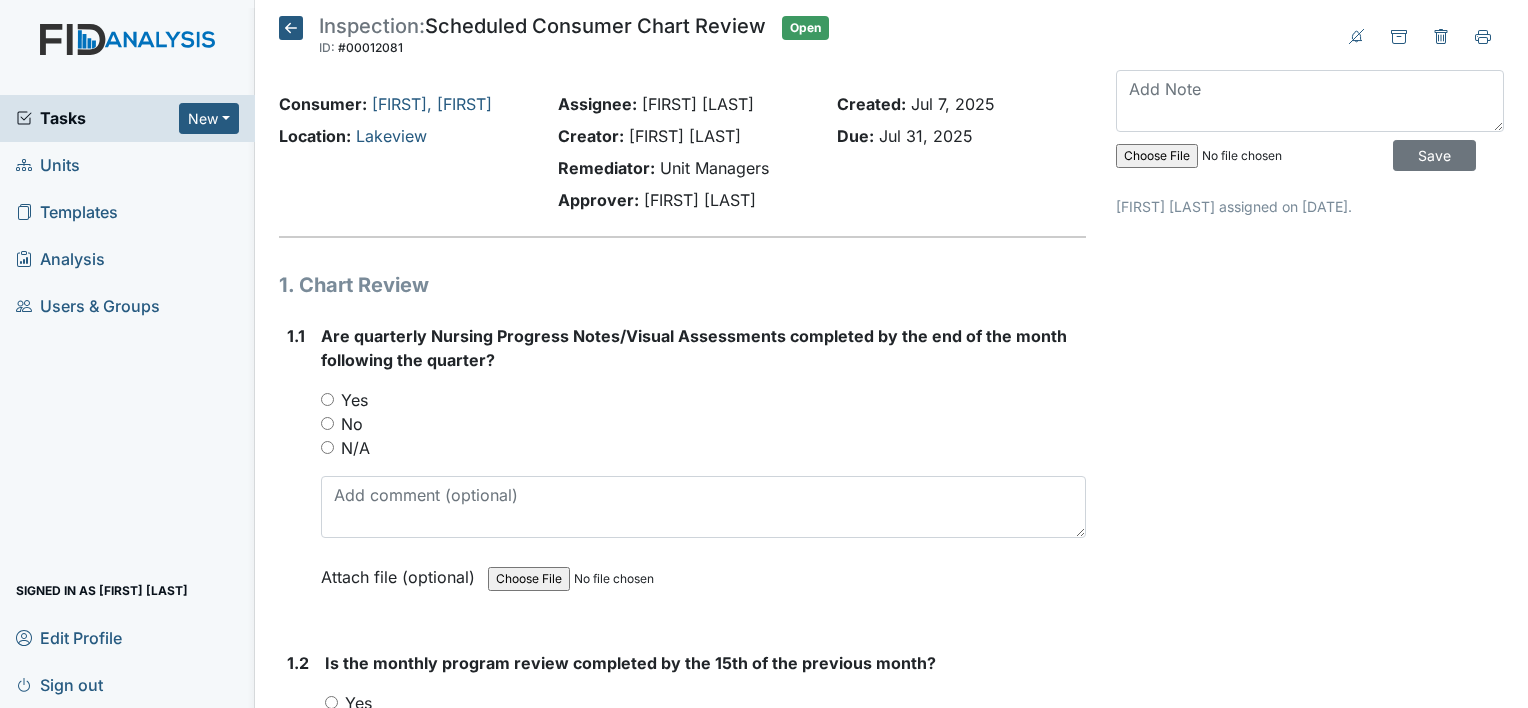 scroll, scrollTop: 0, scrollLeft: 0, axis: both 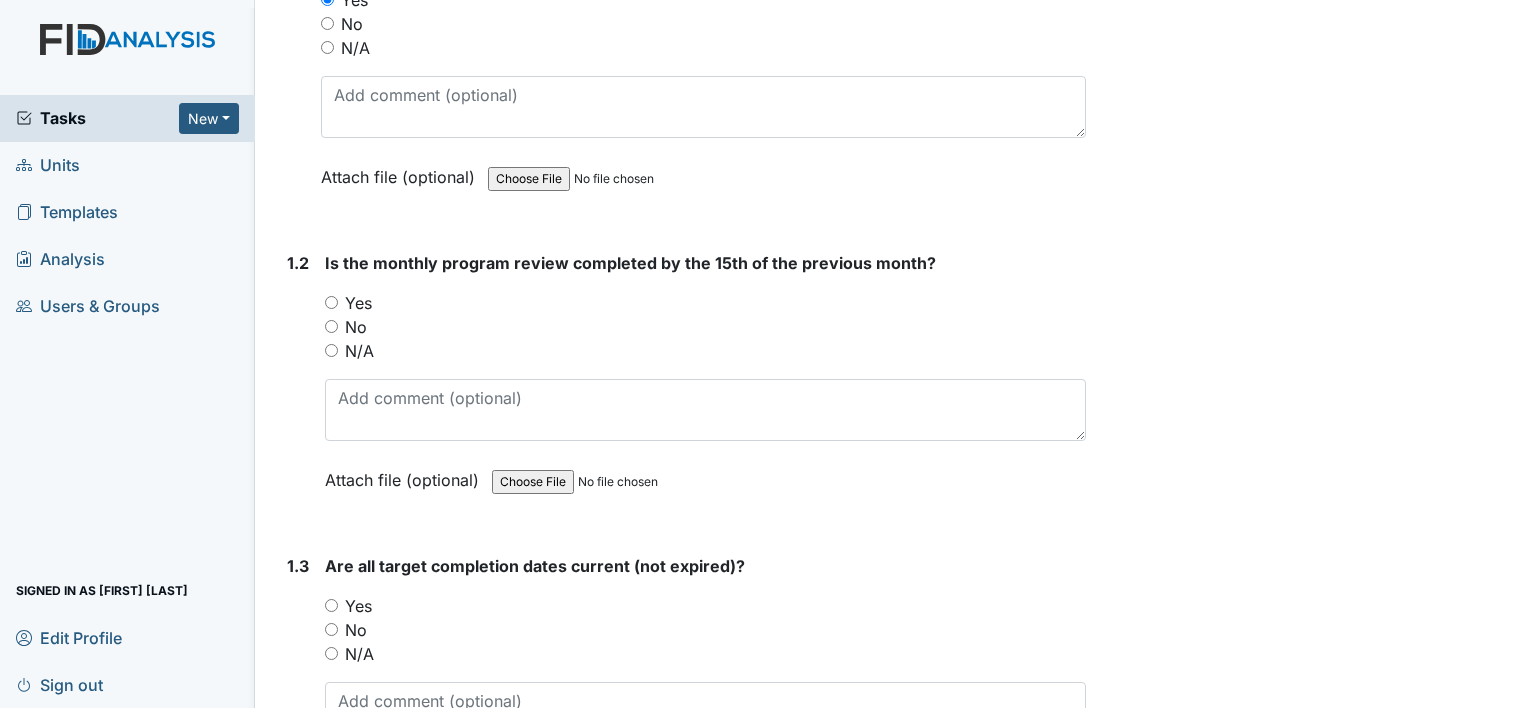 click on "Yes" at bounding box center (331, 302) 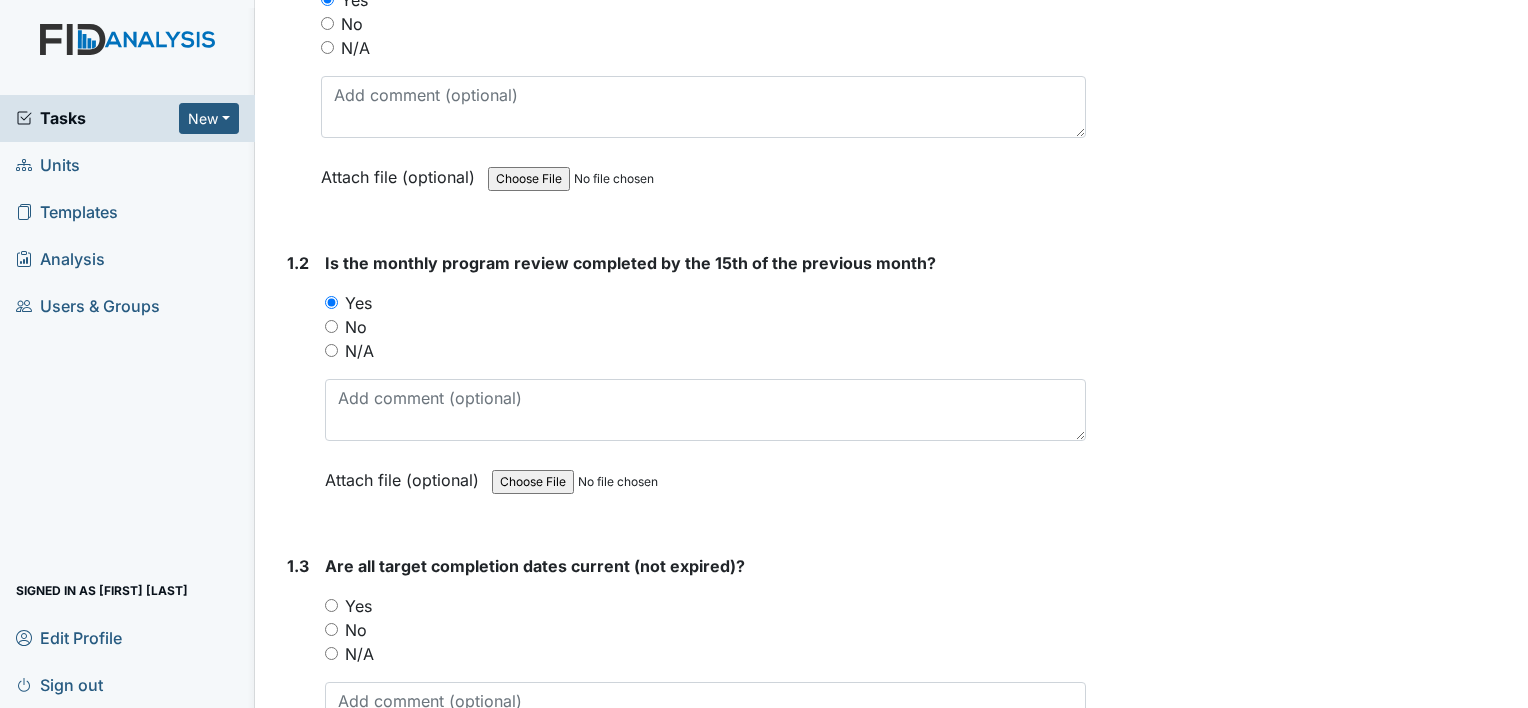 click on "Yes" at bounding box center [705, 606] 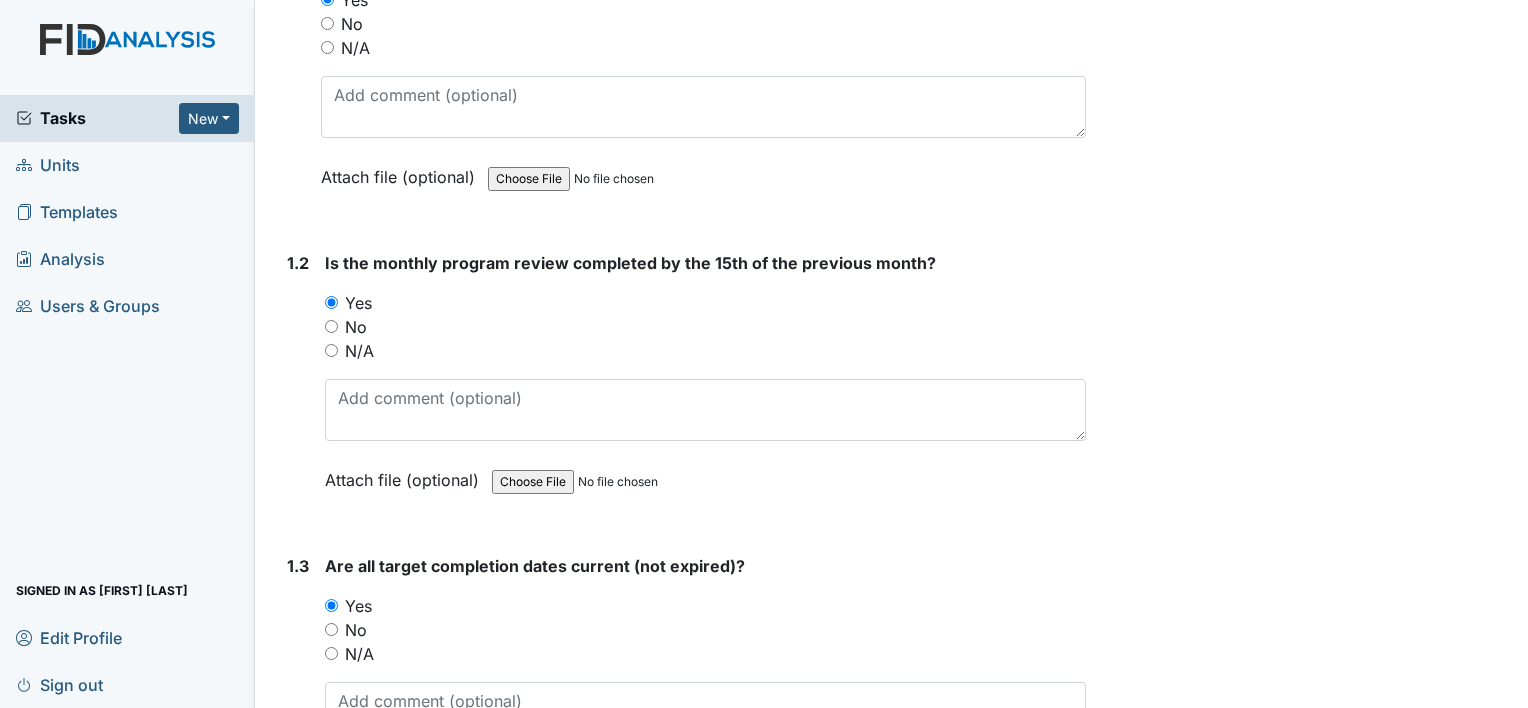 click on "Archive Task
×
Are you sure you want to archive this task? It will appear as incomplete on reports.
Archive
Delete Task
×
Are you sure you want to delete this task?
Delete
Save
[FIRST] [LAST] assigned on [DATE]." at bounding box center (1310, 2439) 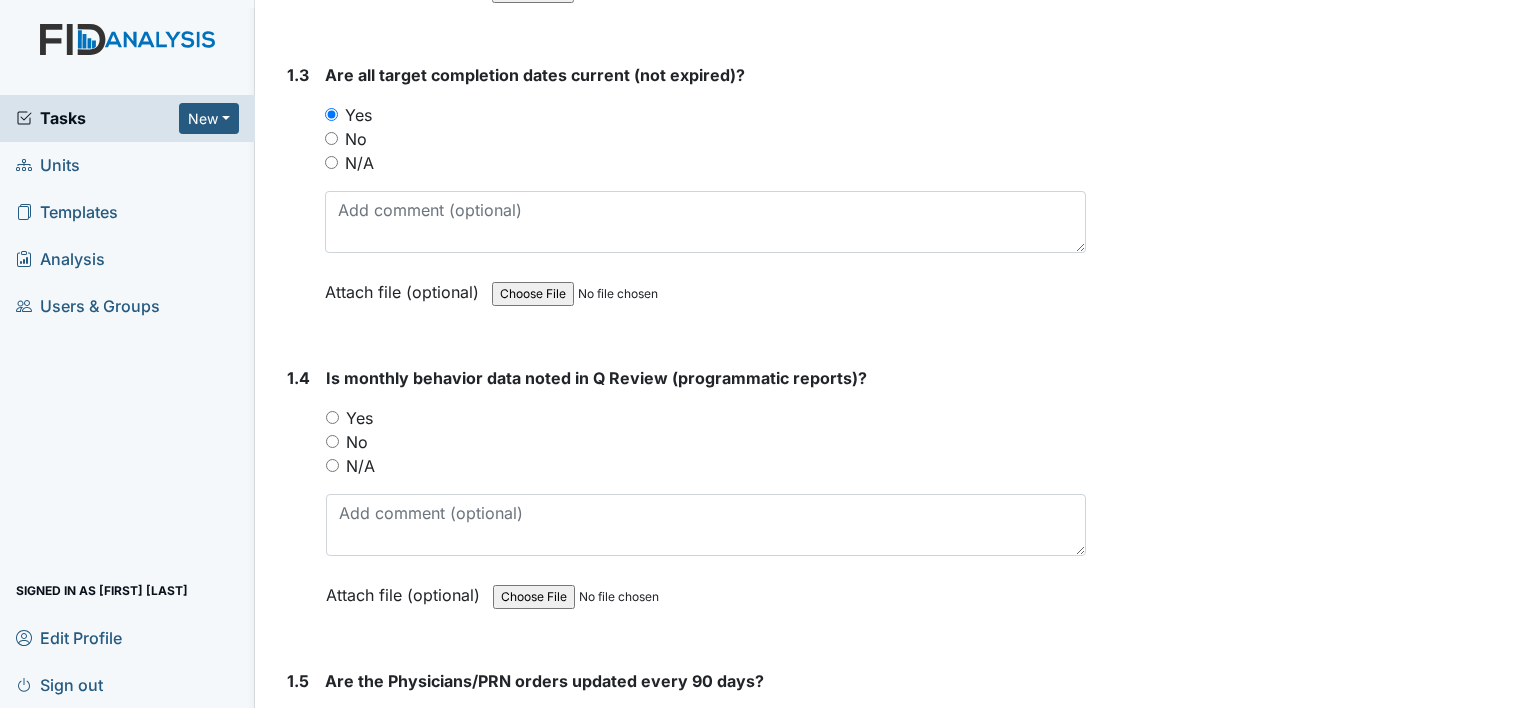 scroll, scrollTop: 900, scrollLeft: 0, axis: vertical 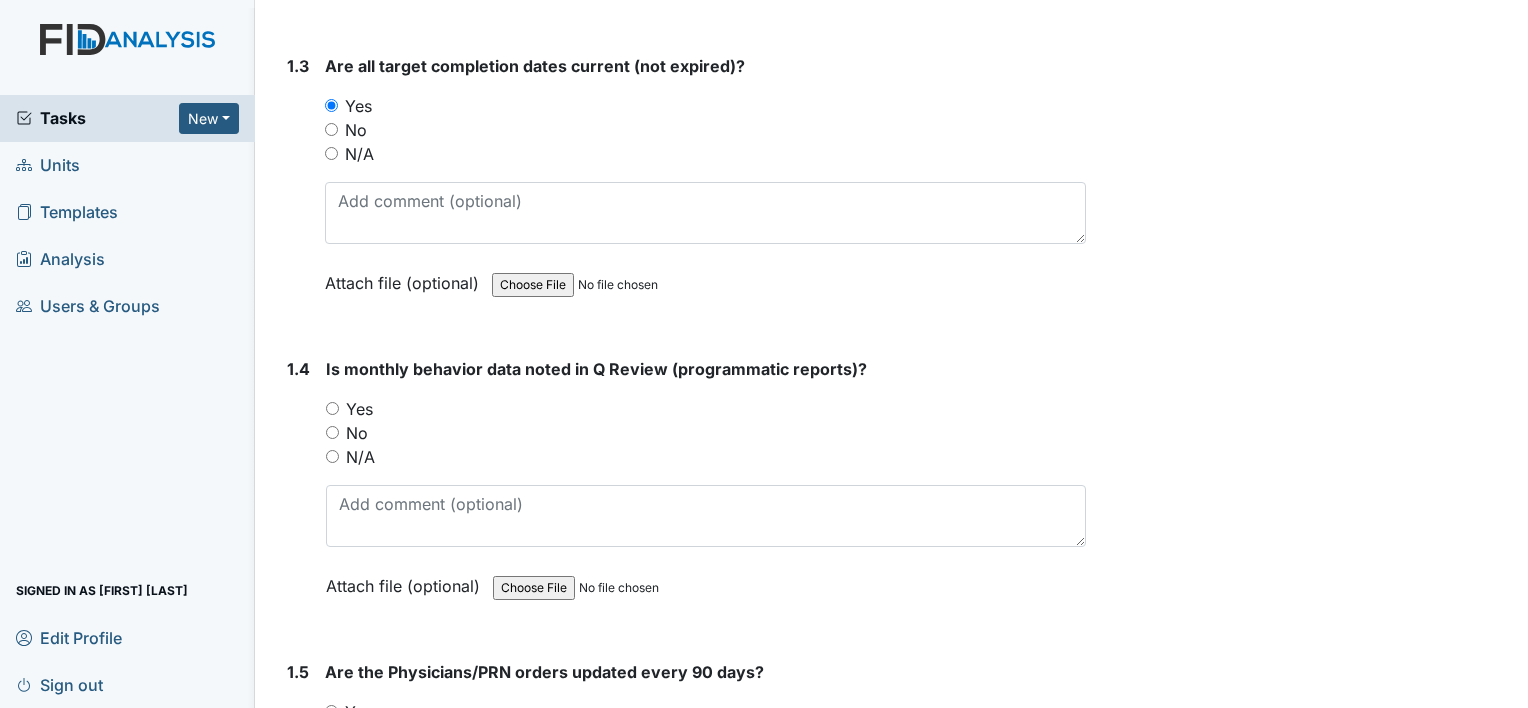 click on "Yes" at bounding box center [332, 408] 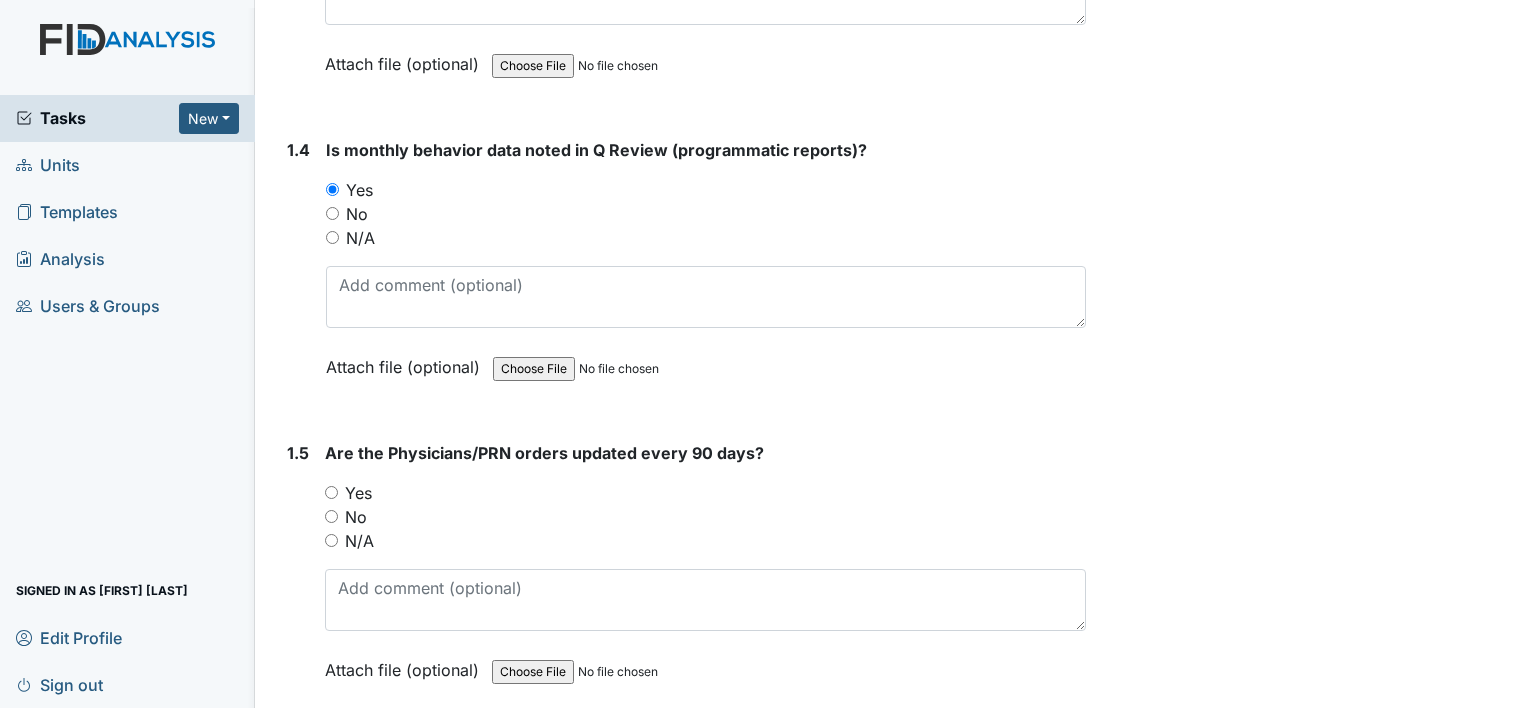 scroll, scrollTop: 1200, scrollLeft: 0, axis: vertical 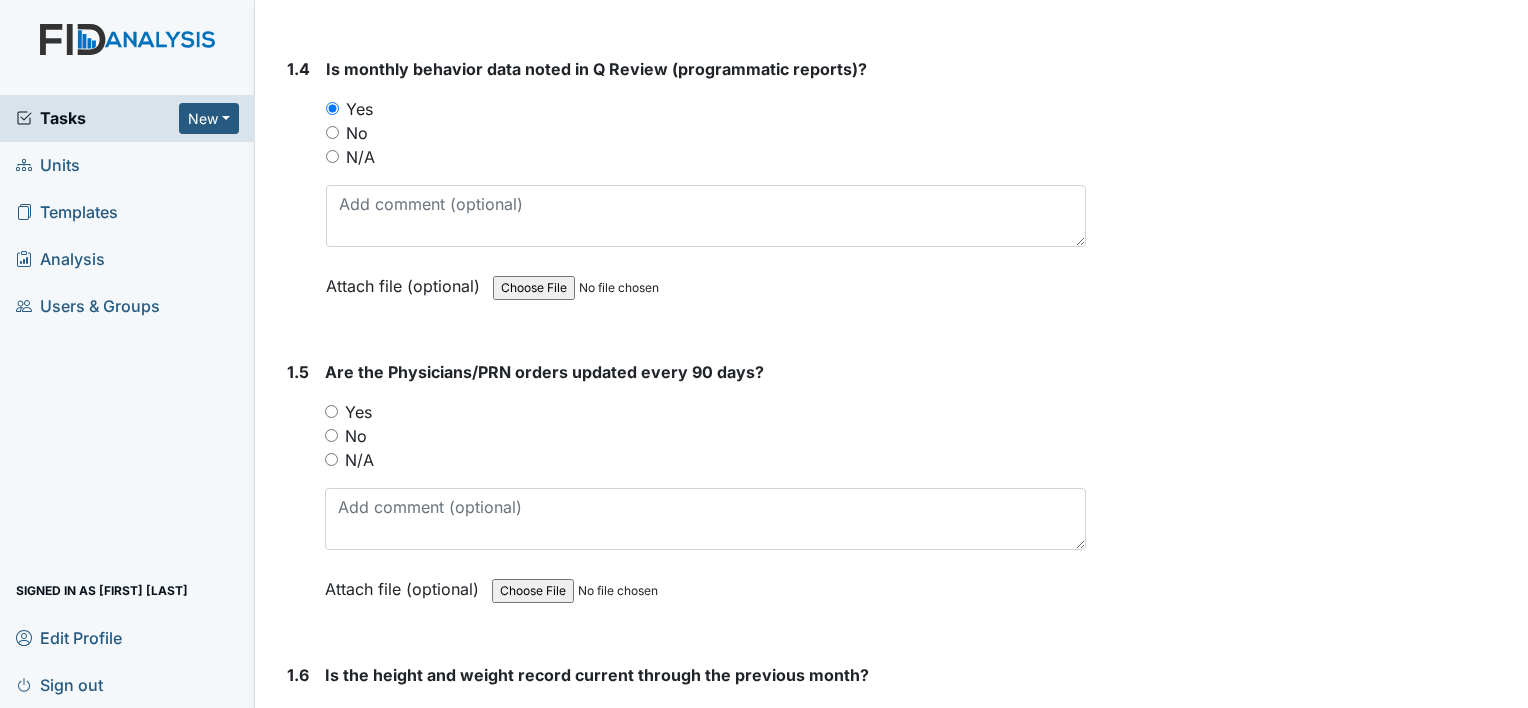click on "Yes" at bounding box center [331, 411] 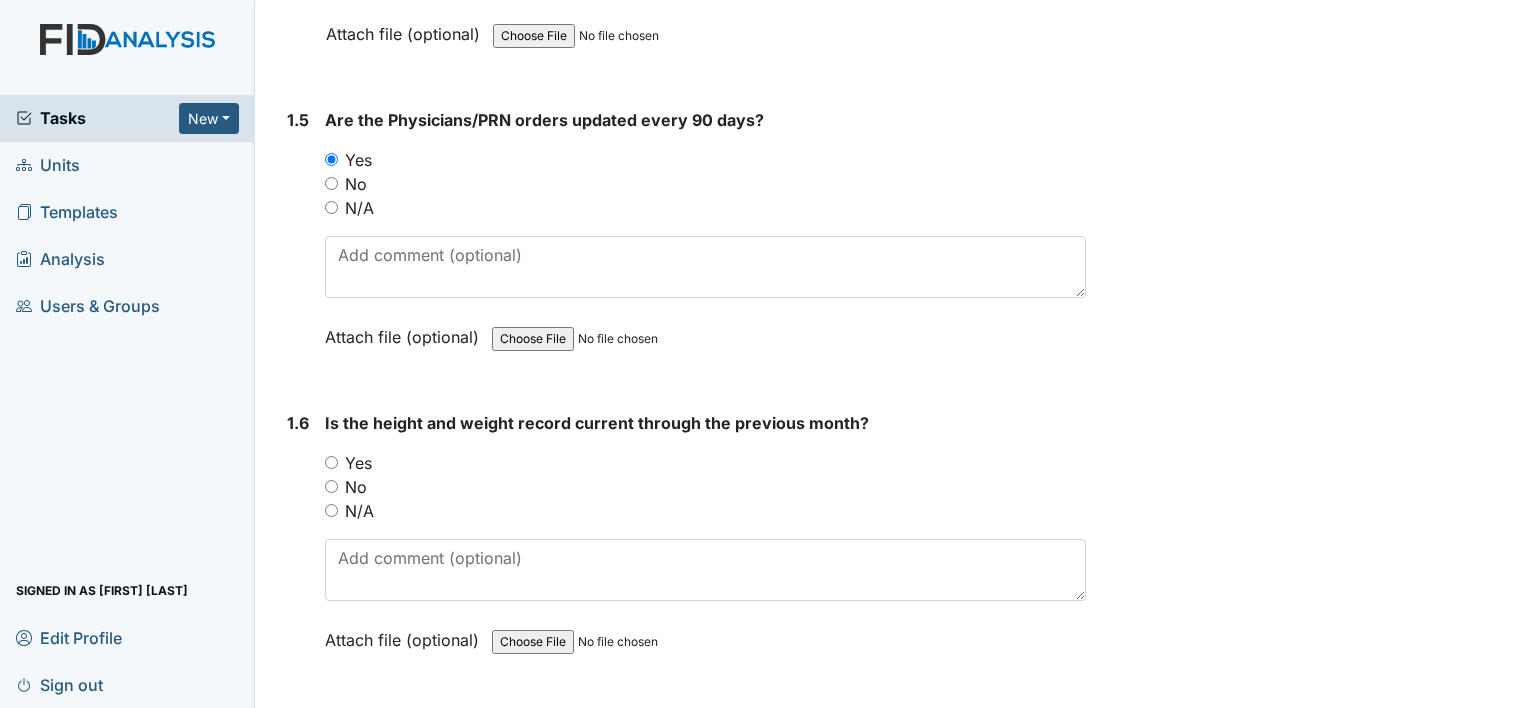scroll, scrollTop: 1500, scrollLeft: 0, axis: vertical 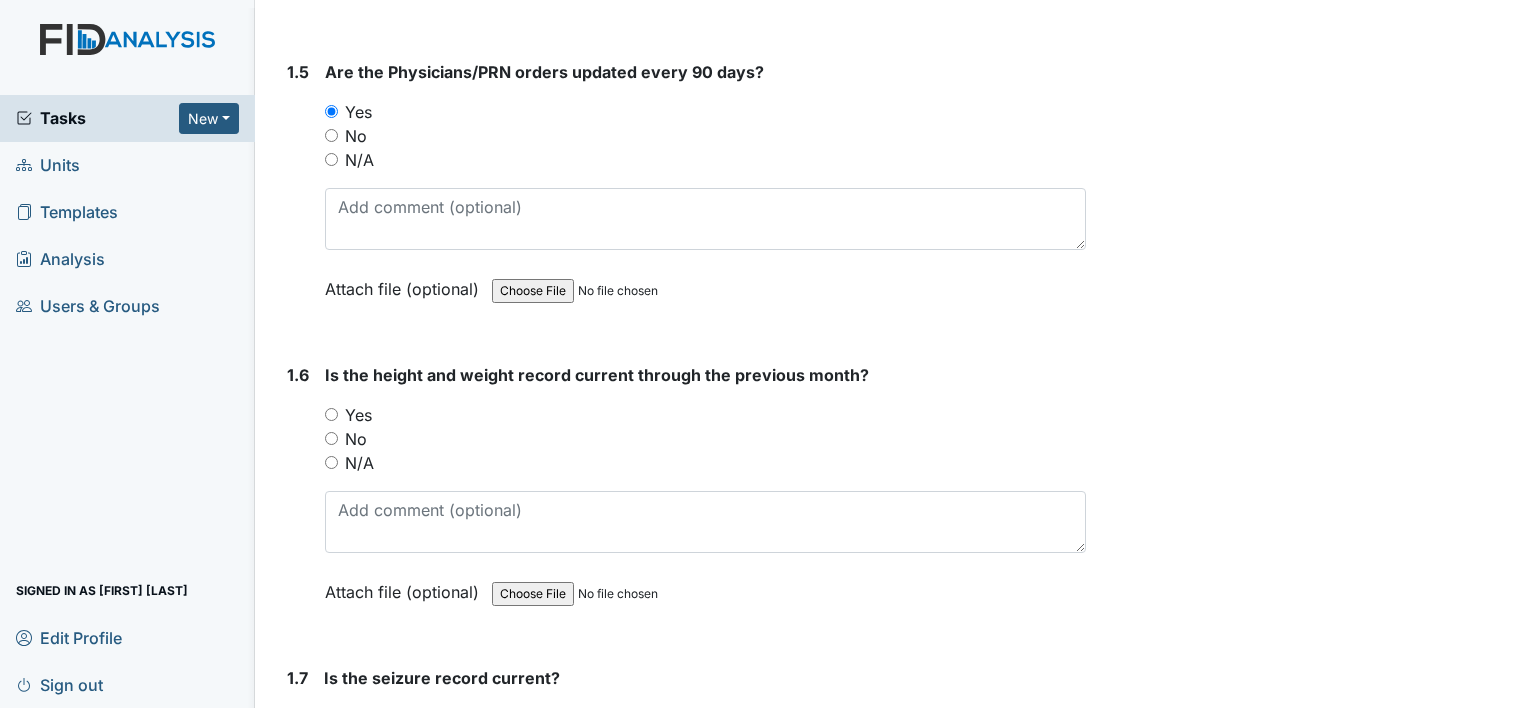 click on "Yes" at bounding box center [331, 414] 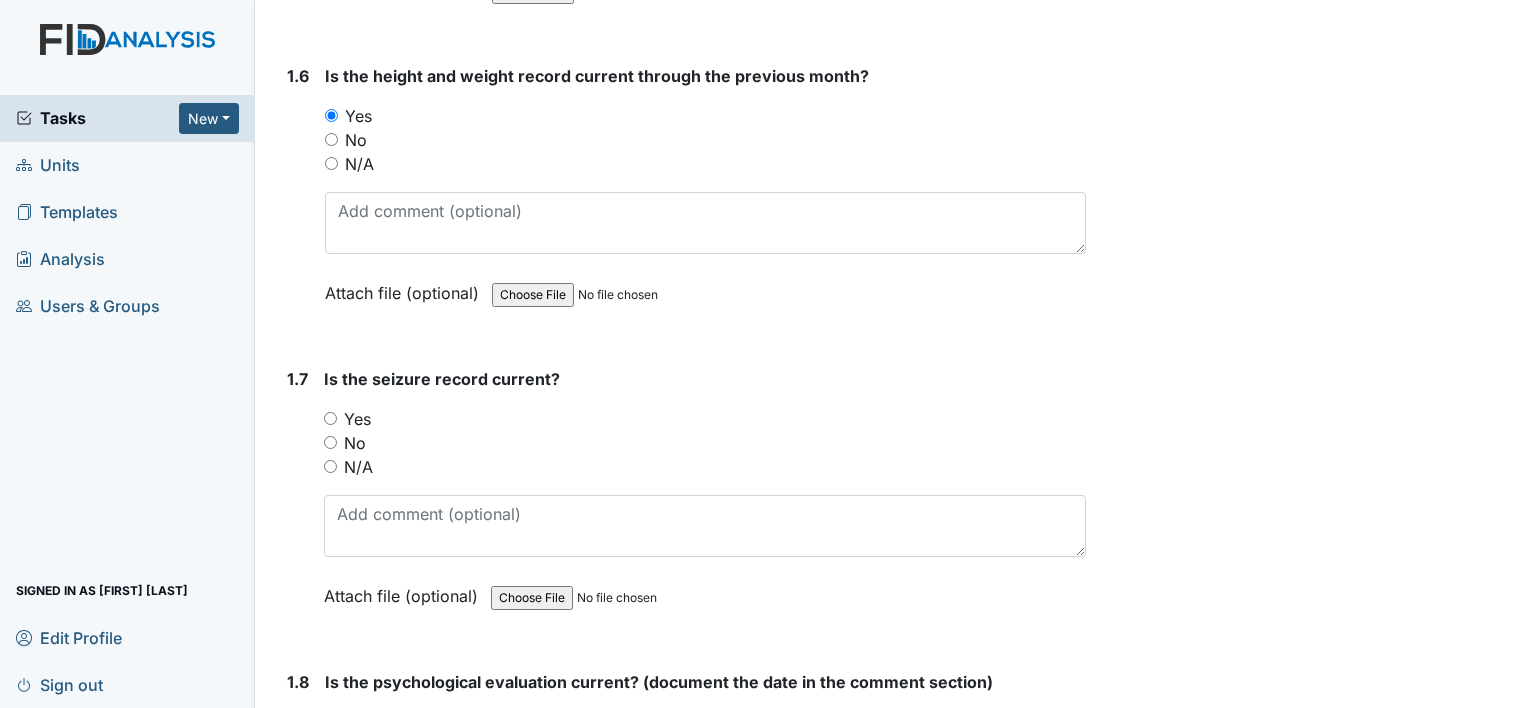 scroll, scrollTop: 1800, scrollLeft: 0, axis: vertical 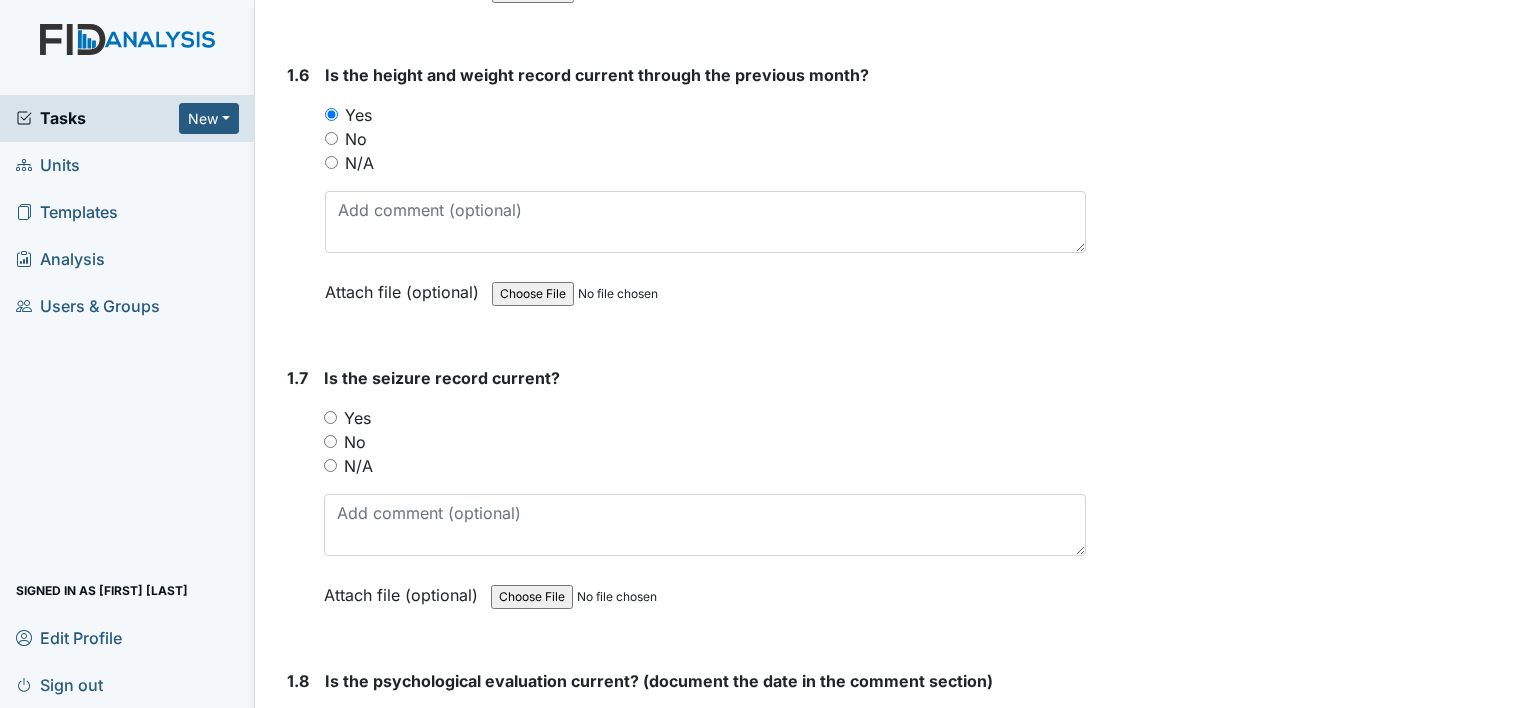 click on "Yes" at bounding box center [330, 417] 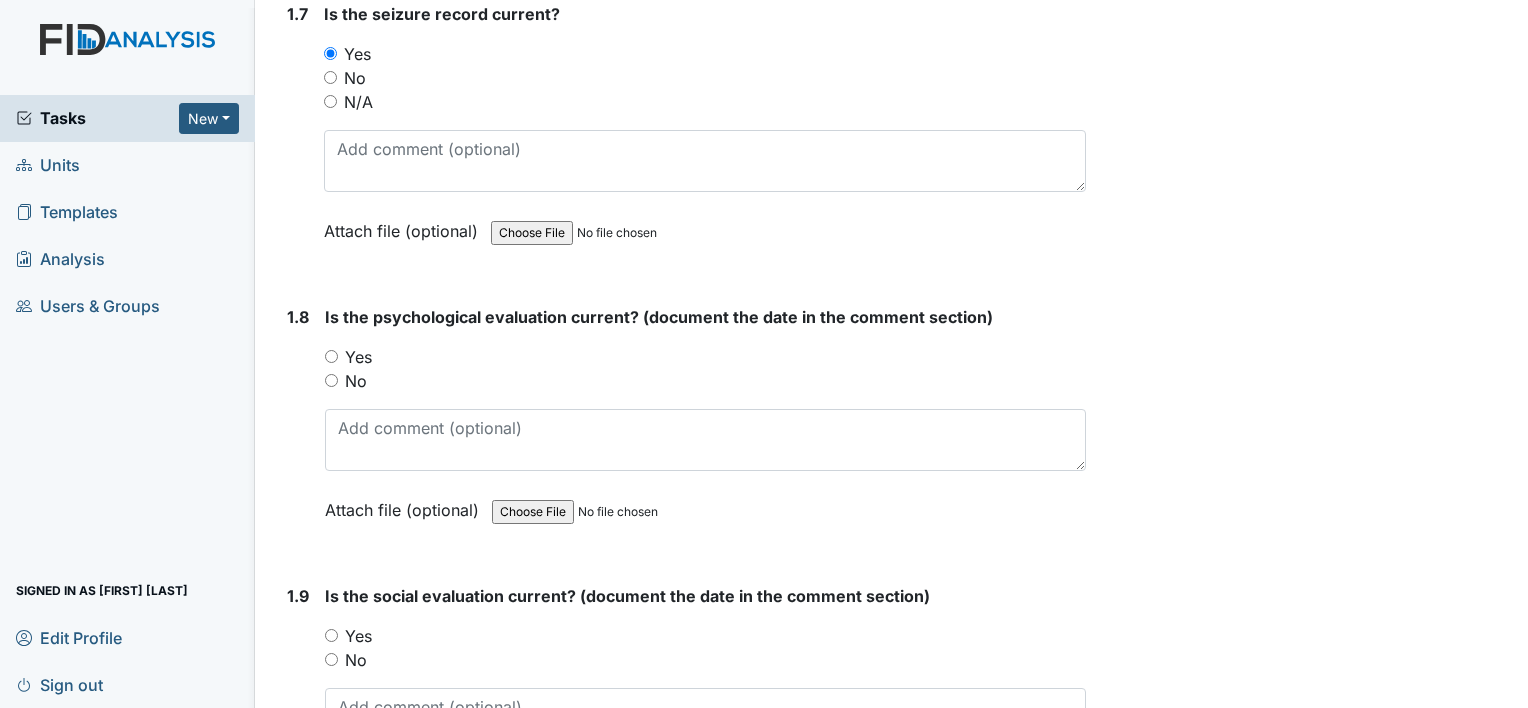 scroll, scrollTop: 2200, scrollLeft: 0, axis: vertical 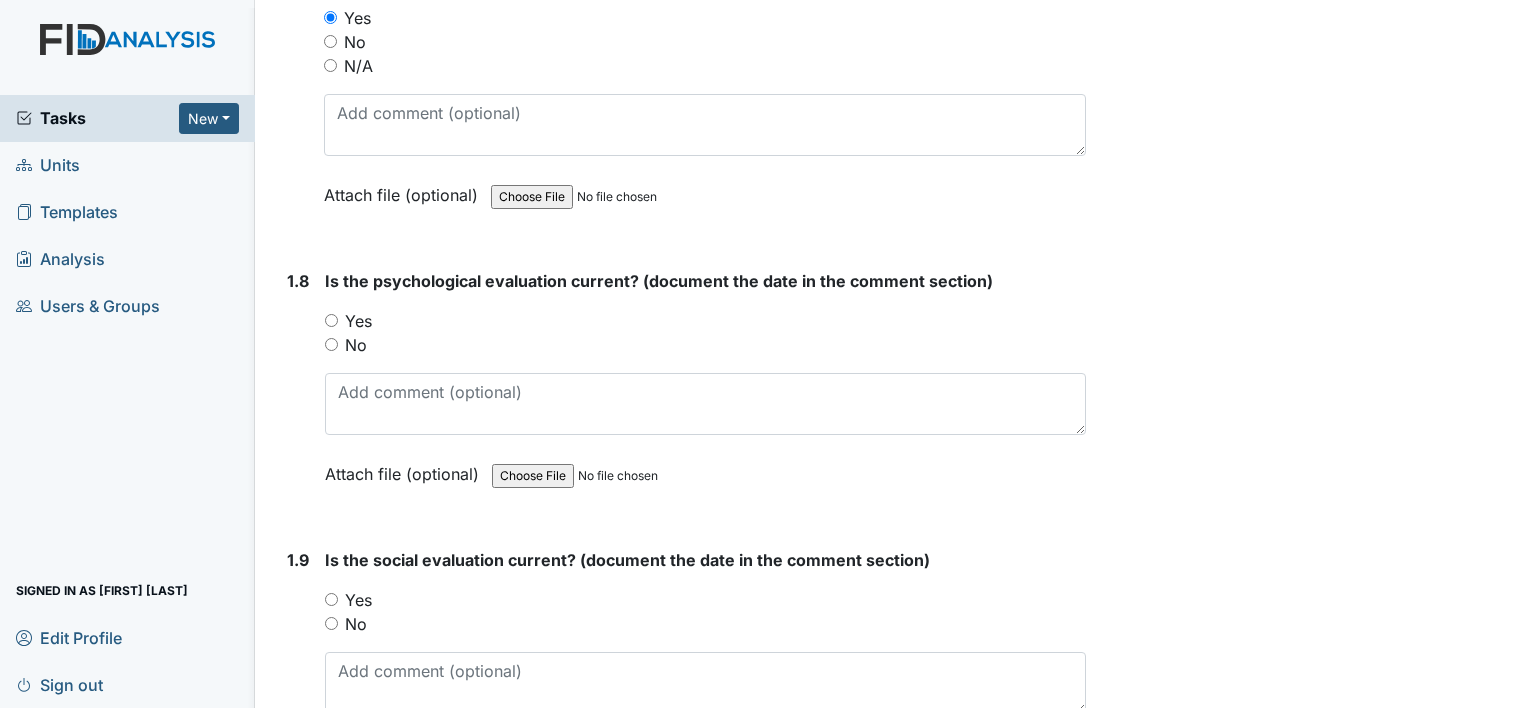 click on "Yes" at bounding box center [331, 320] 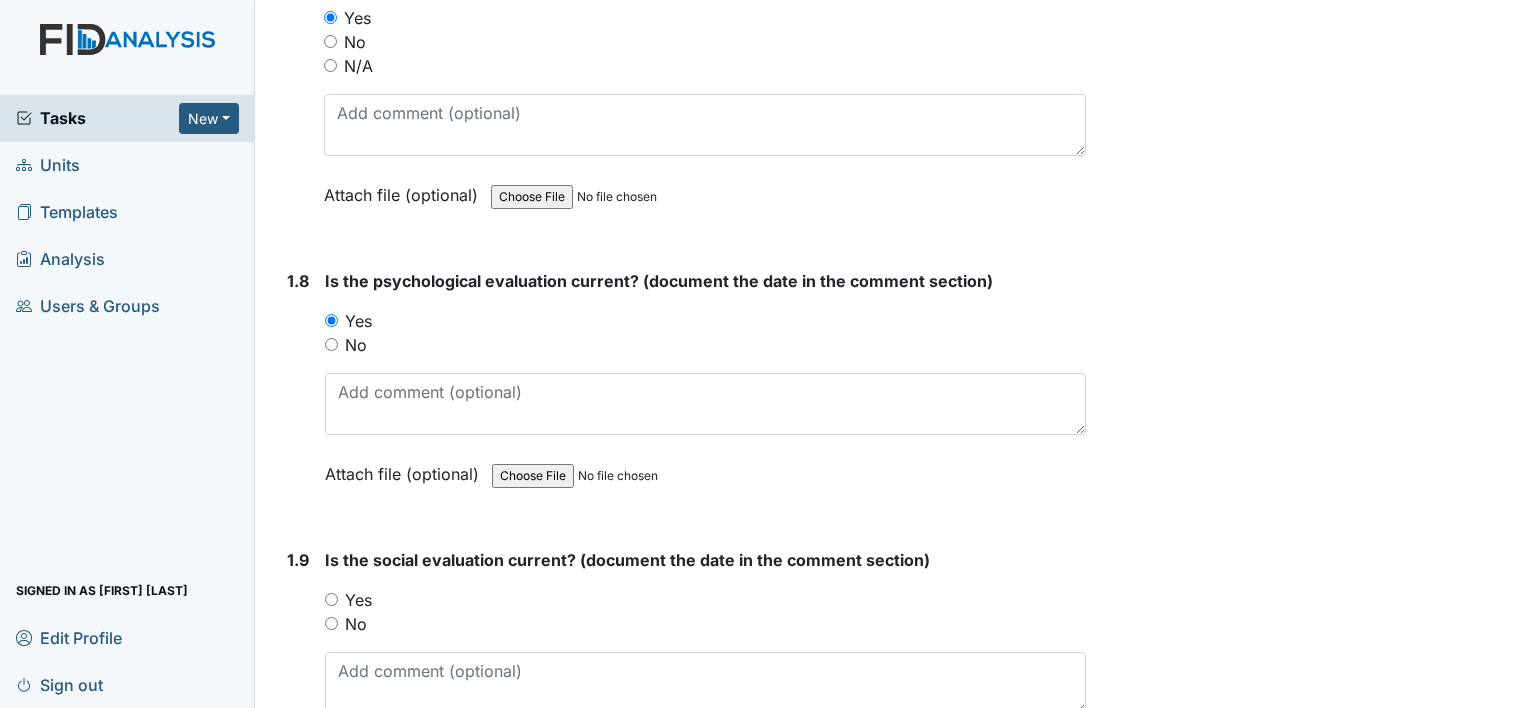 click on "Is the psychological evaluation current? (document the date in the comment section)
You must select one of the below options.
Yes
No
Attach file (optional)
You can upload .pdf, .txt, .jpg, .jpeg, .png, .csv, .xls, or .doc files under 100MB." at bounding box center (705, 384) 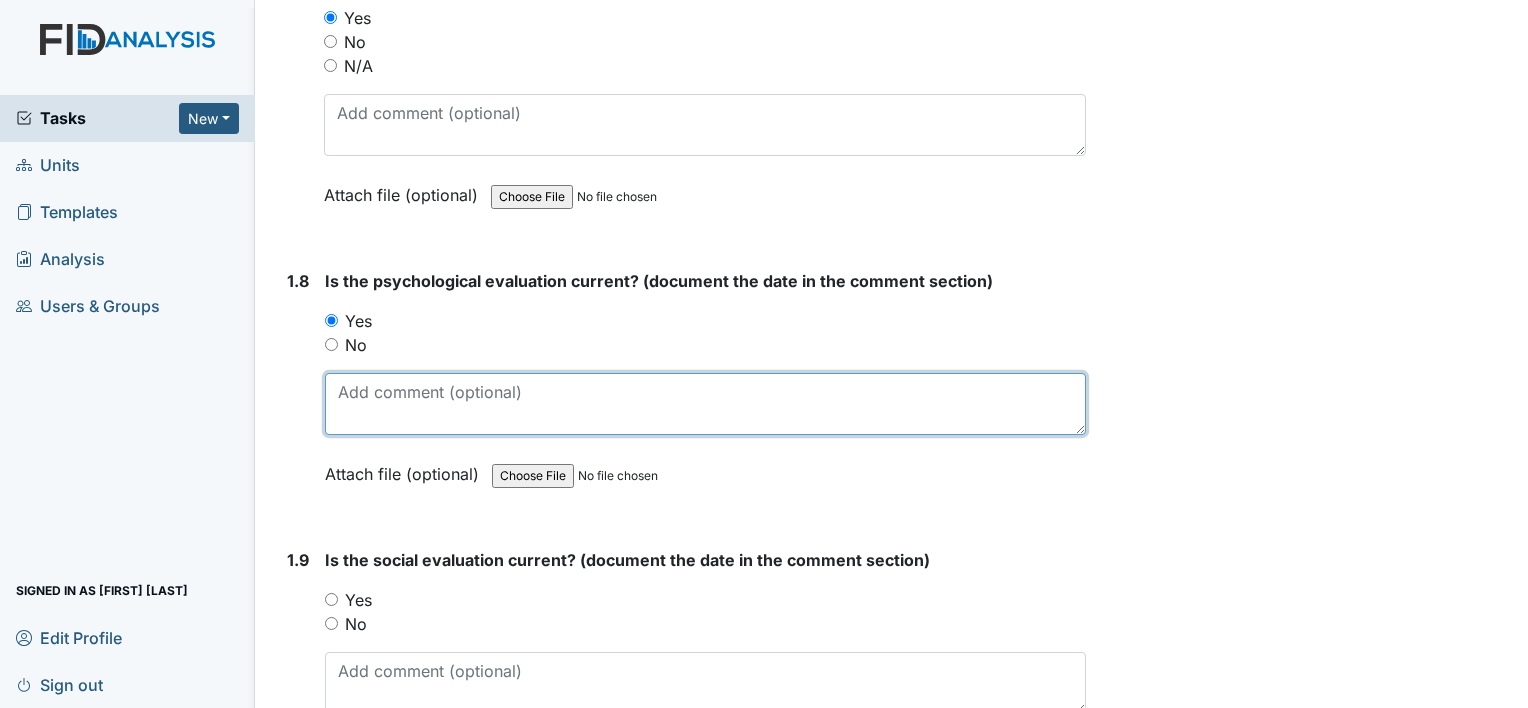 click at bounding box center (705, 404) 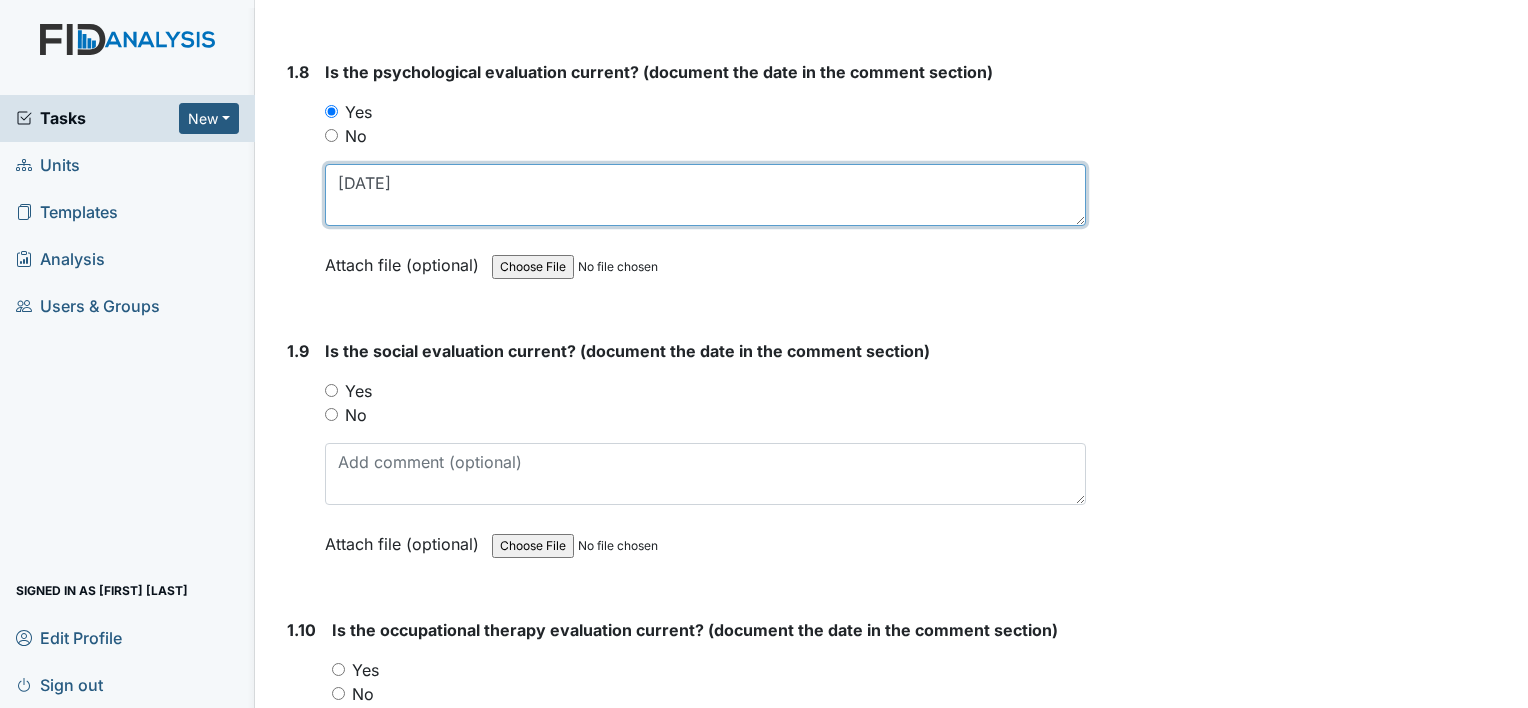 scroll, scrollTop: 2500, scrollLeft: 0, axis: vertical 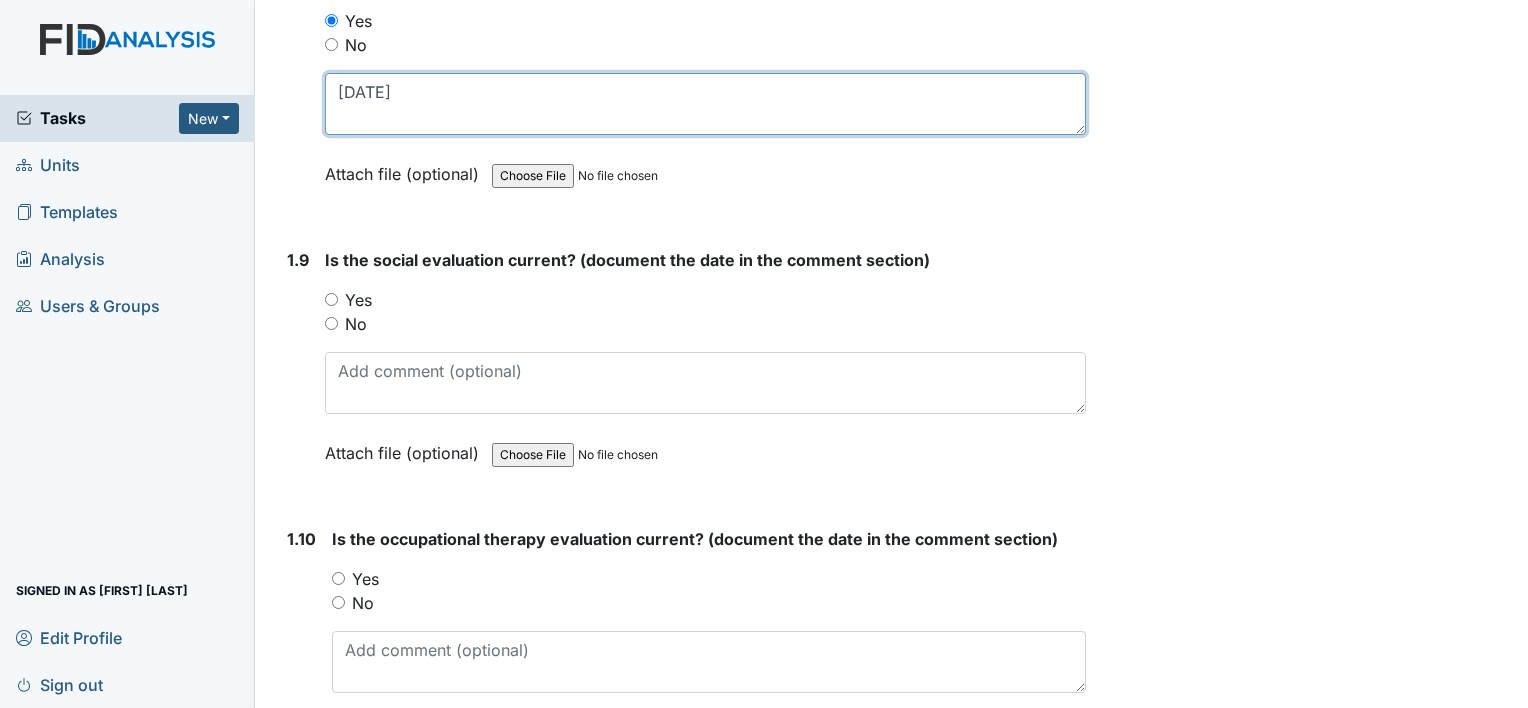 type on "06/09/17" 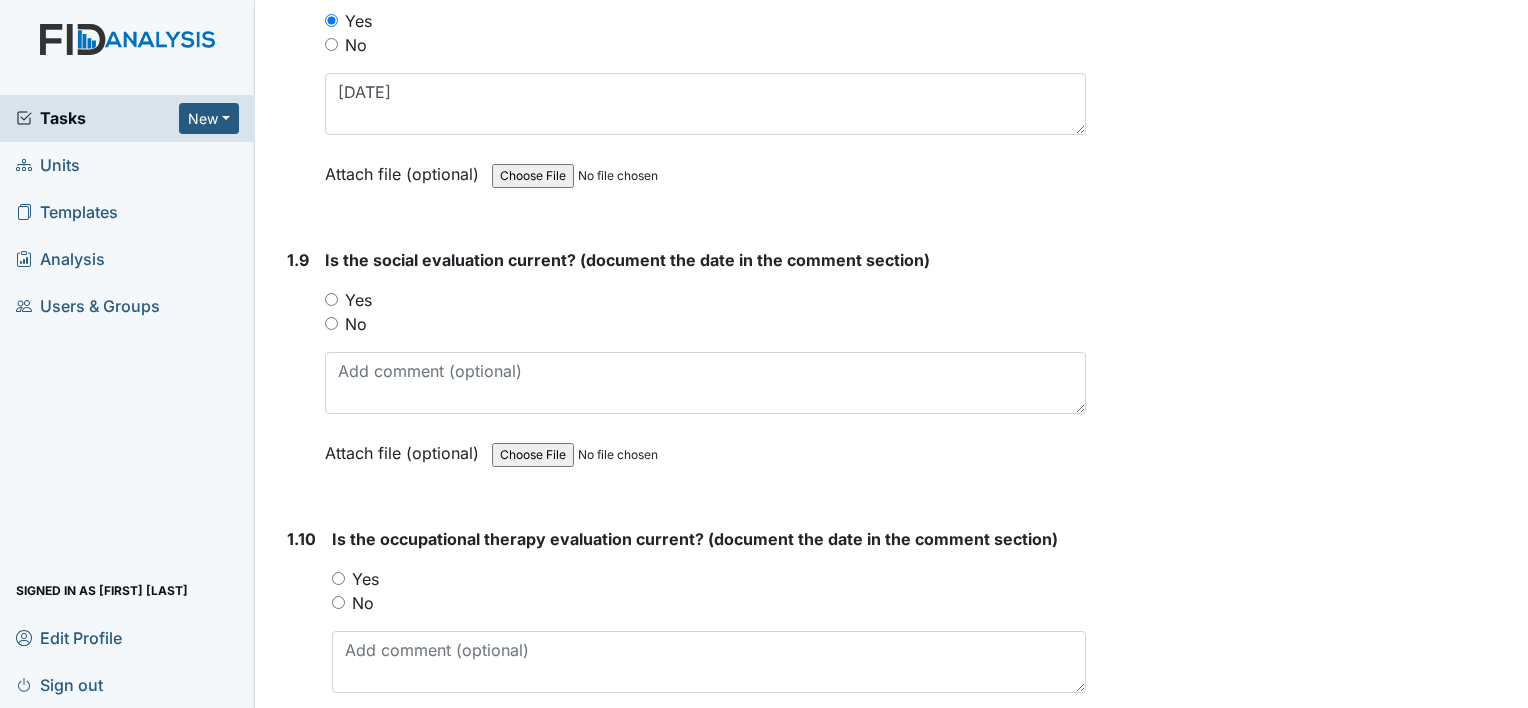 click on "Yes" at bounding box center [331, 299] 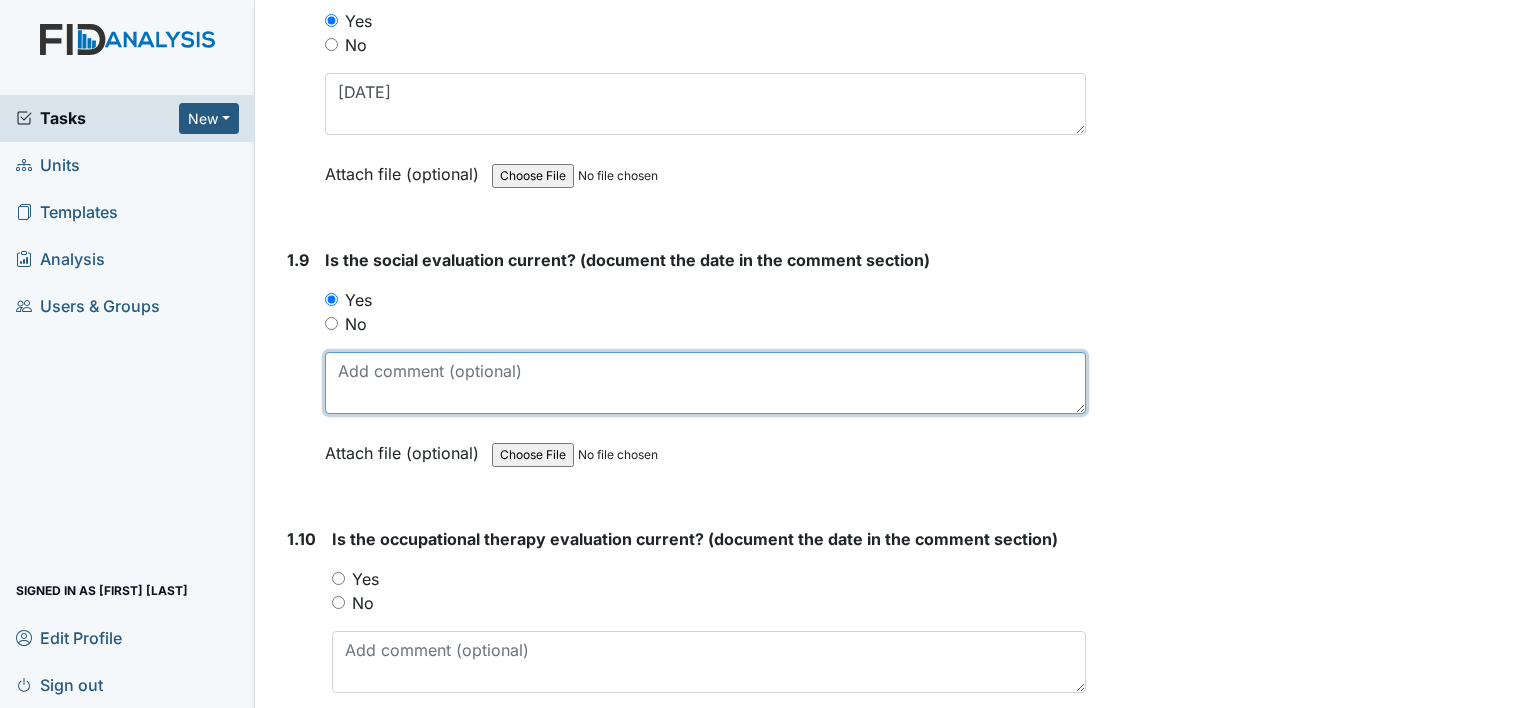 click at bounding box center (705, 383) 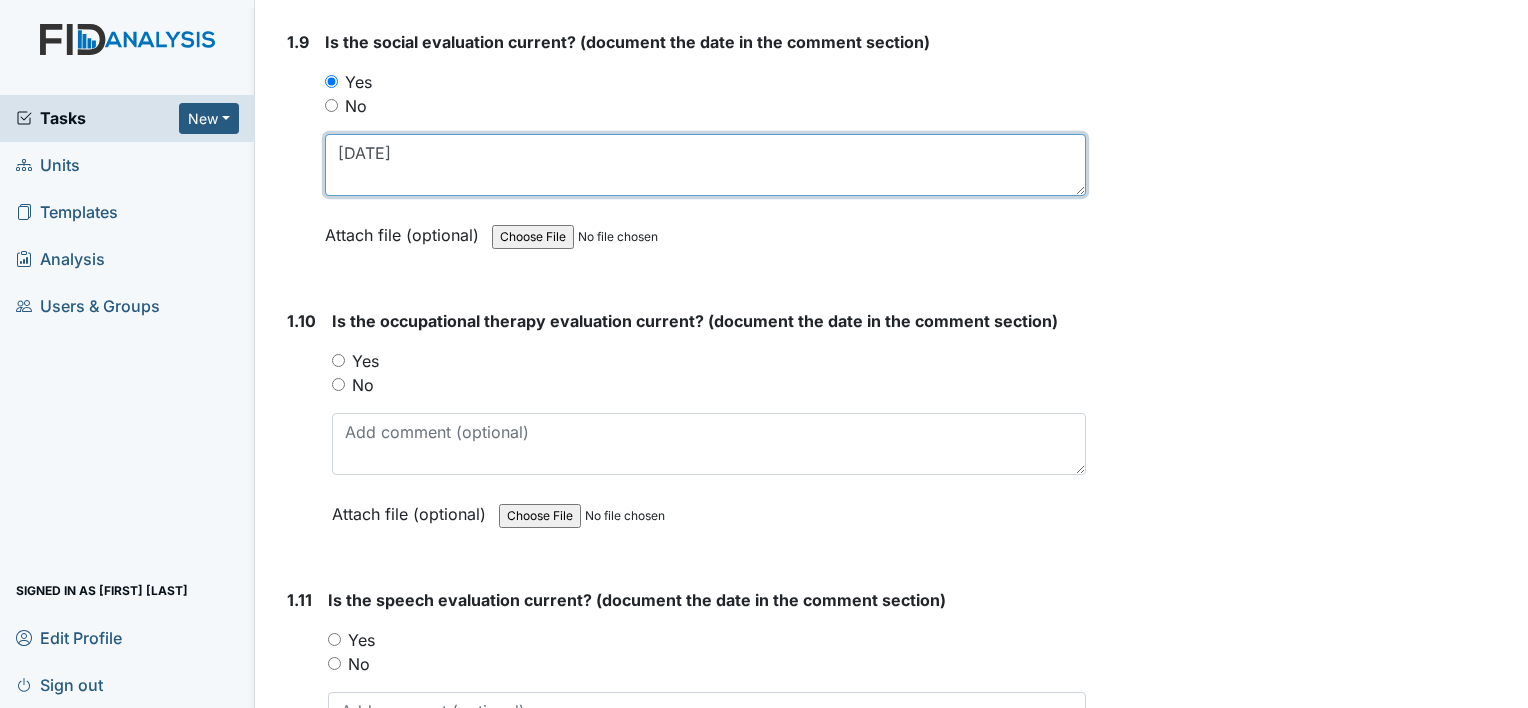 scroll, scrollTop: 2800, scrollLeft: 0, axis: vertical 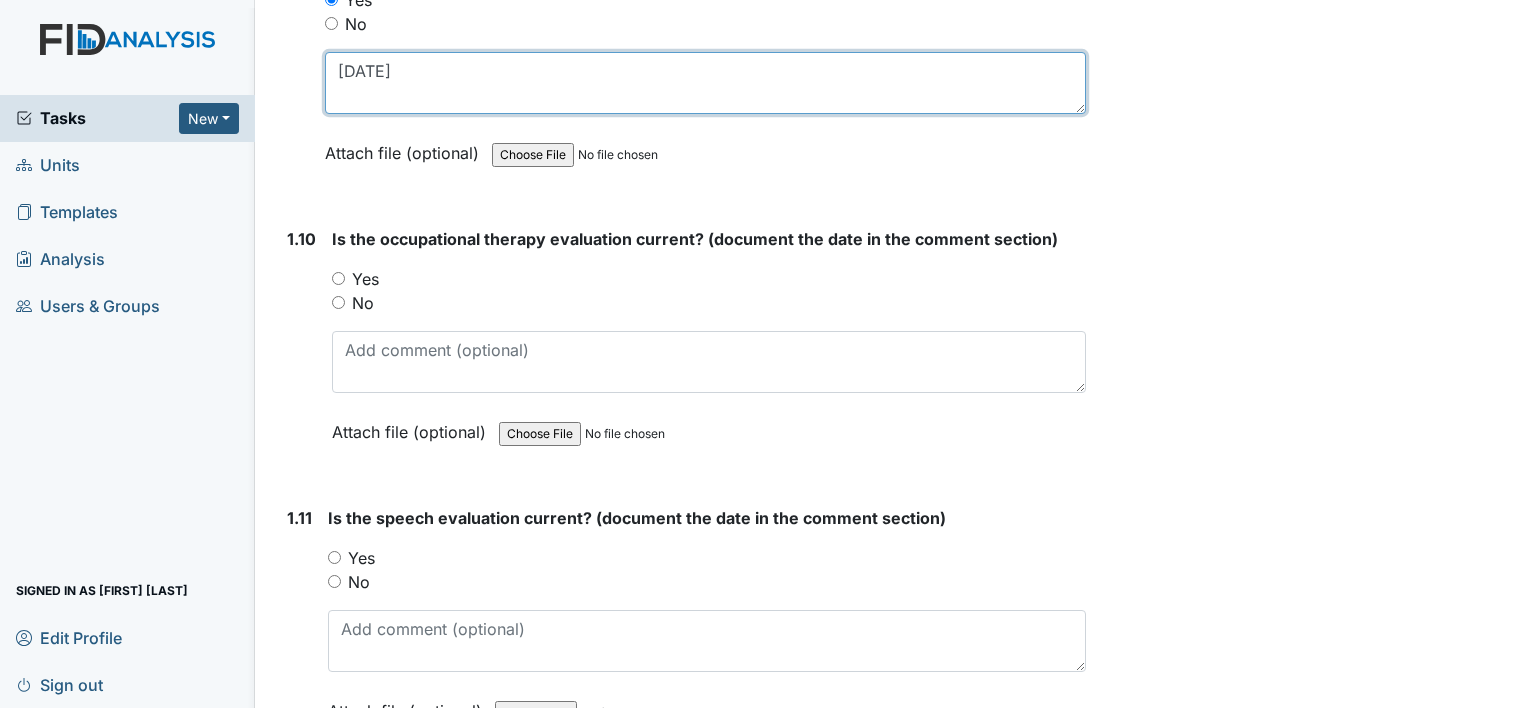 type on "09/09/16" 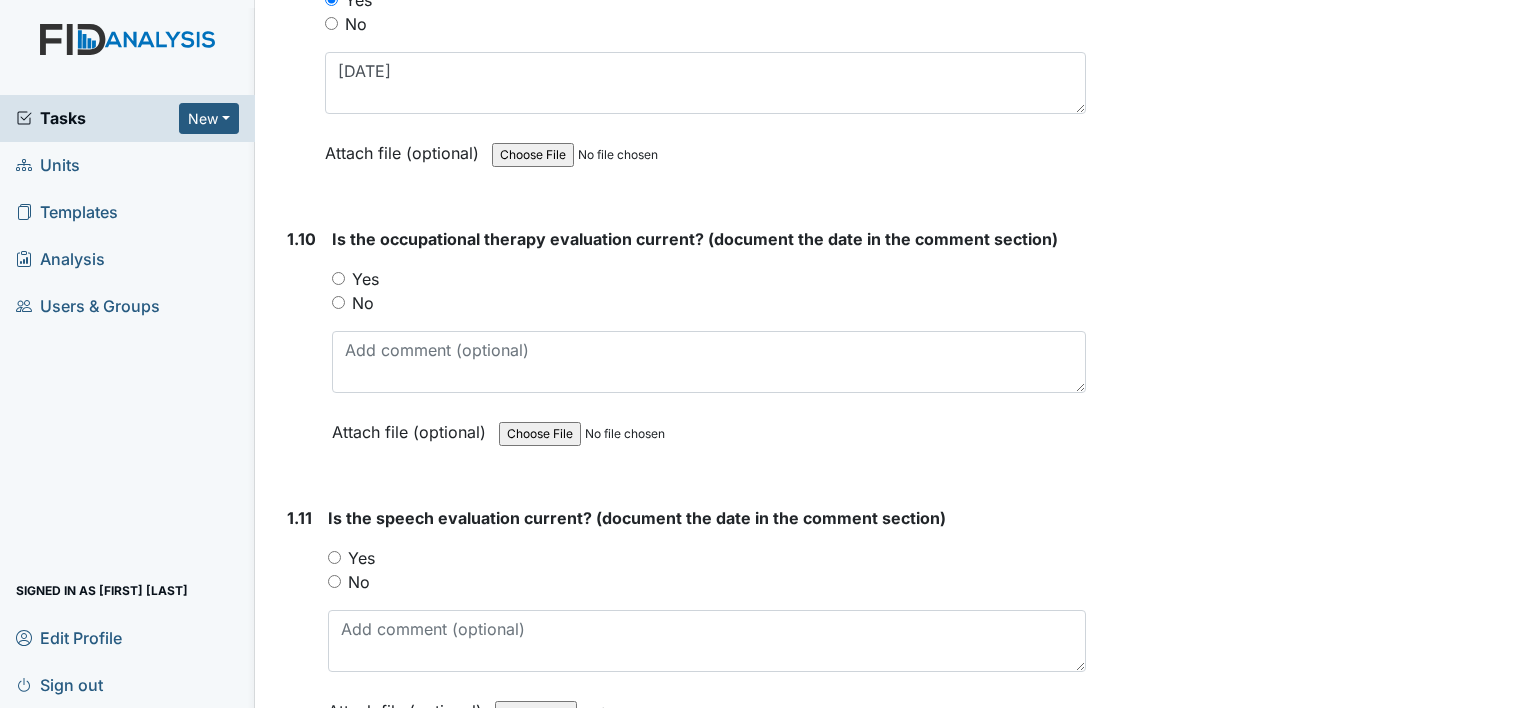 click on "Yes" at bounding box center (338, 278) 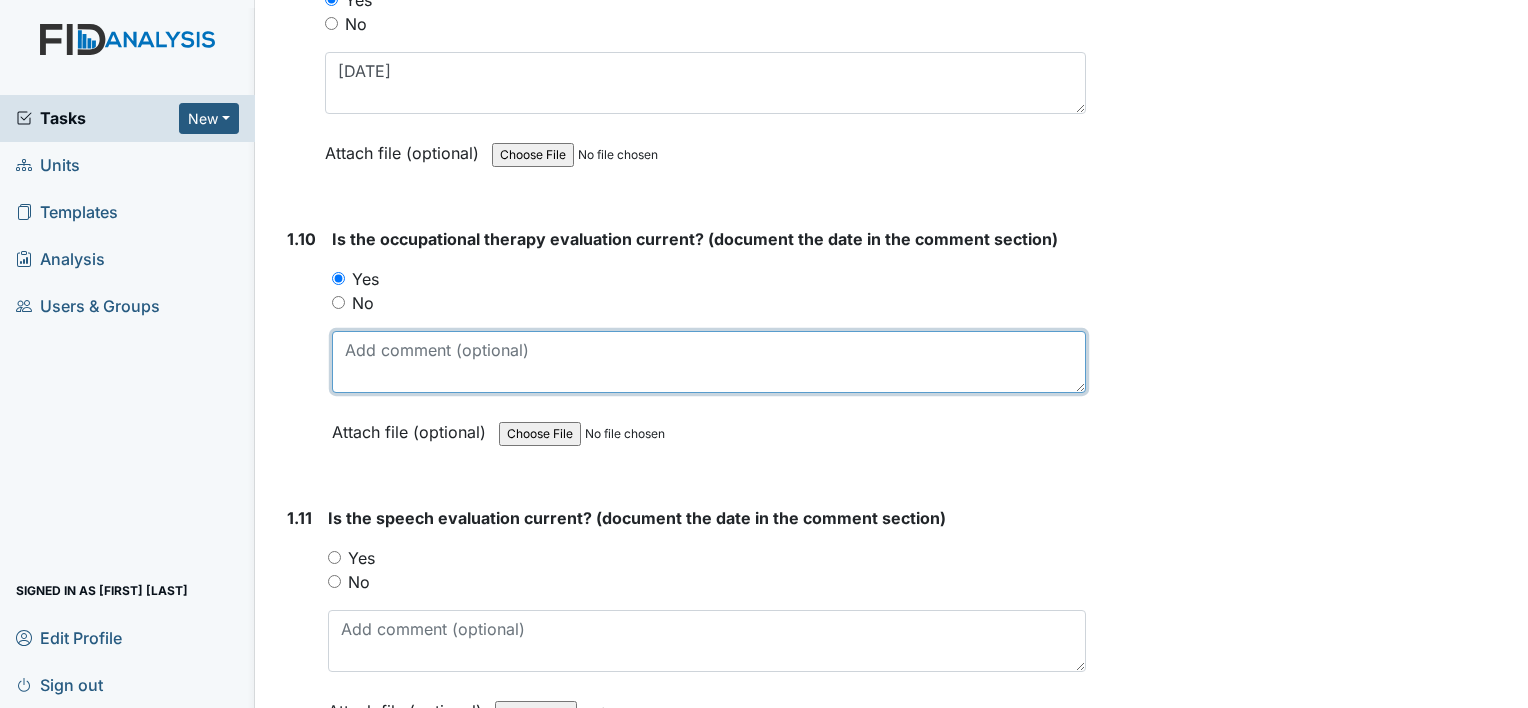 click at bounding box center (709, 362) 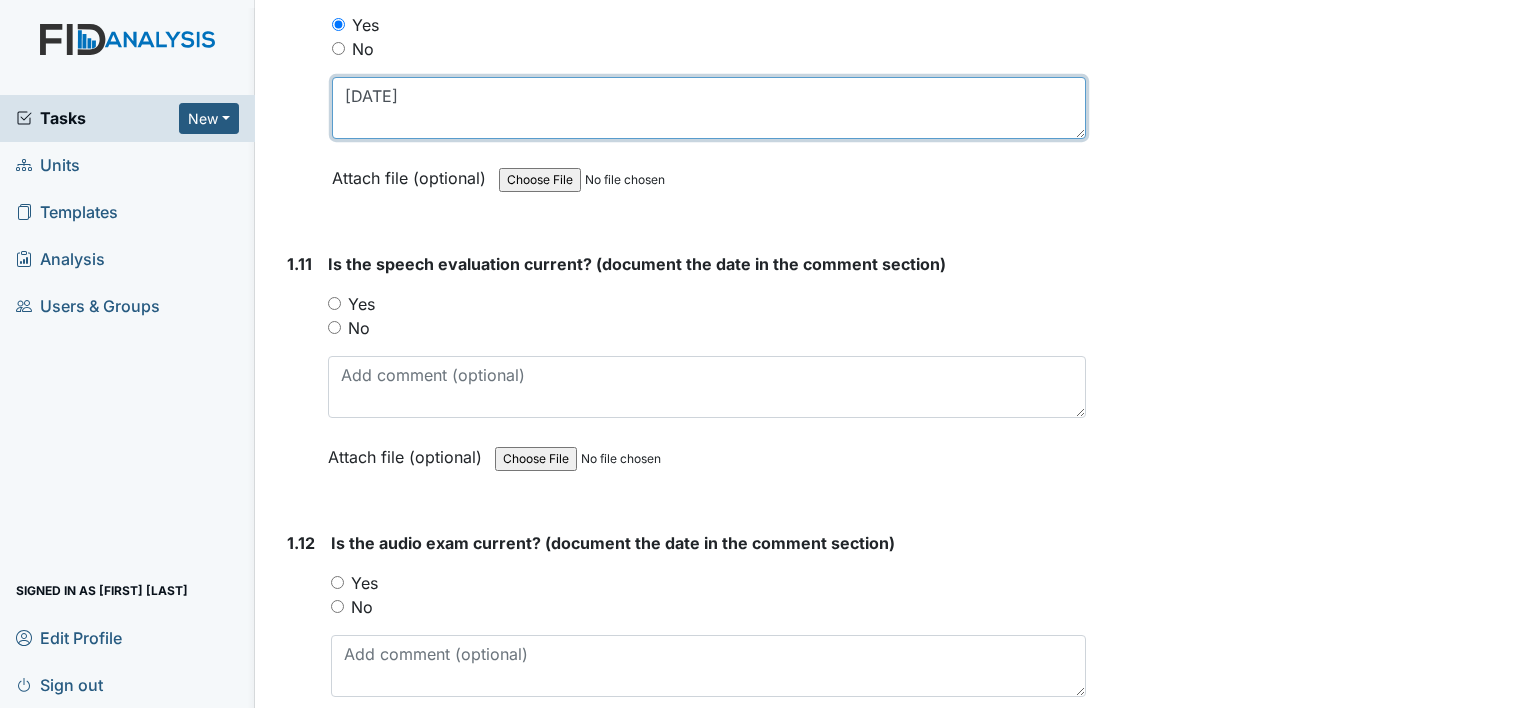 scroll, scrollTop: 3100, scrollLeft: 0, axis: vertical 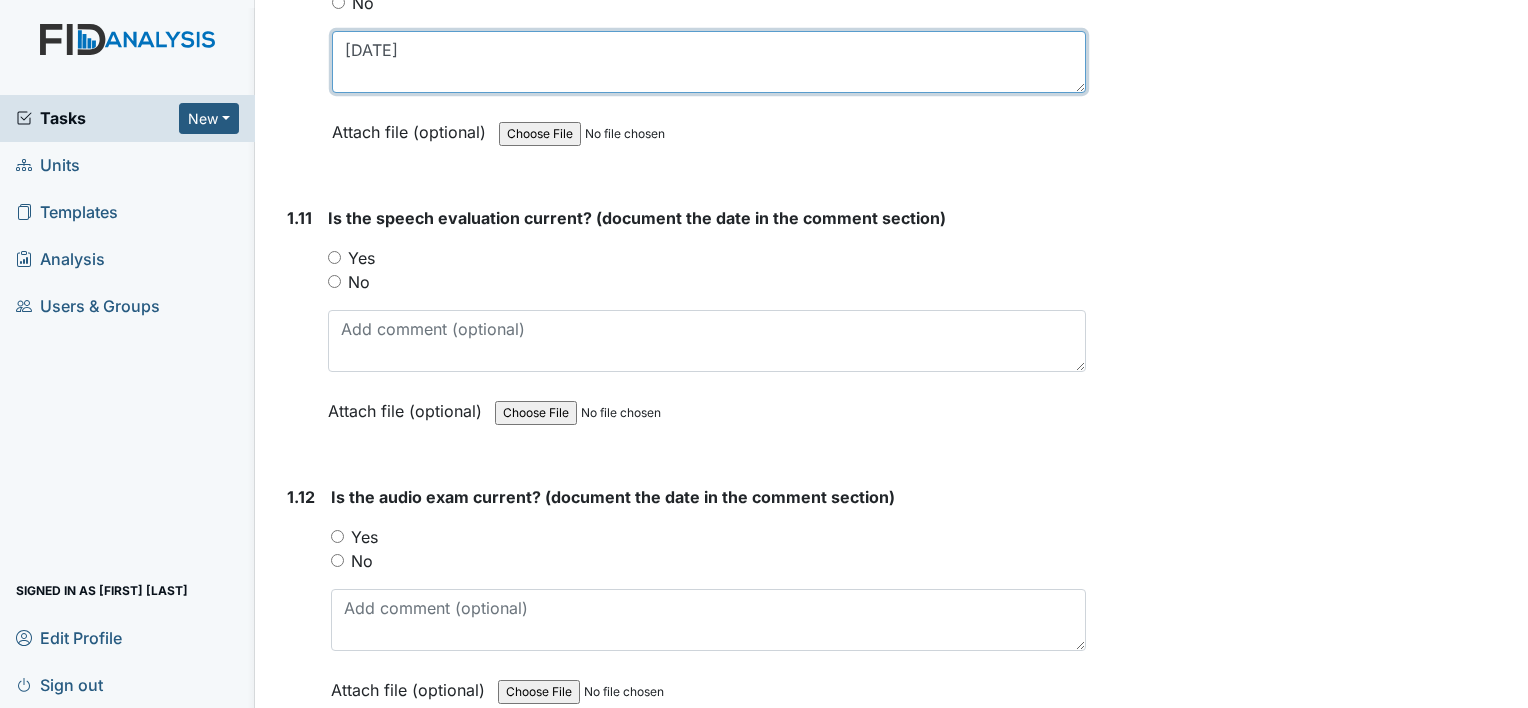 type on "10/27/16" 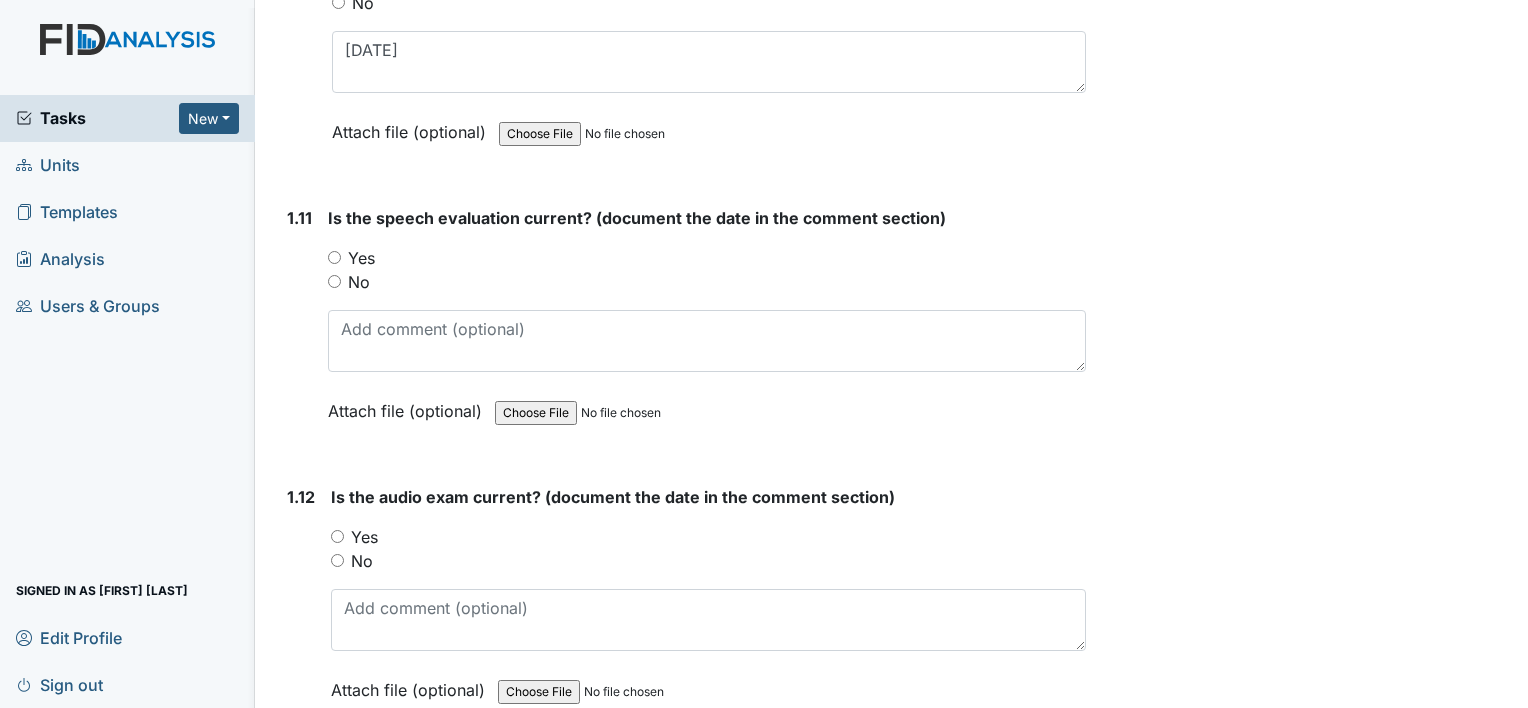 click on "No" at bounding box center (334, 281) 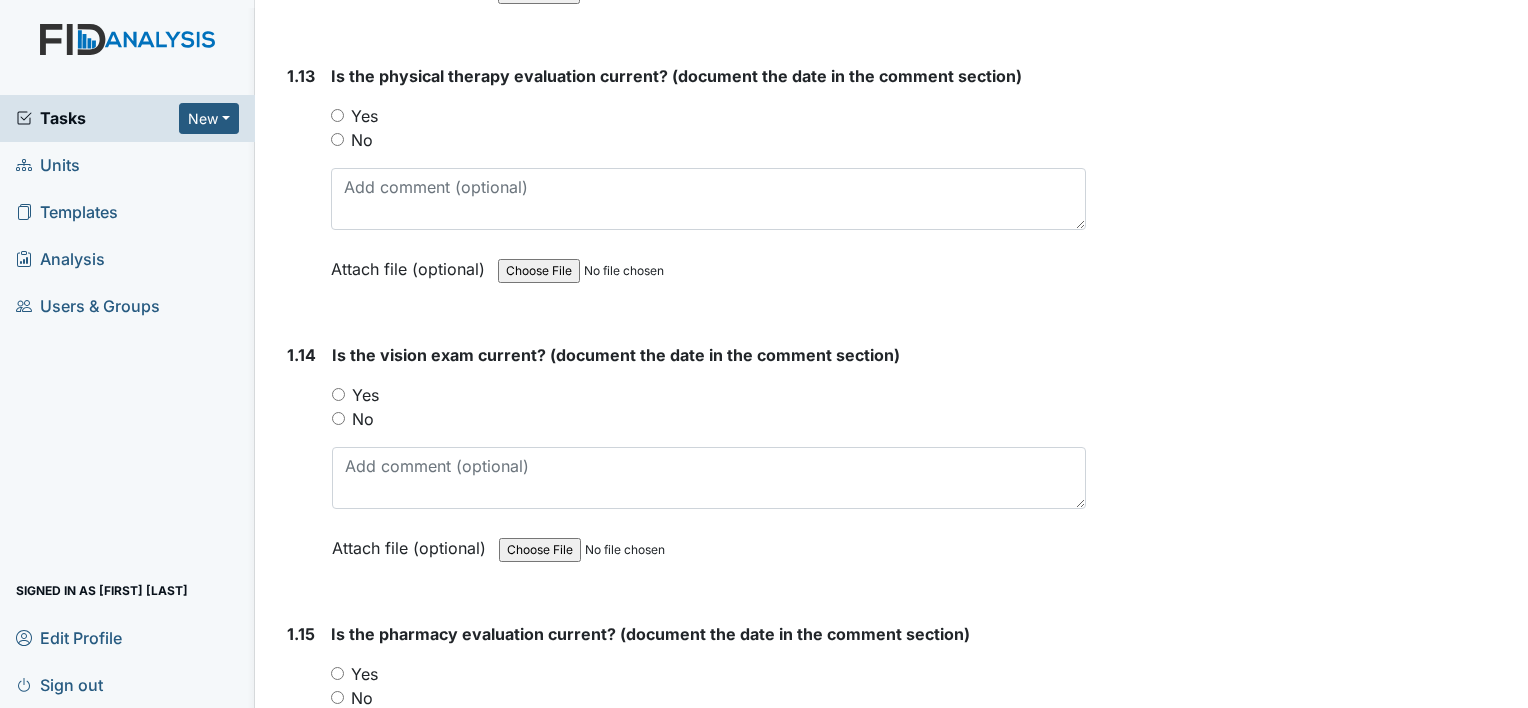 scroll, scrollTop: 3900, scrollLeft: 0, axis: vertical 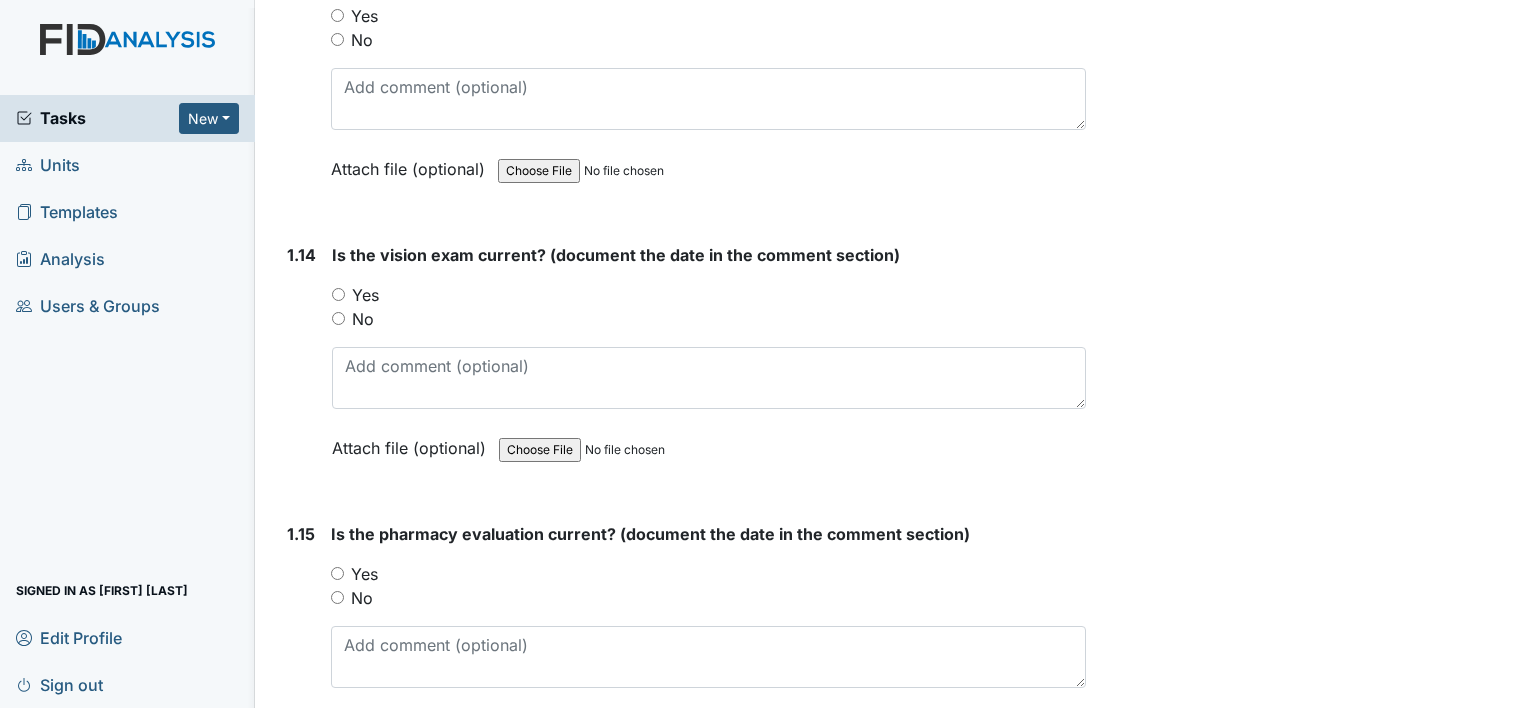 drag, startPoint x: 337, startPoint y: 283, endPoint x: 351, endPoint y: 295, distance: 18.439089 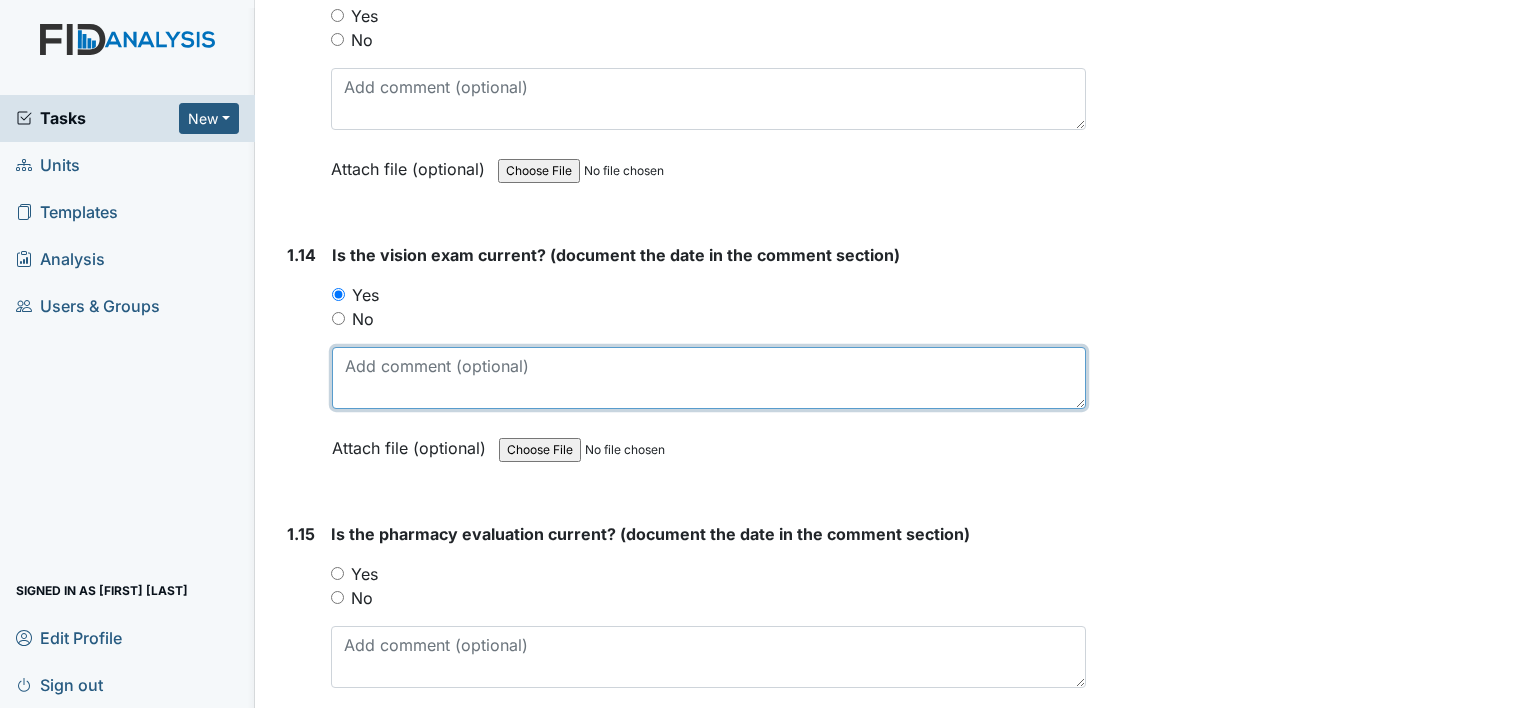 click at bounding box center [709, 378] 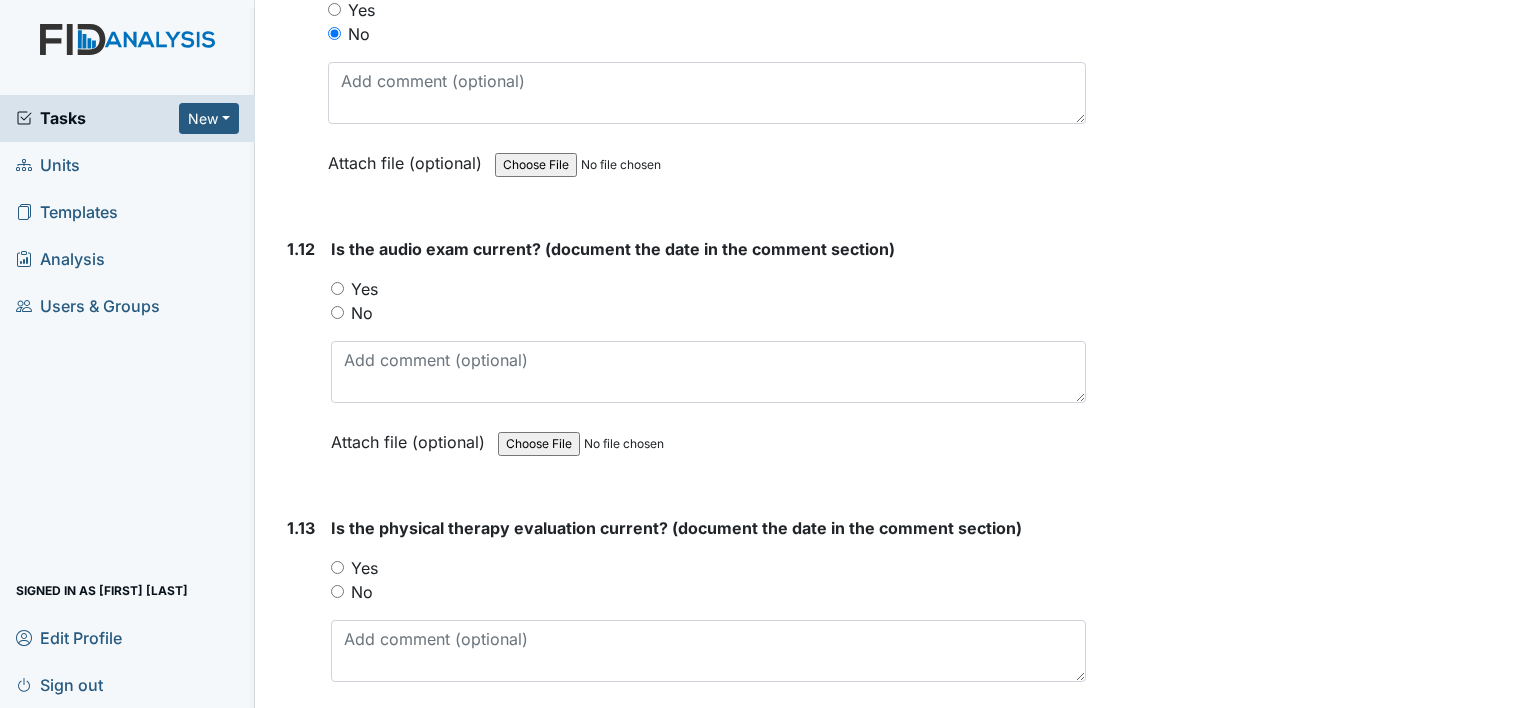 scroll, scrollTop: 3300, scrollLeft: 0, axis: vertical 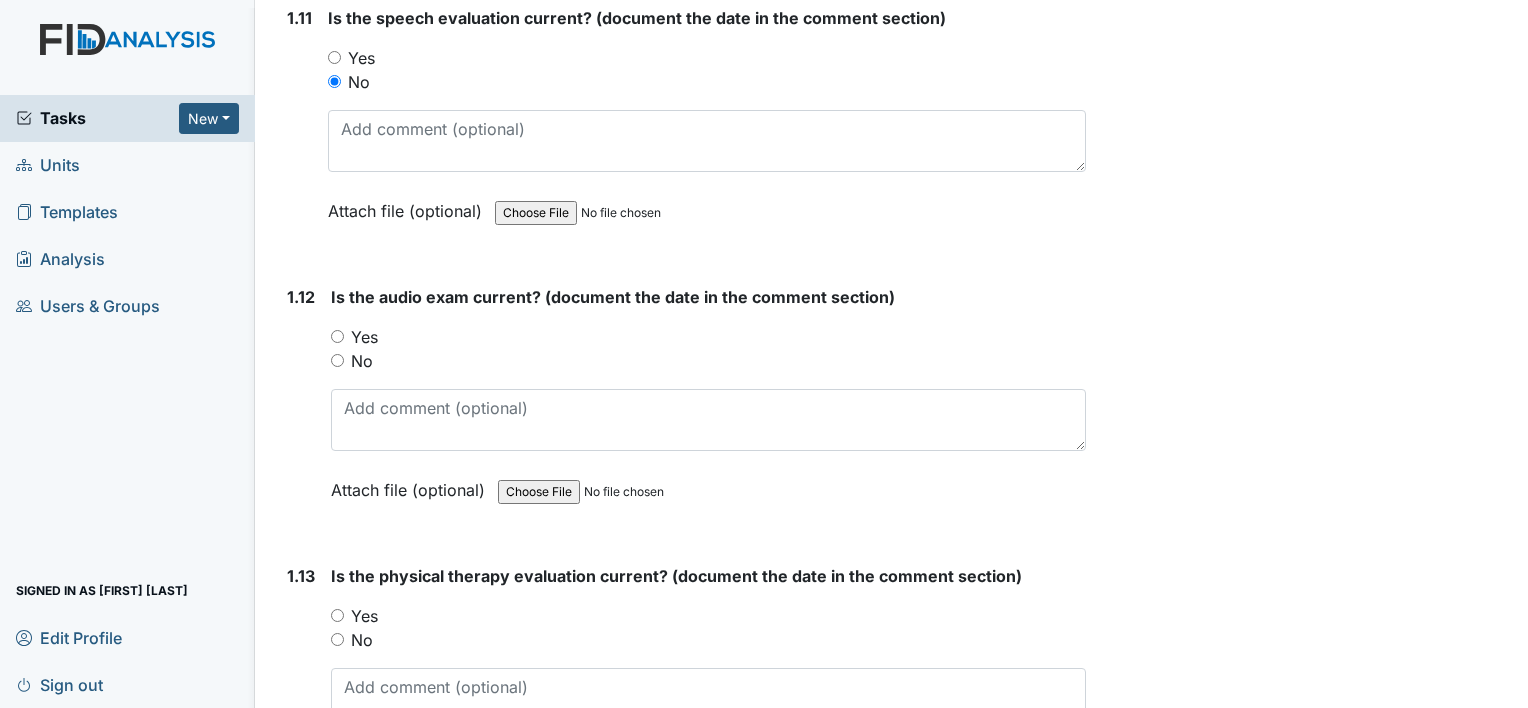 type on "03/22/24" 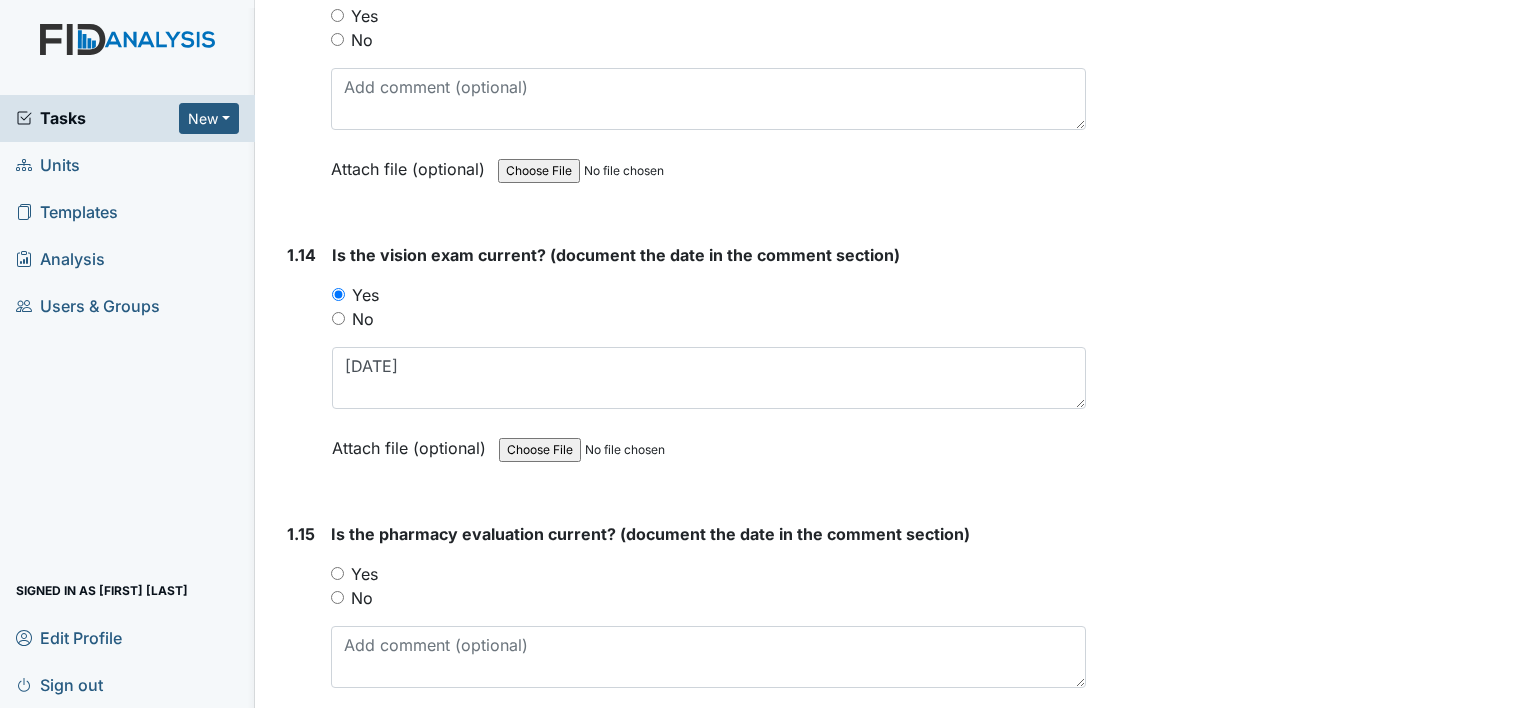 scroll, scrollTop: 3800, scrollLeft: 0, axis: vertical 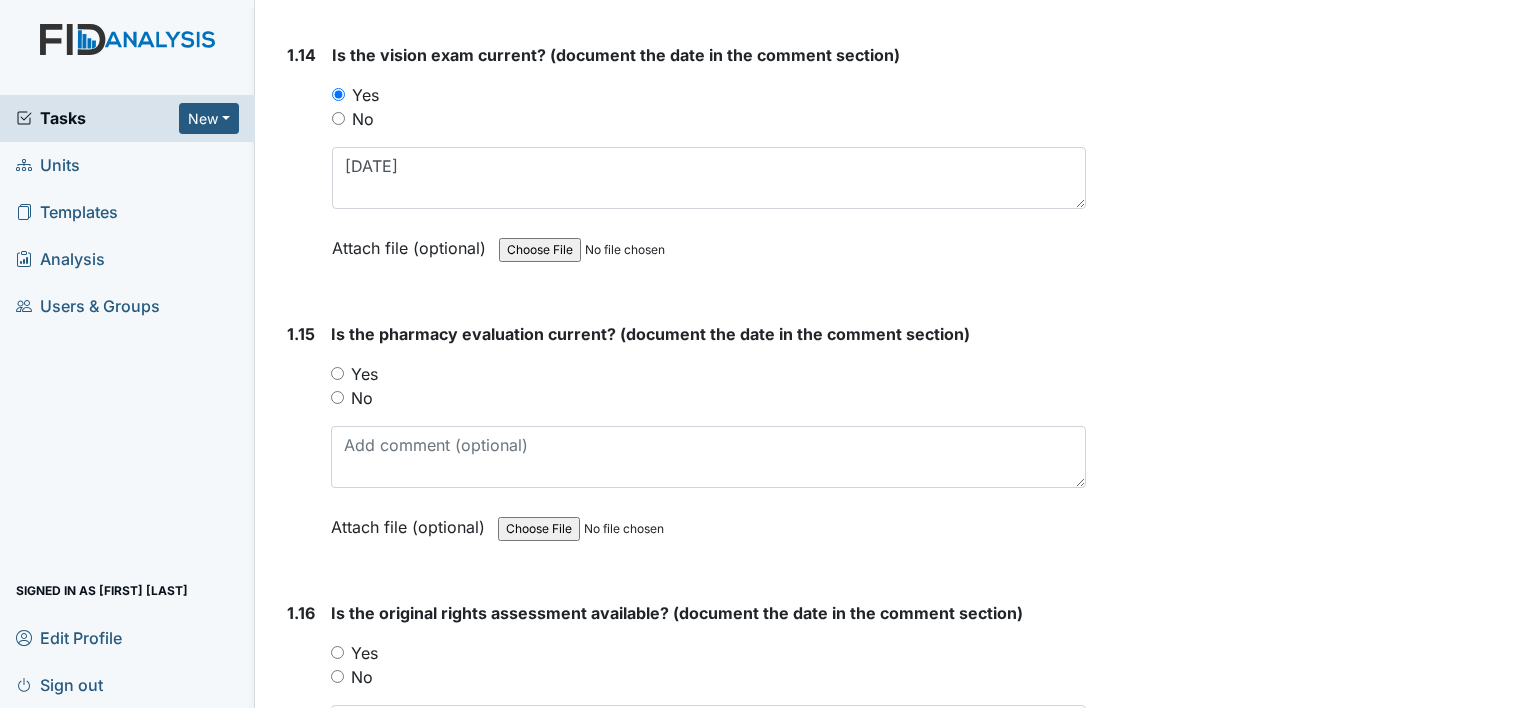 drag, startPoint x: 328, startPoint y: 383, endPoint x: 342, endPoint y: 395, distance: 18.439089 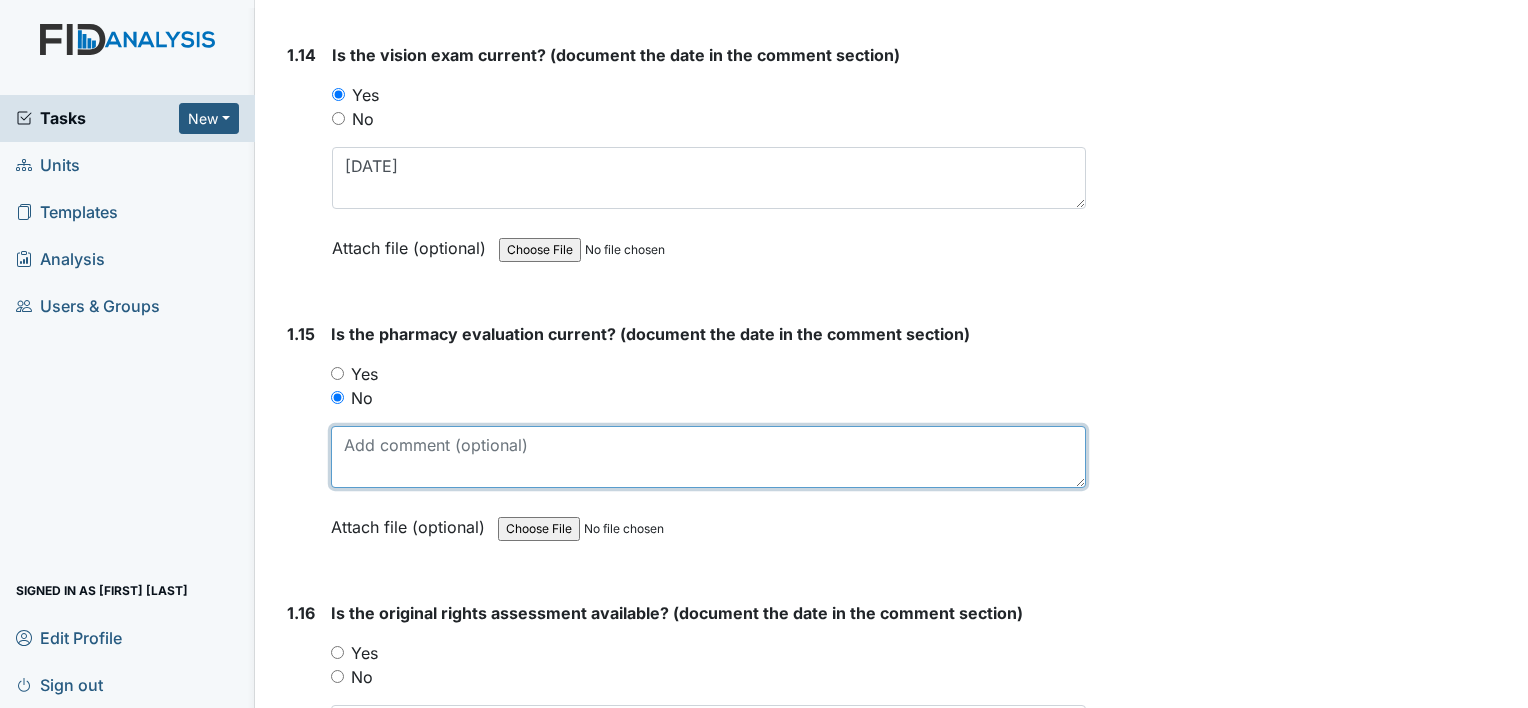 click at bounding box center [708, 457] 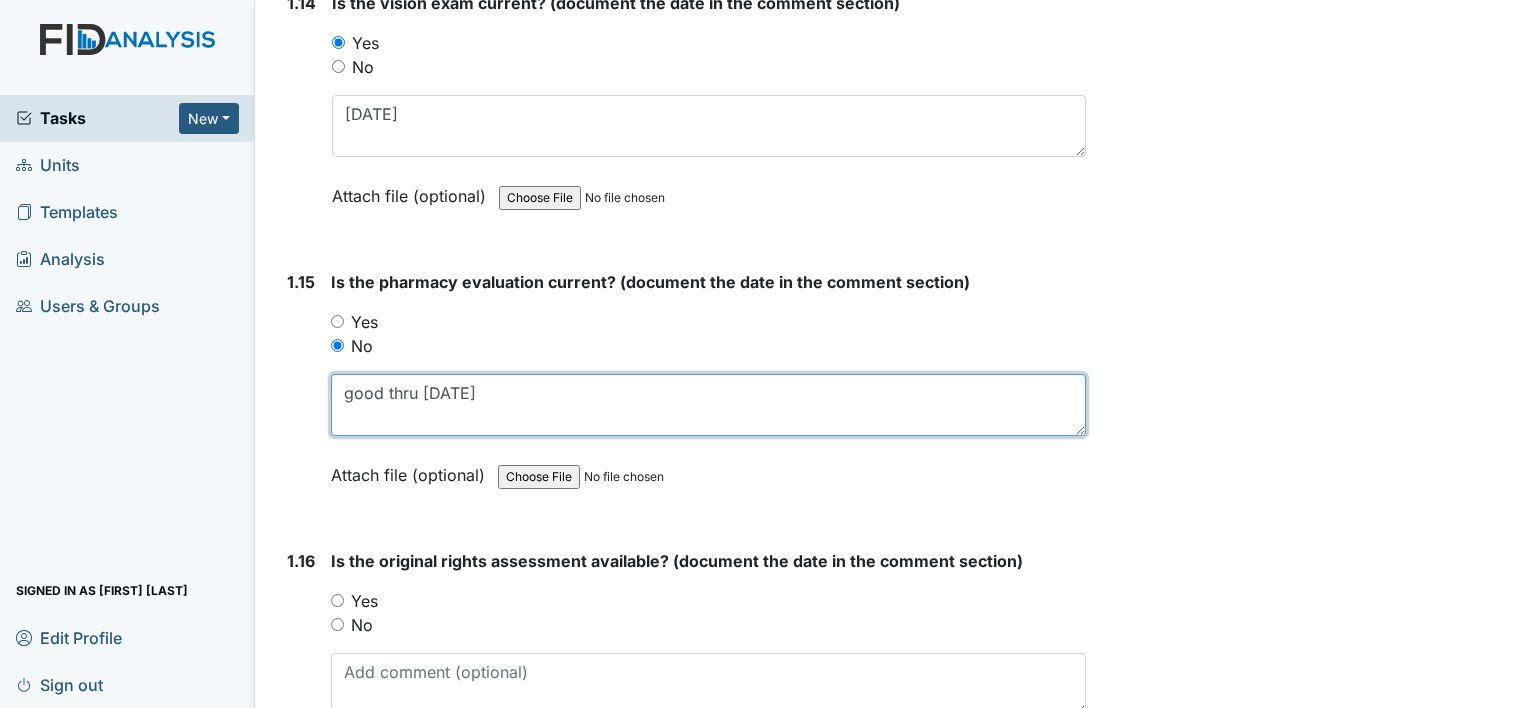 scroll, scrollTop: 4400, scrollLeft: 0, axis: vertical 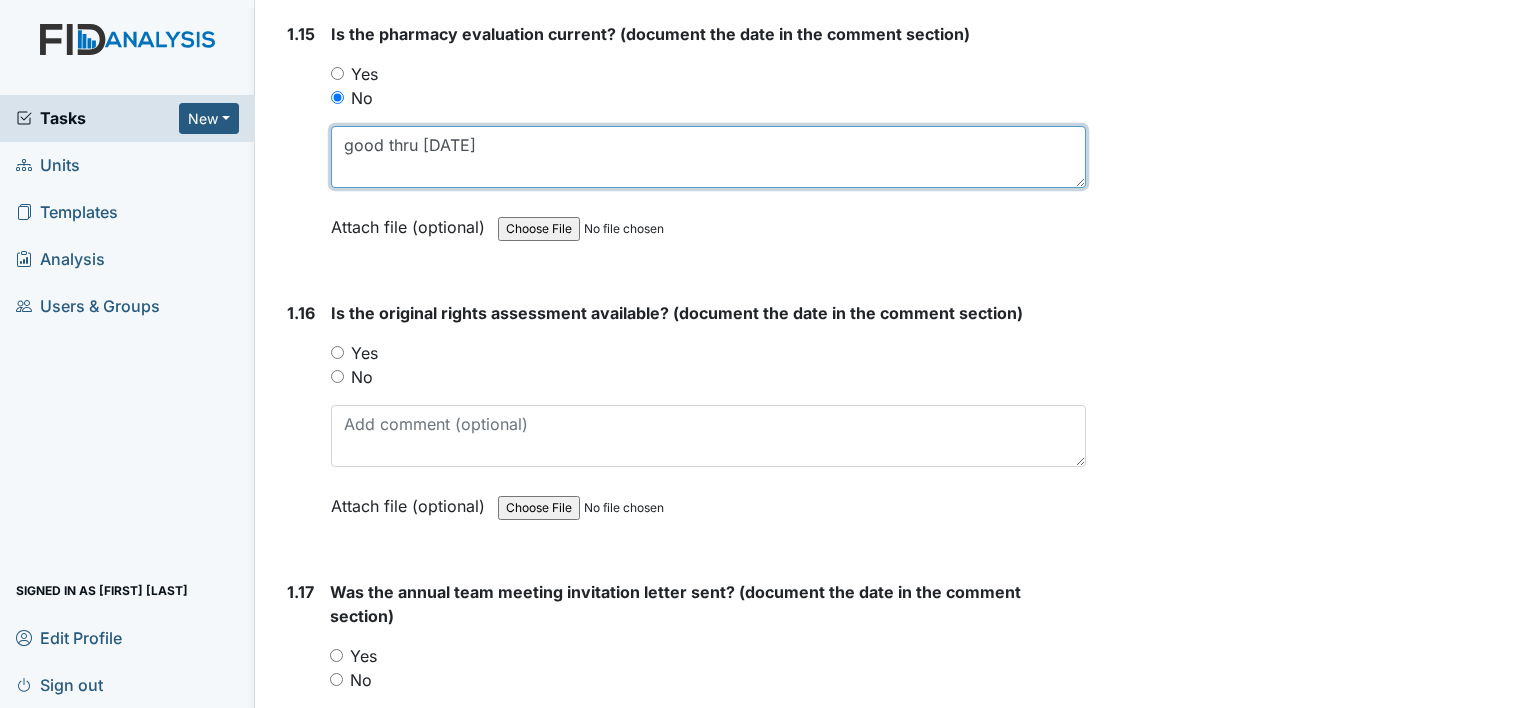 type on "good thru [DATE]" 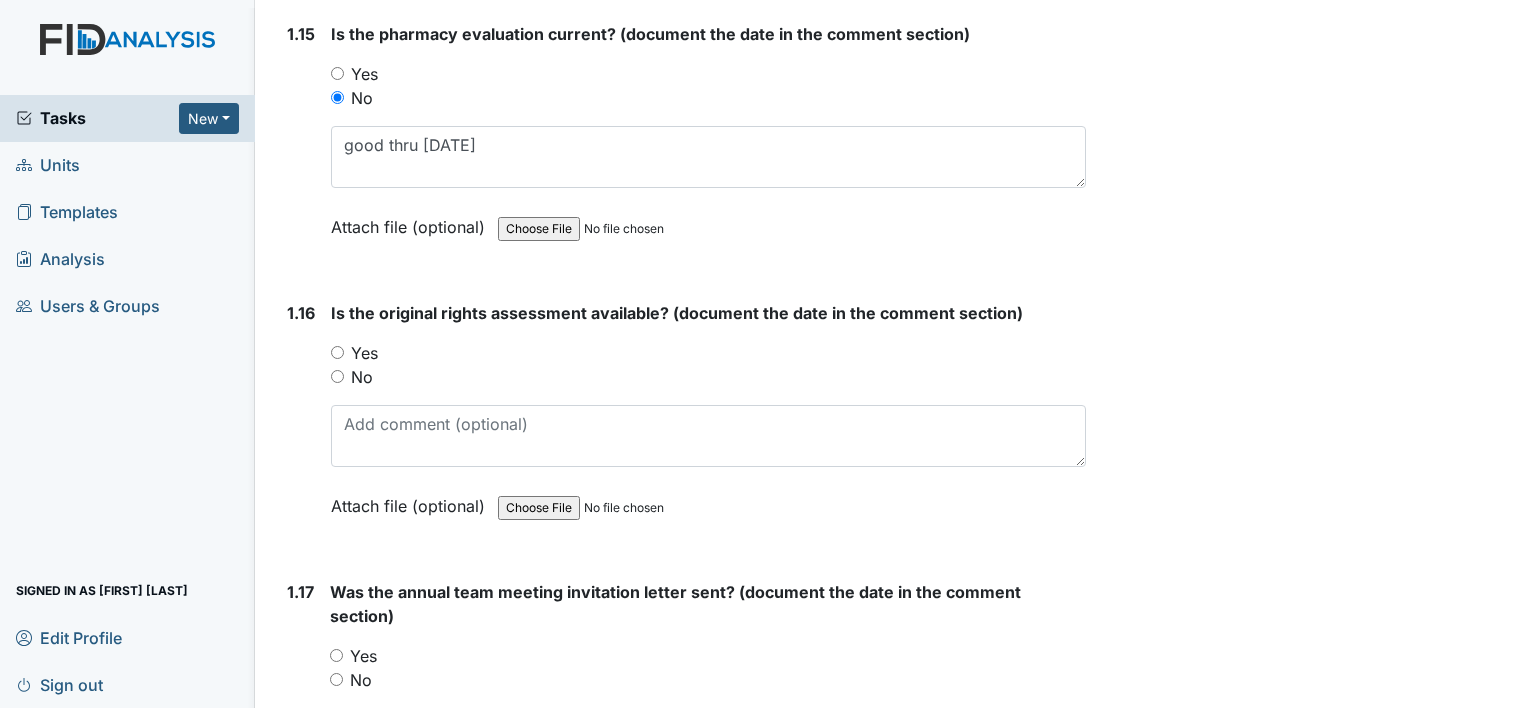 click on "Yes" at bounding box center [337, 352] 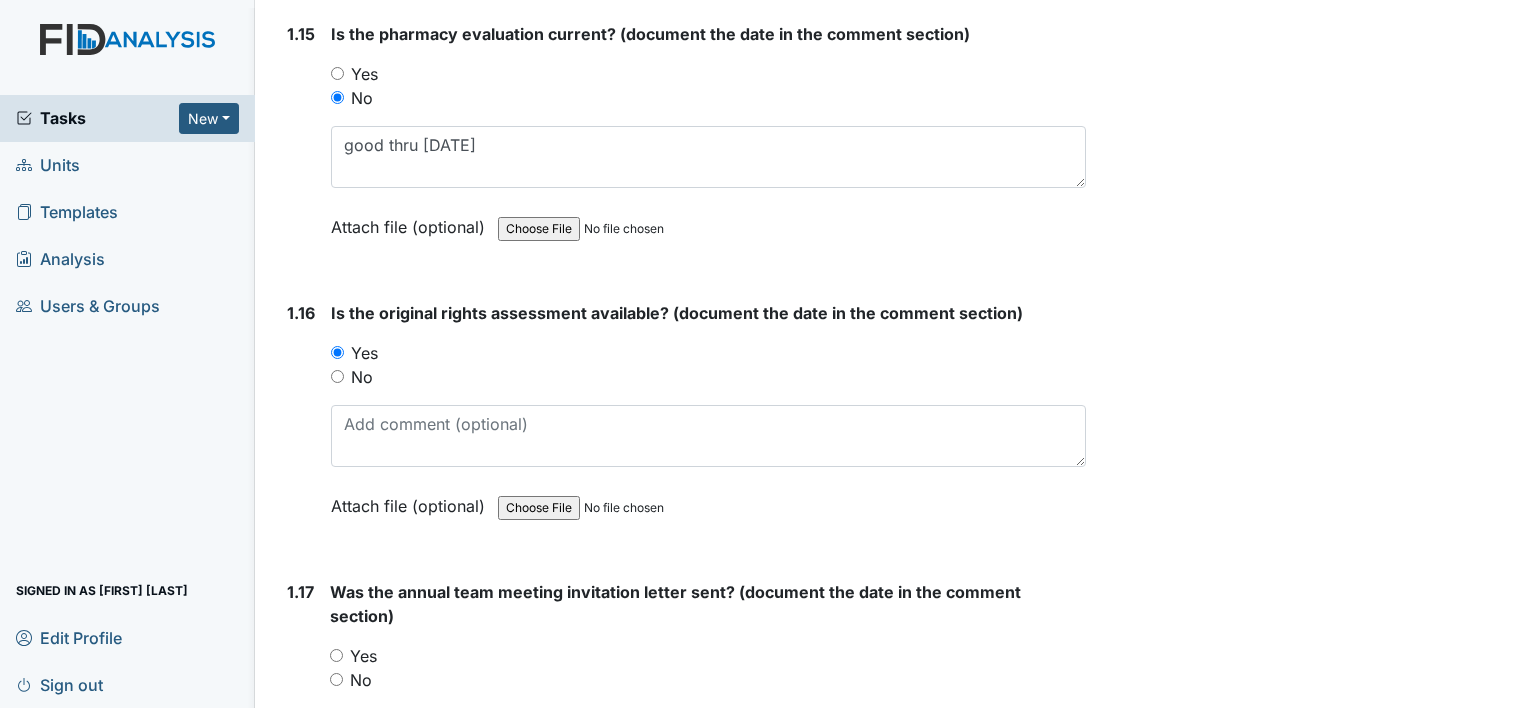 click on "Yes" at bounding box center [336, 655] 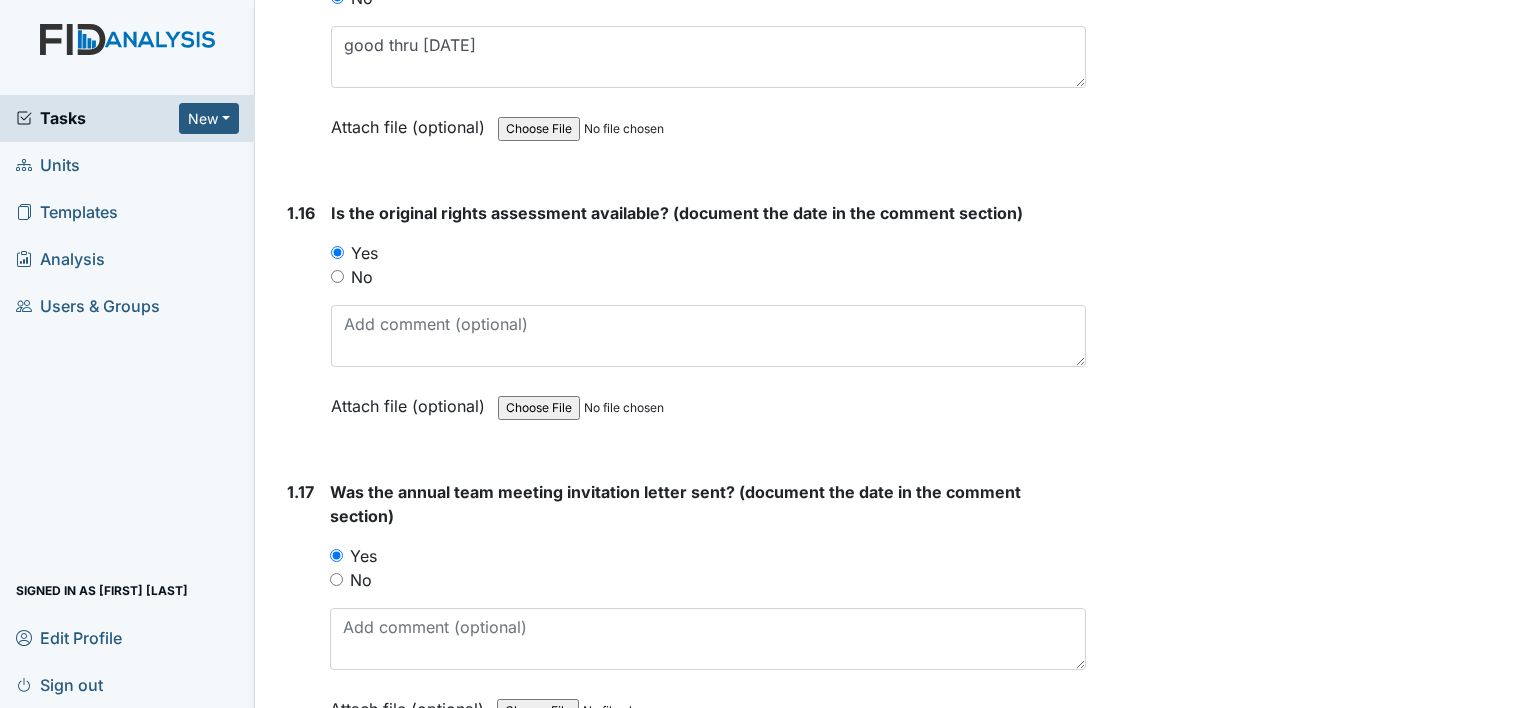 scroll, scrollTop: 4700, scrollLeft: 0, axis: vertical 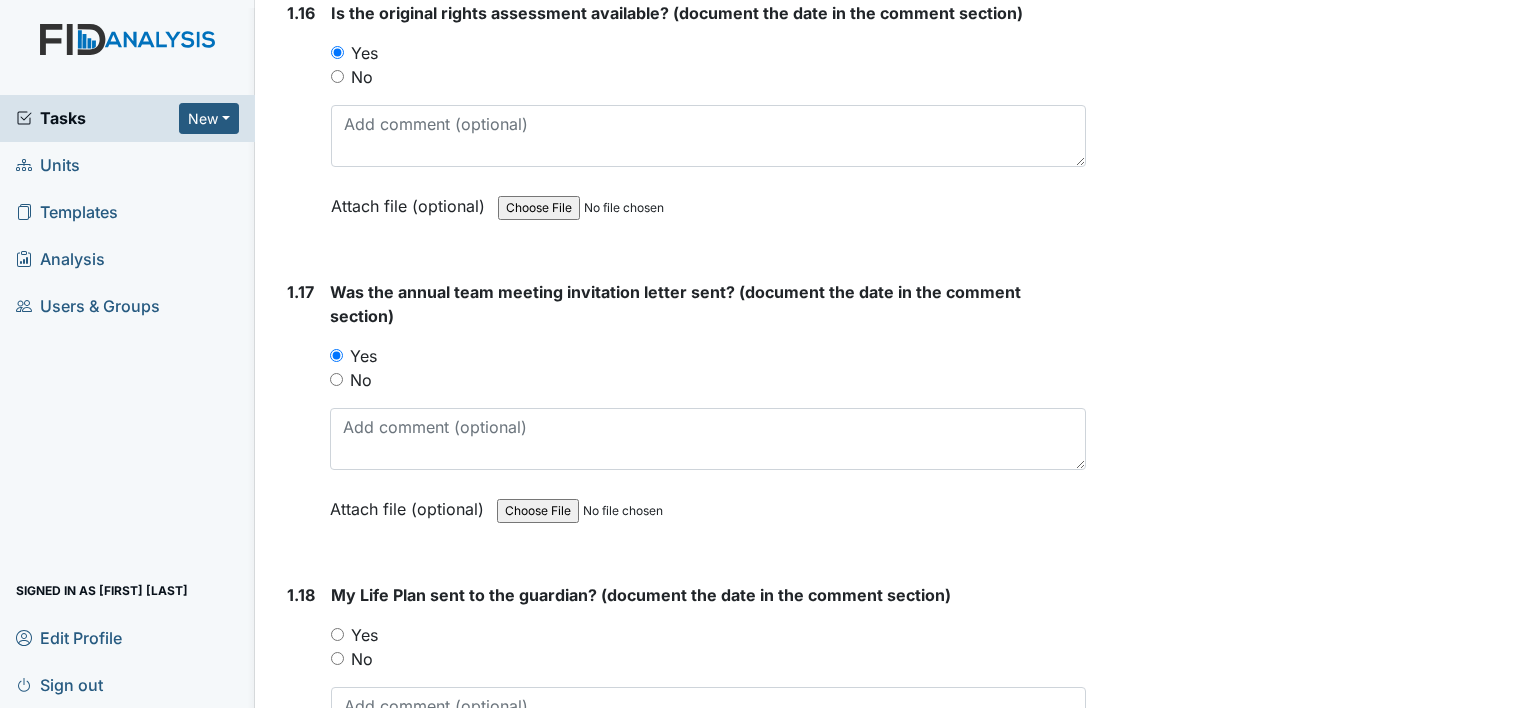click on "Yes" at bounding box center [337, 634] 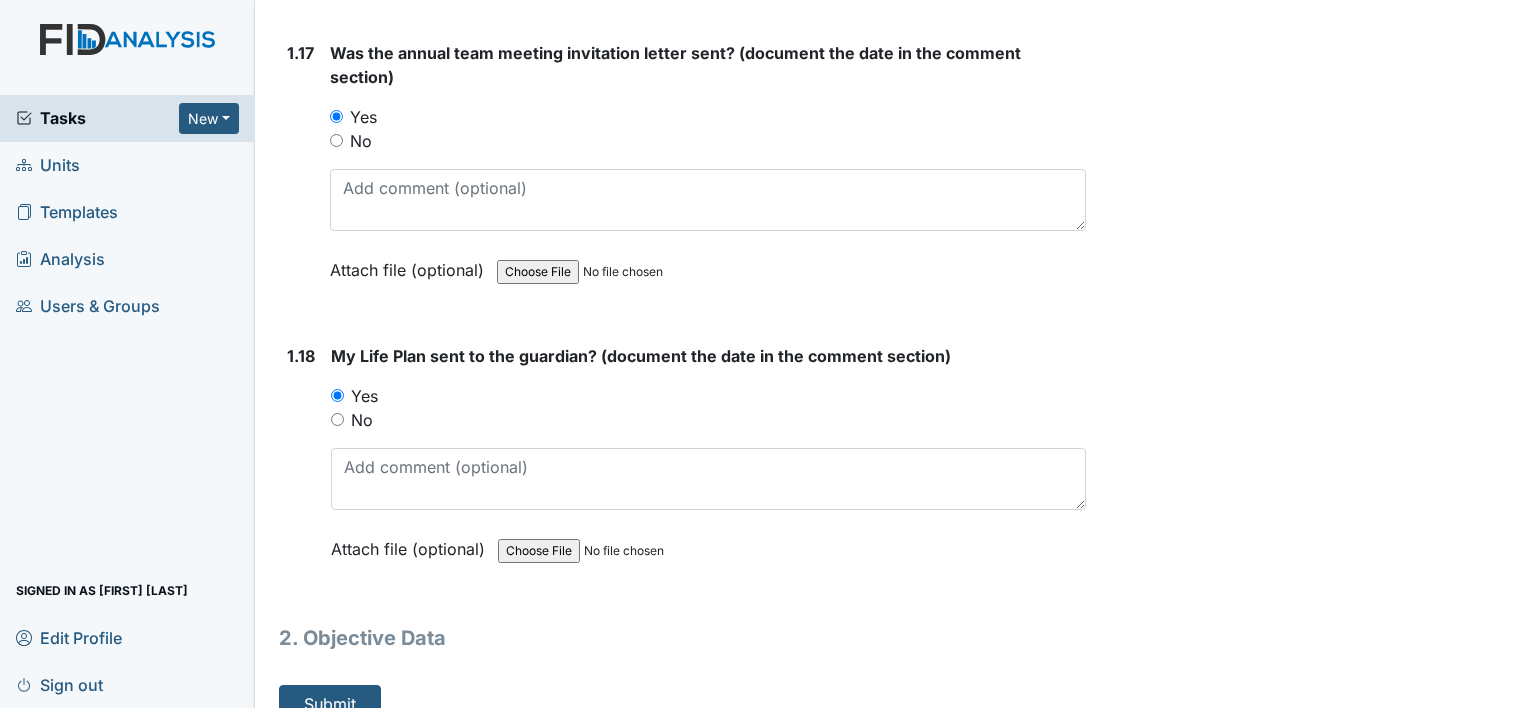 scroll, scrollTop: 4951, scrollLeft: 0, axis: vertical 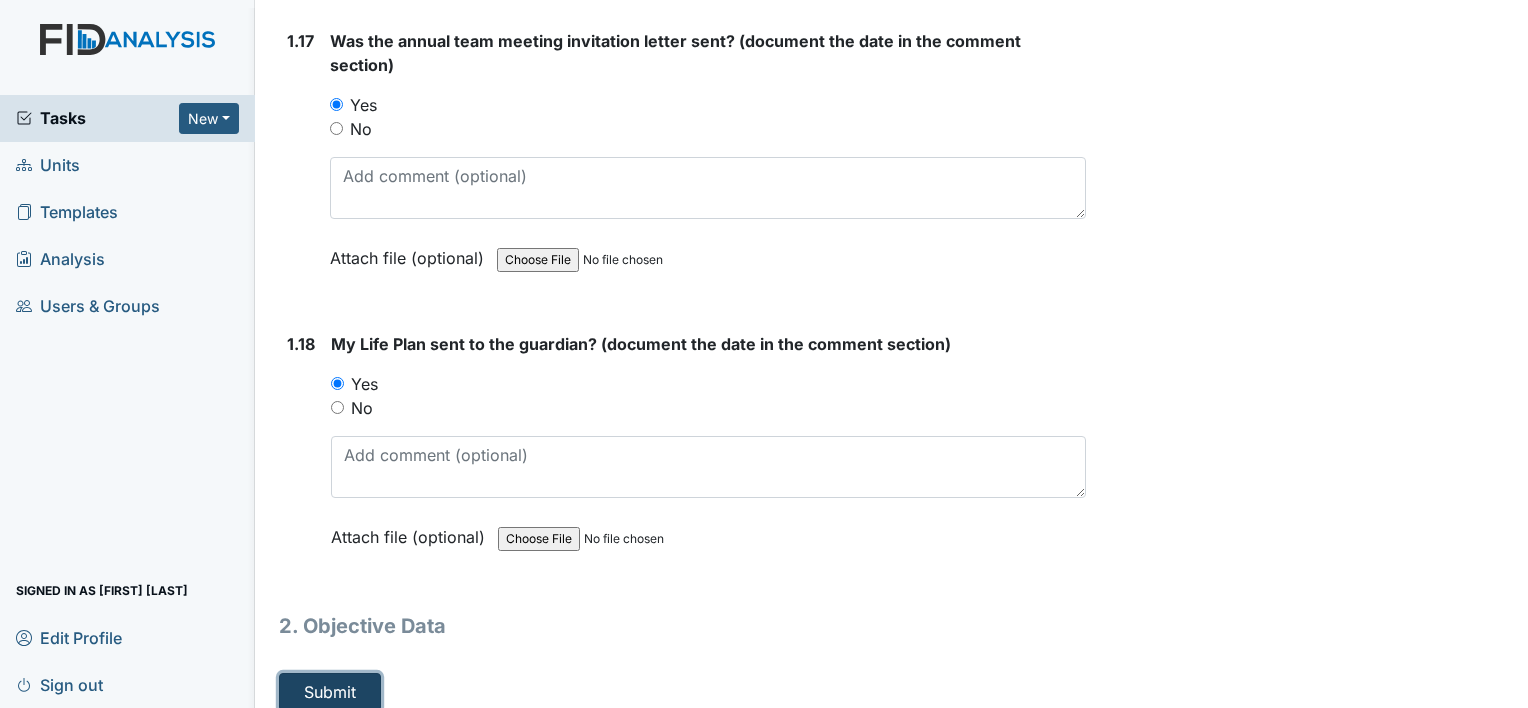 click on "Submit" at bounding box center (330, 692) 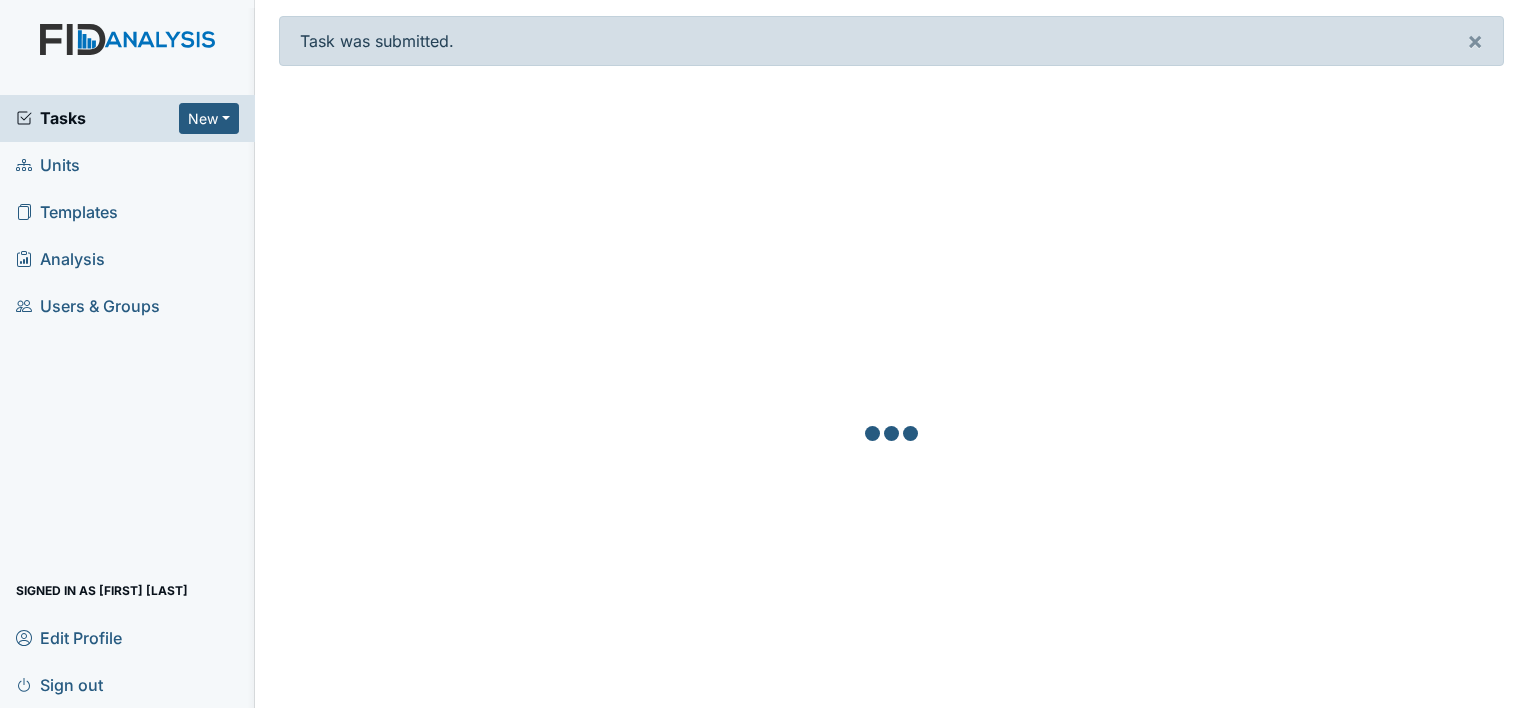 scroll, scrollTop: 0, scrollLeft: 0, axis: both 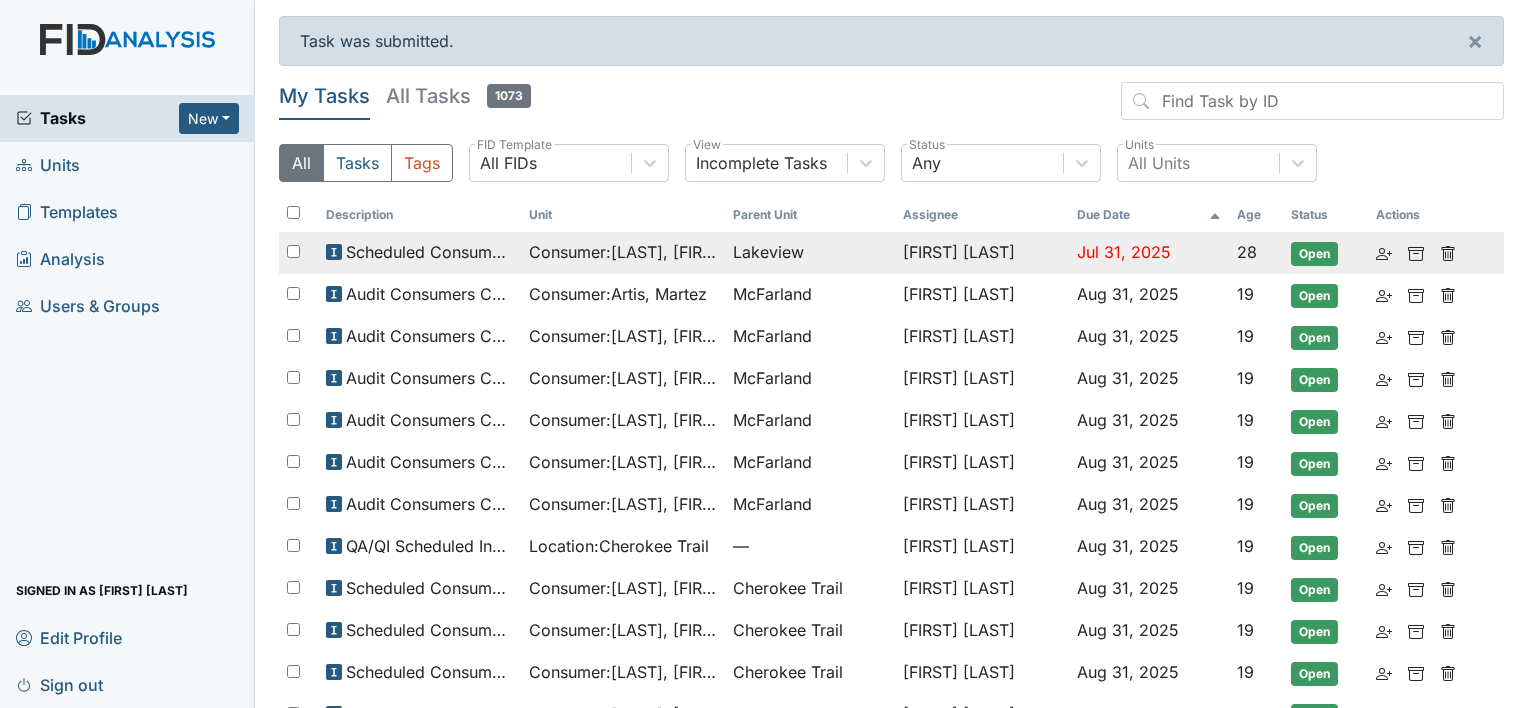 click on "Jul 31, 2025" at bounding box center (1149, 253) 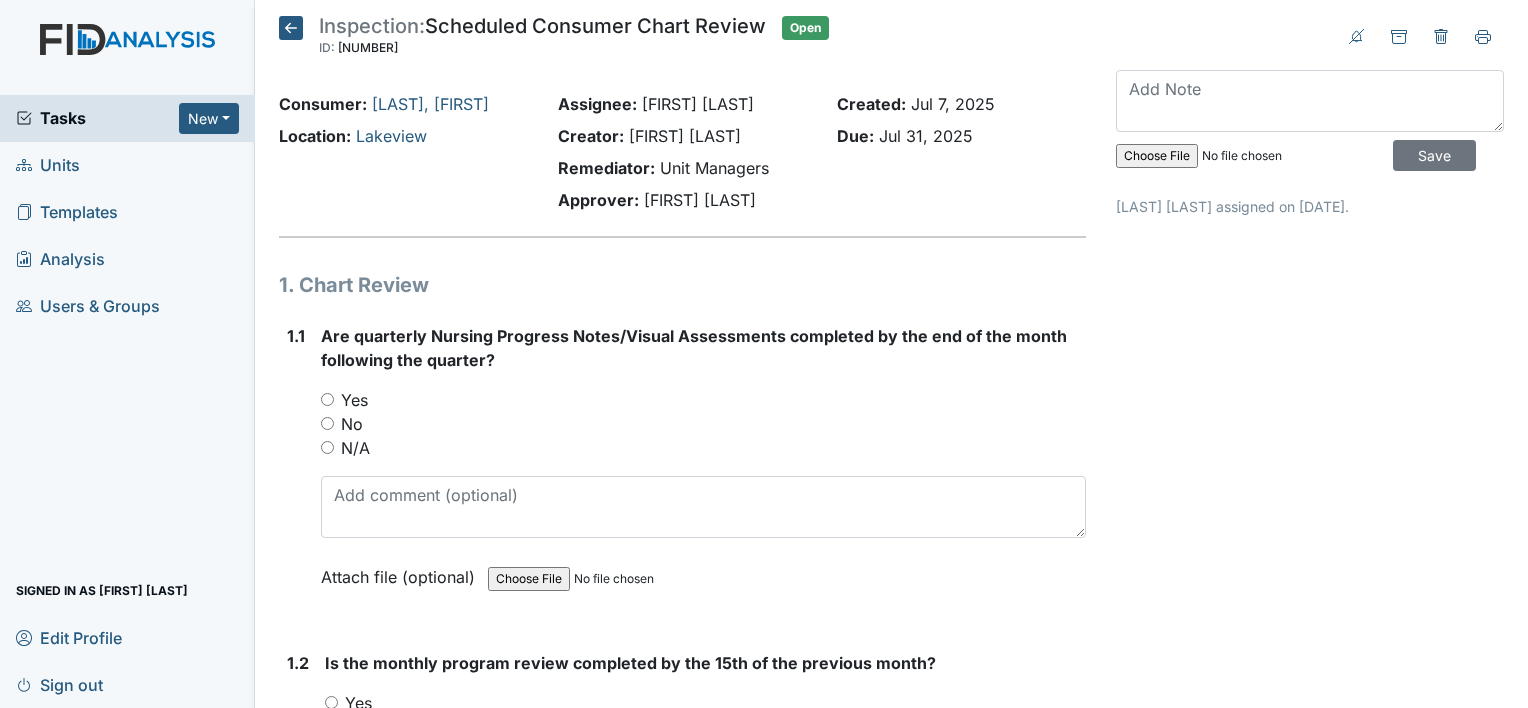 scroll, scrollTop: 0, scrollLeft: 0, axis: both 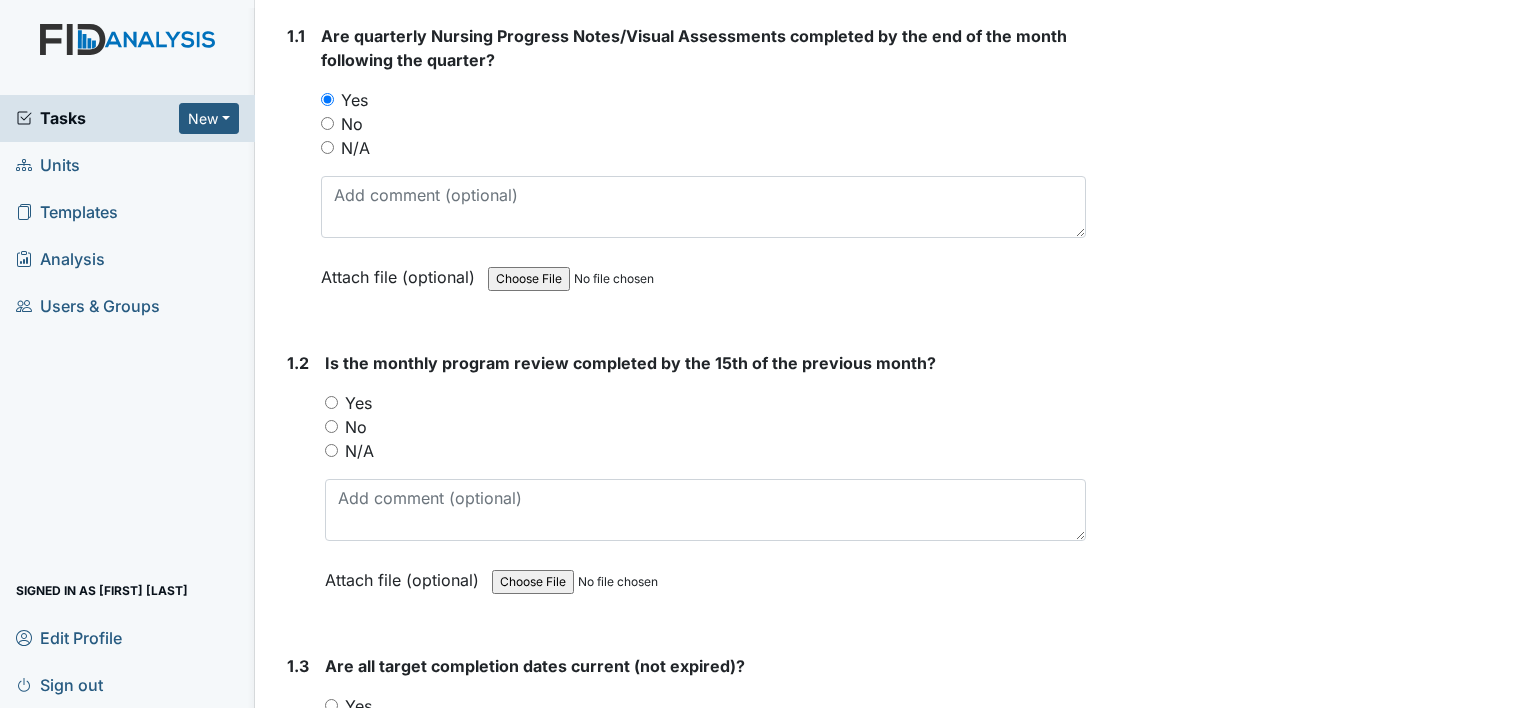 click on "Yes" at bounding box center [331, 402] 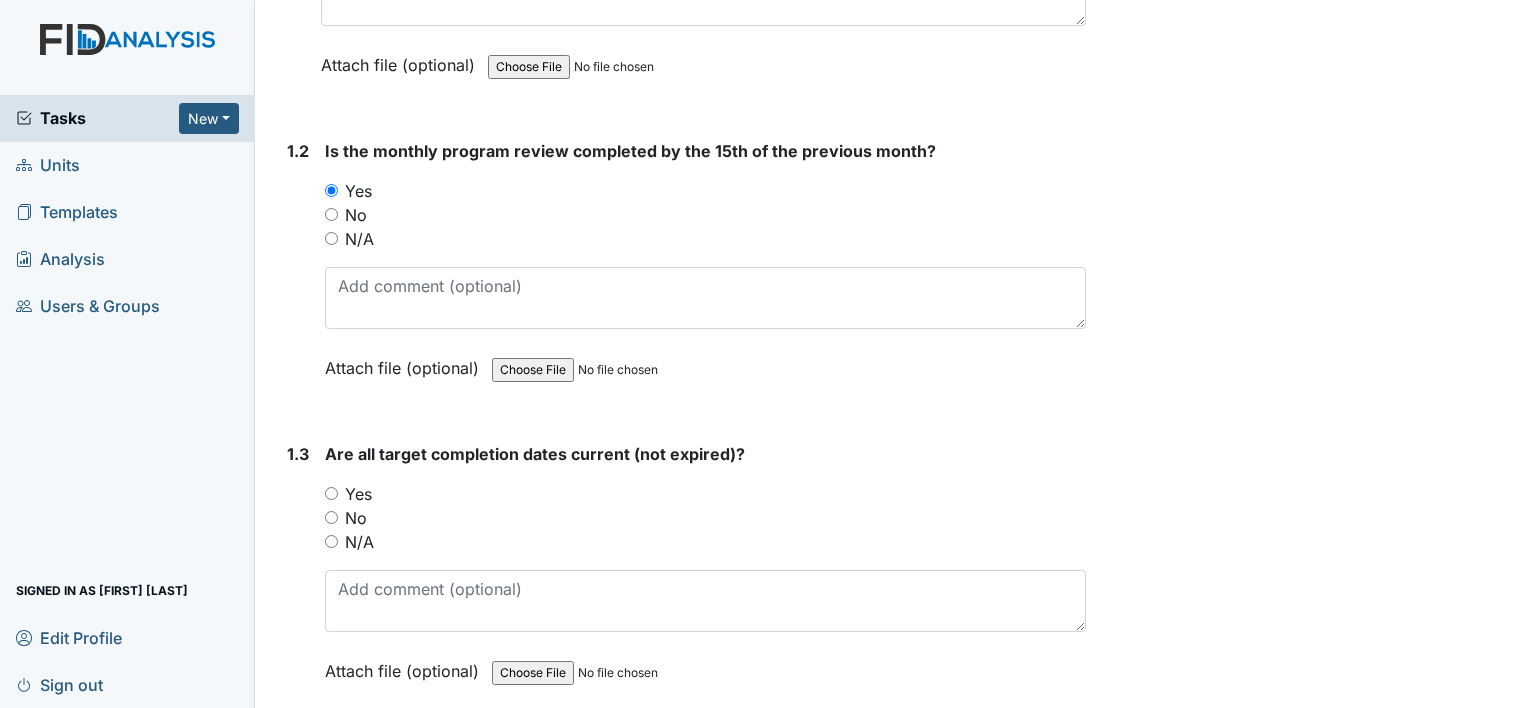 scroll, scrollTop: 600, scrollLeft: 0, axis: vertical 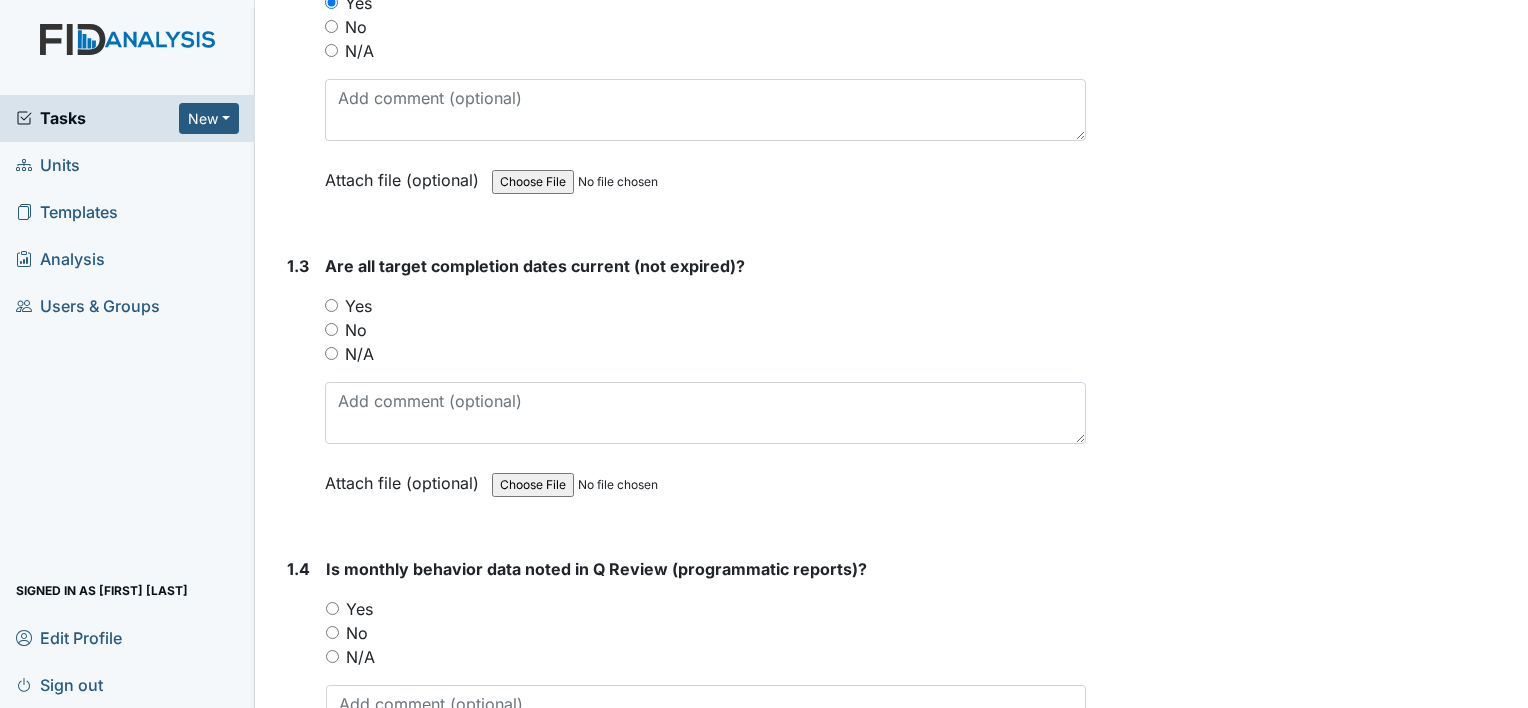 drag, startPoint x: 331, startPoint y: 326, endPoint x: 341, endPoint y: 344, distance: 20.59126 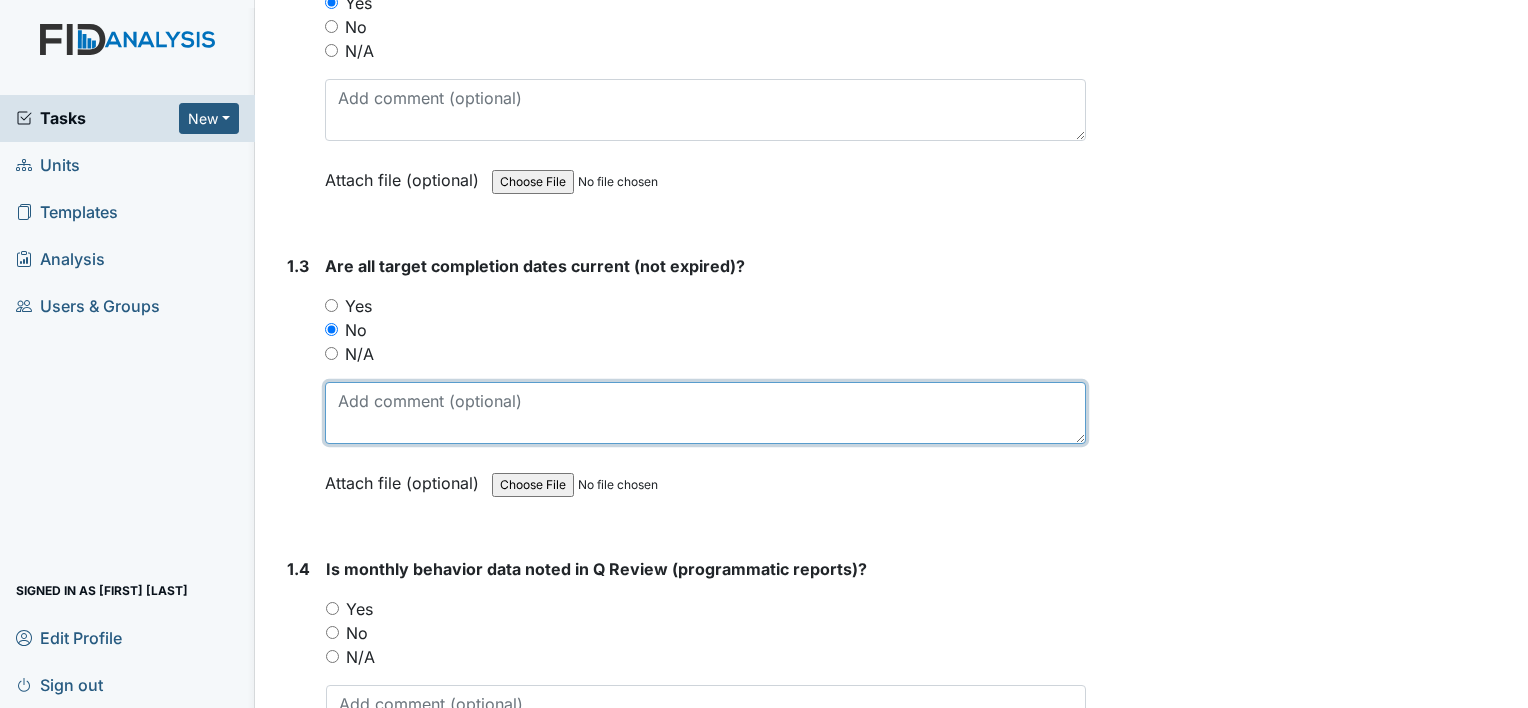 click at bounding box center (705, 413) 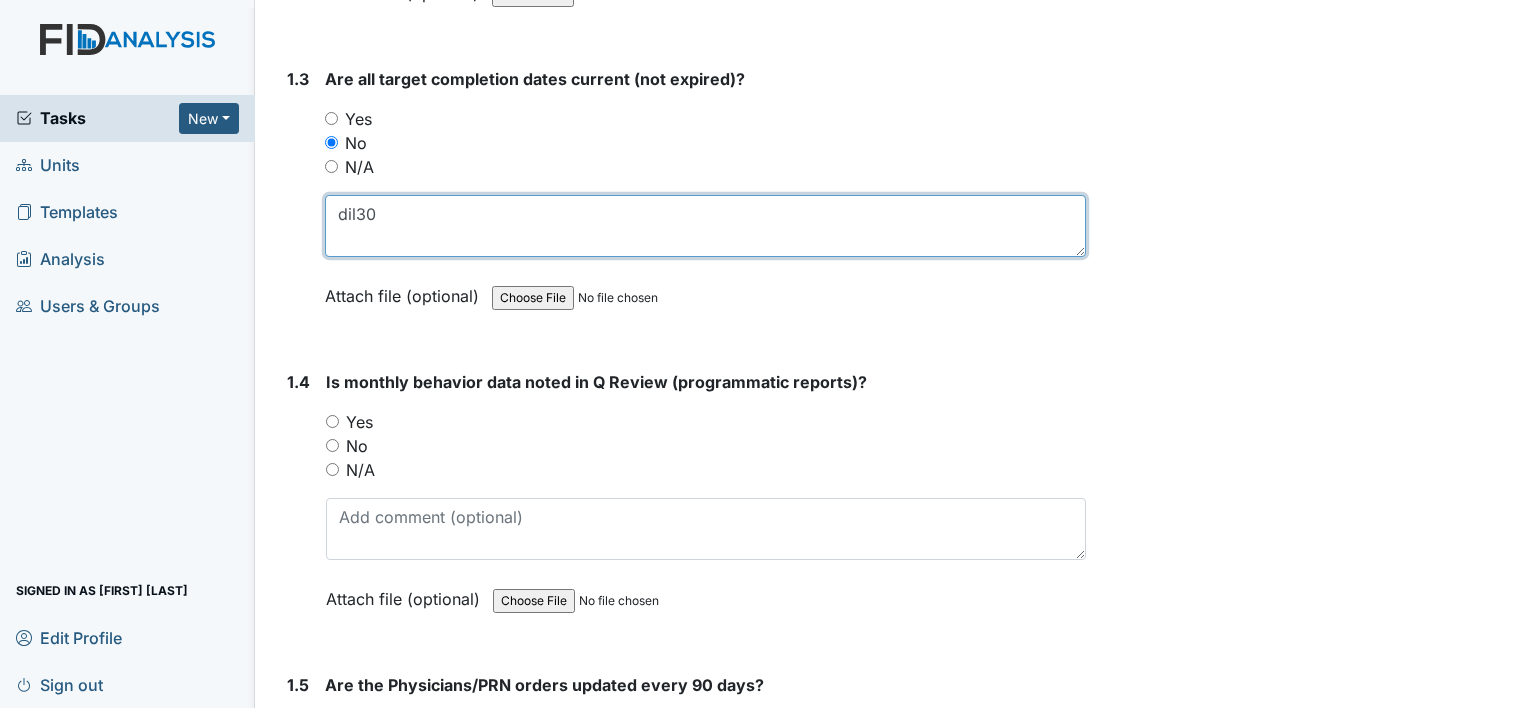 scroll, scrollTop: 900, scrollLeft: 0, axis: vertical 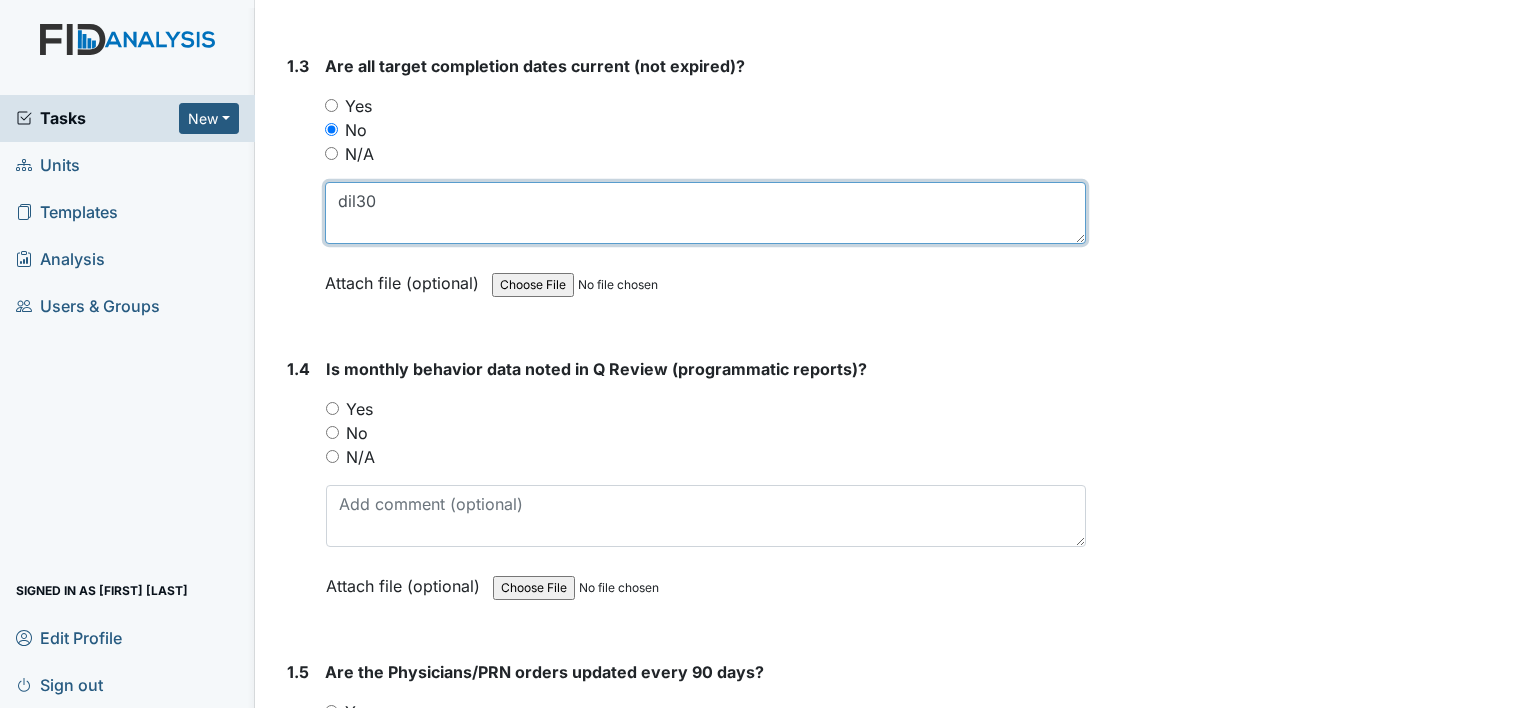 type on "dil30" 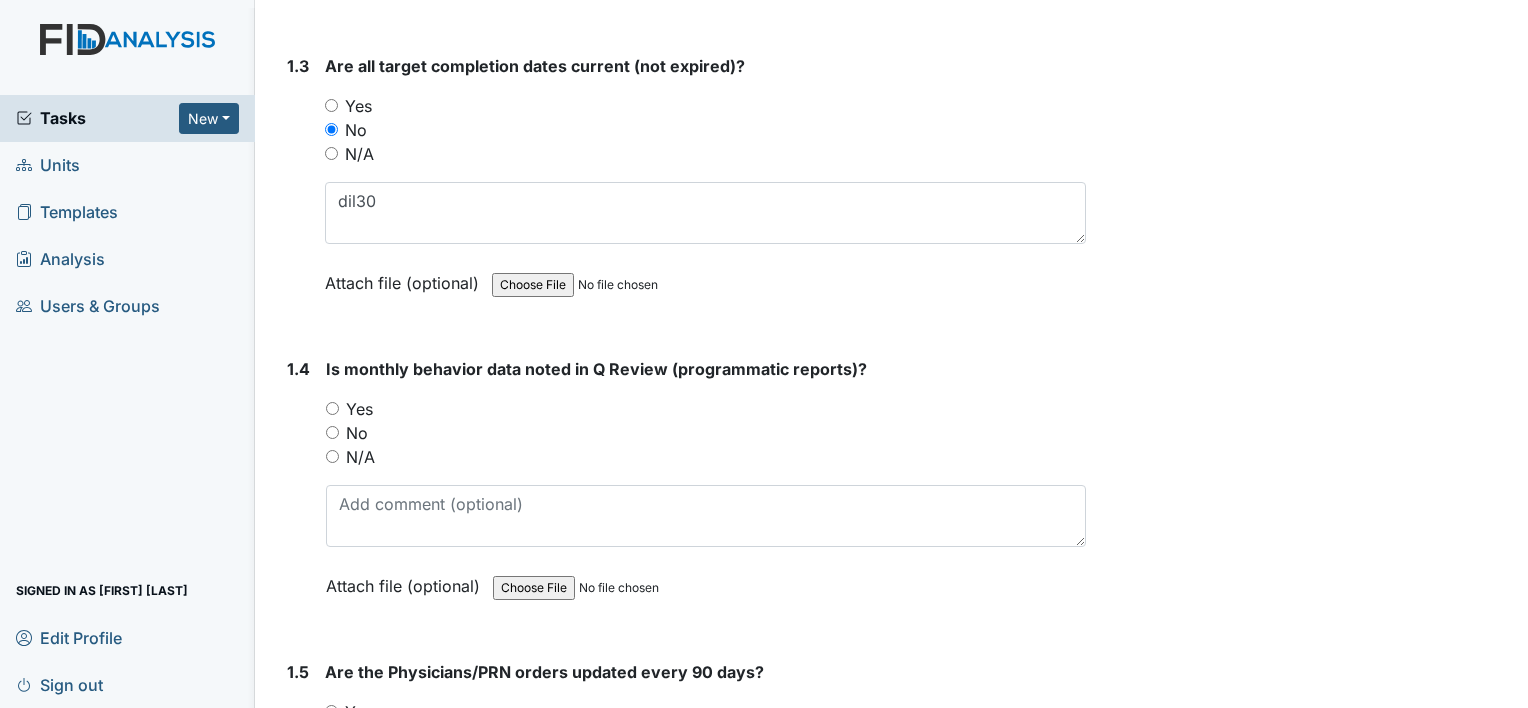 click on "Yes" at bounding box center [332, 408] 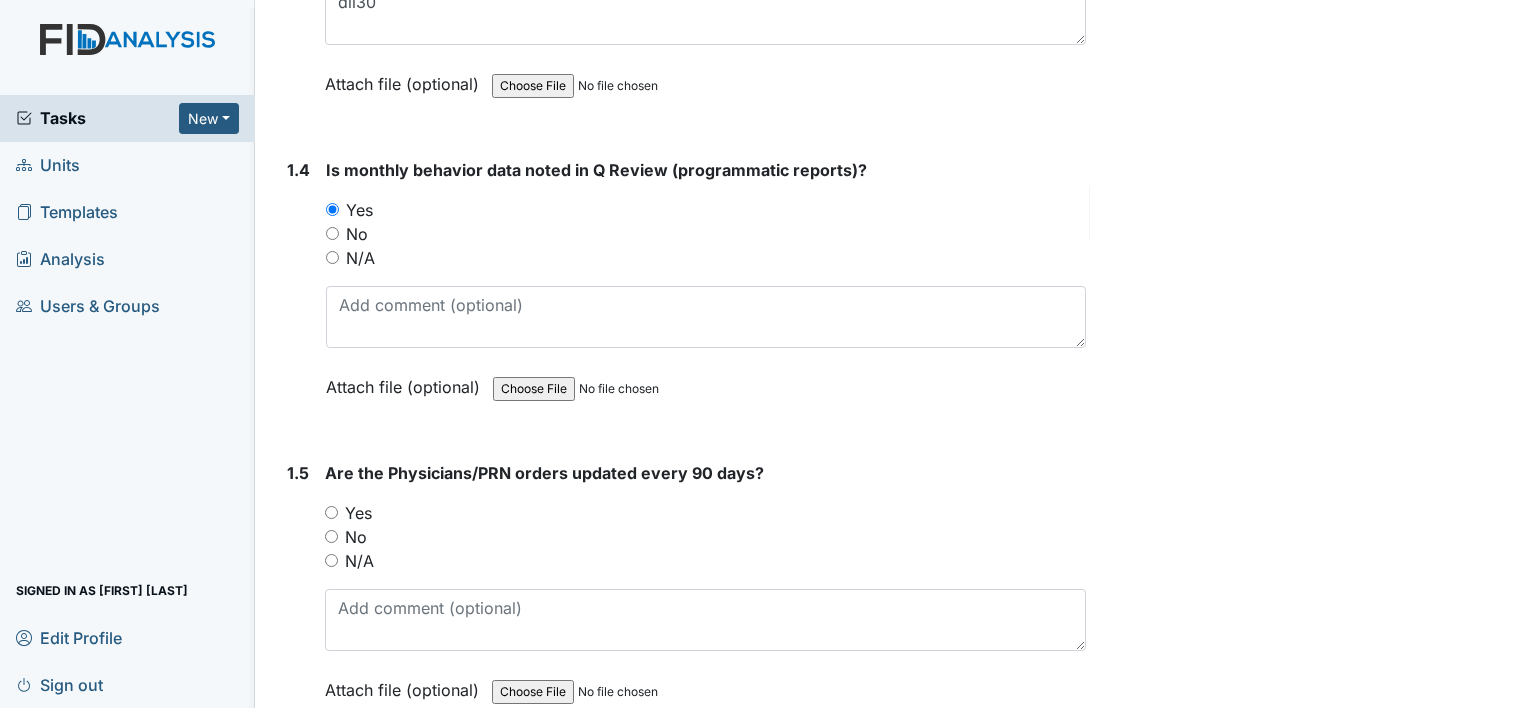 scroll, scrollTop: 1100, scrollLeft: 0, axis: vertical 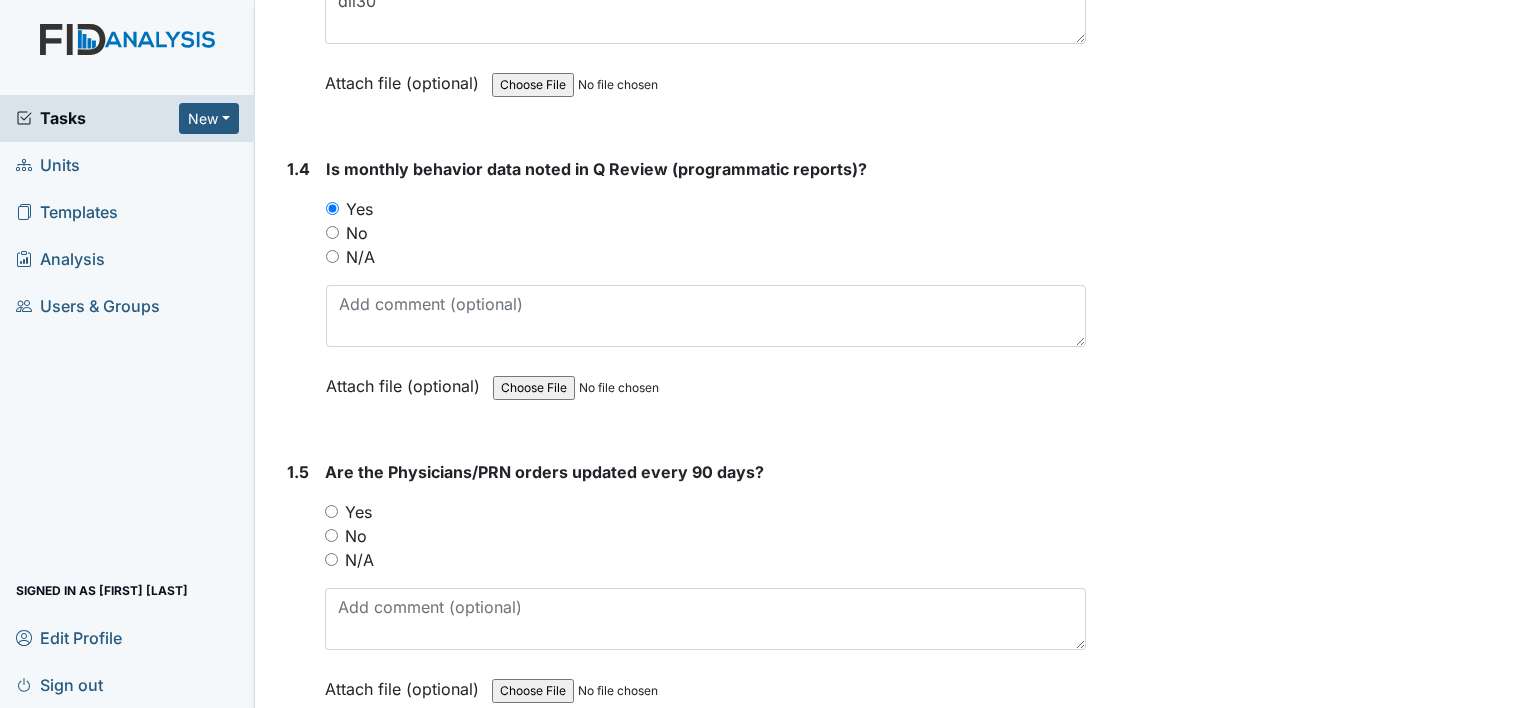 click on "Yes" at bounding box center [331, 511] 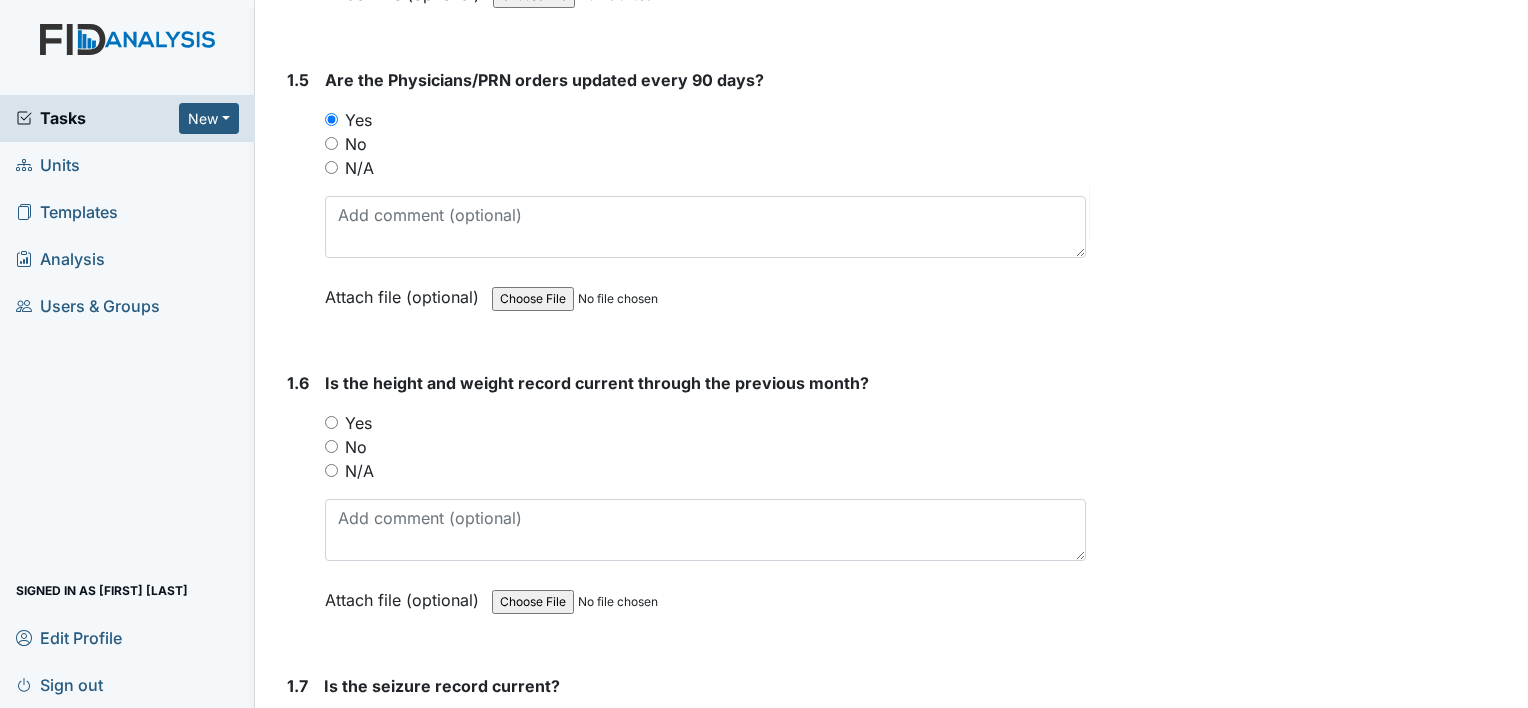scroll, scrollTop: 1500, scrollLeft: 0, axis: vertical 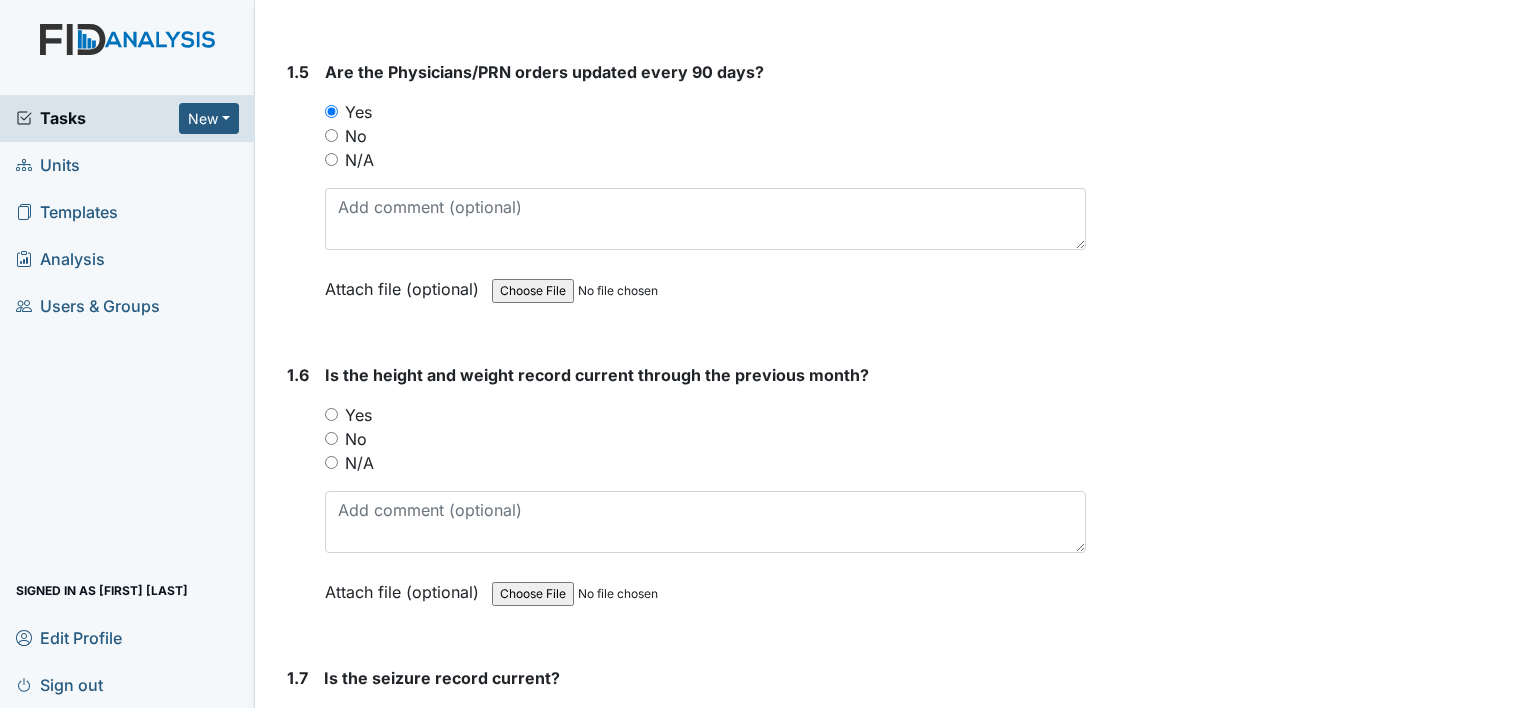 click on "Yes" at bounding box center (331, 414) 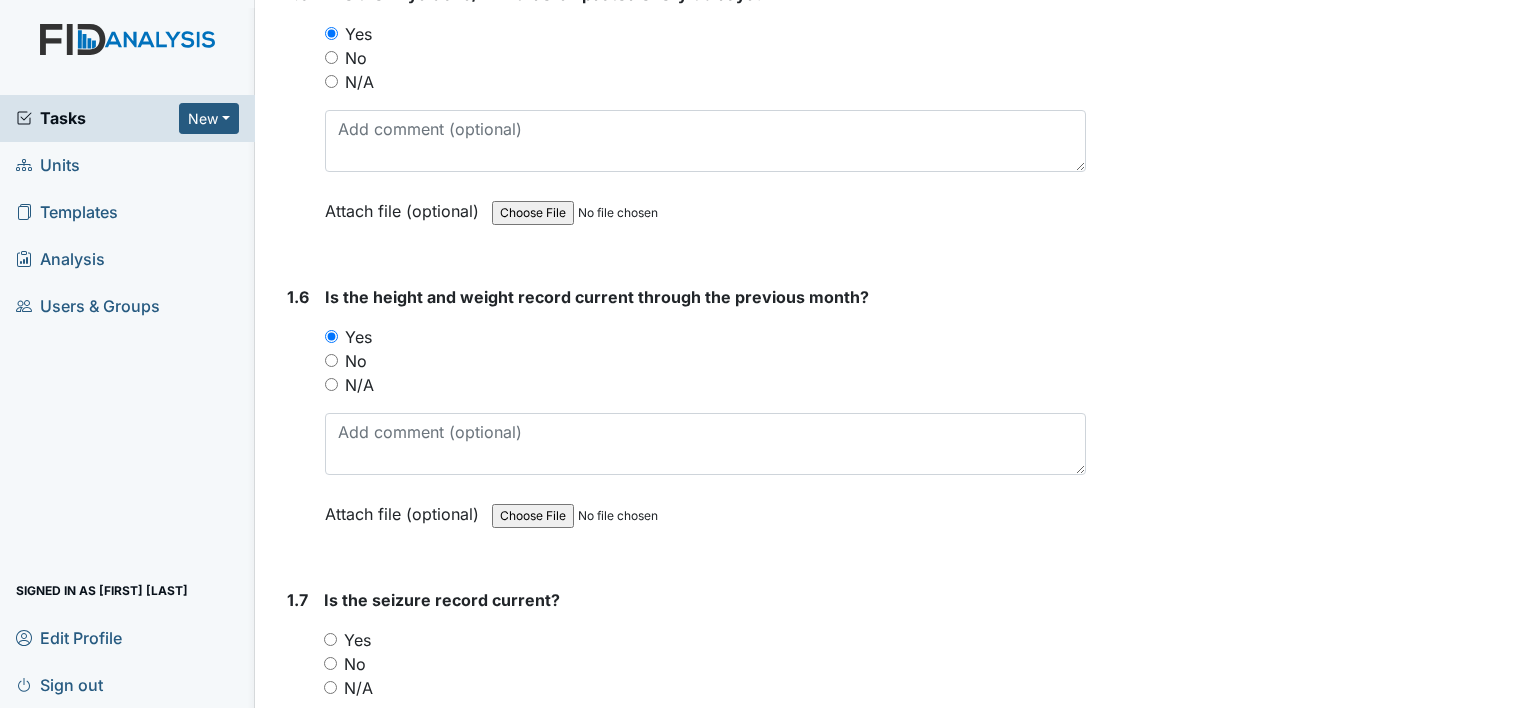 scroll, scrollTop: 1800, scrollLeft: 0, axis: vertical 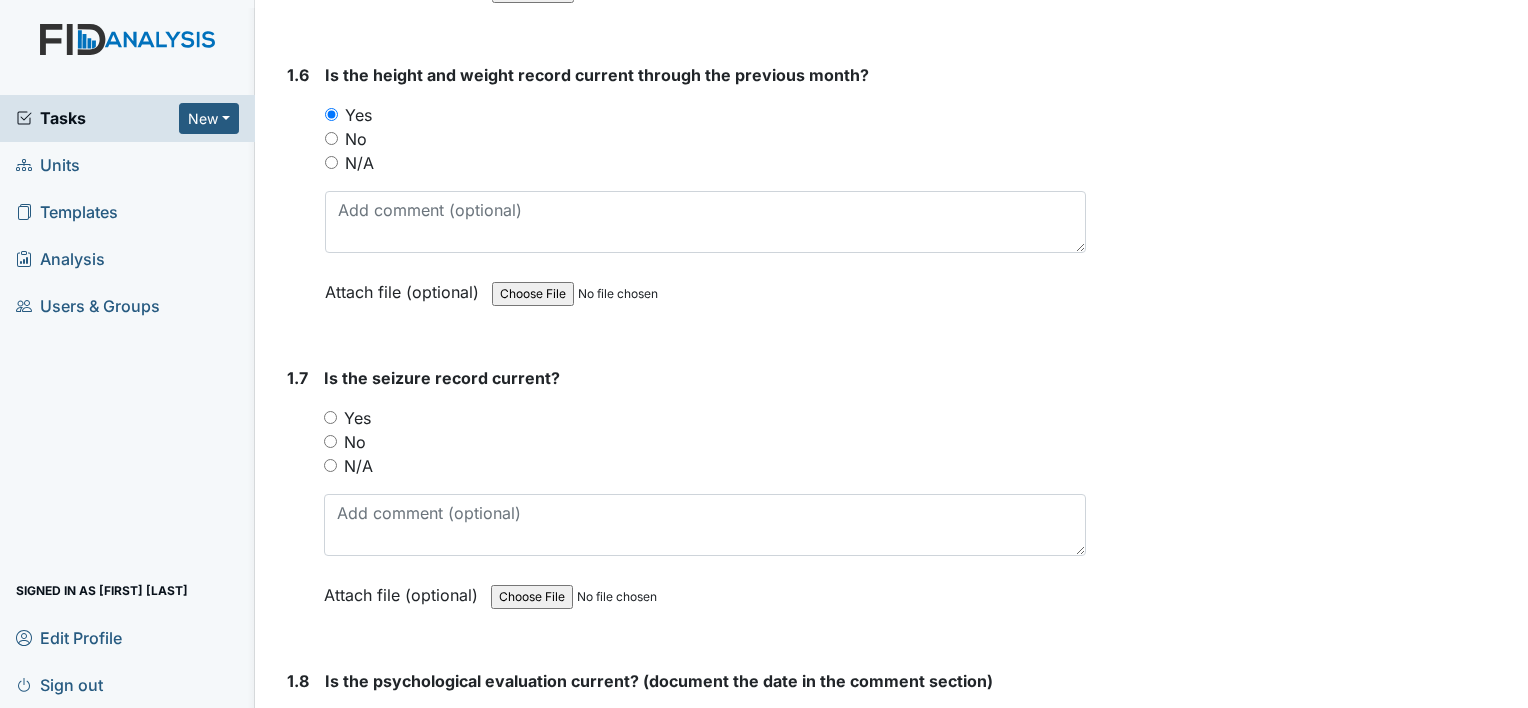 click on "N/A" at bounding box center (330, 465) 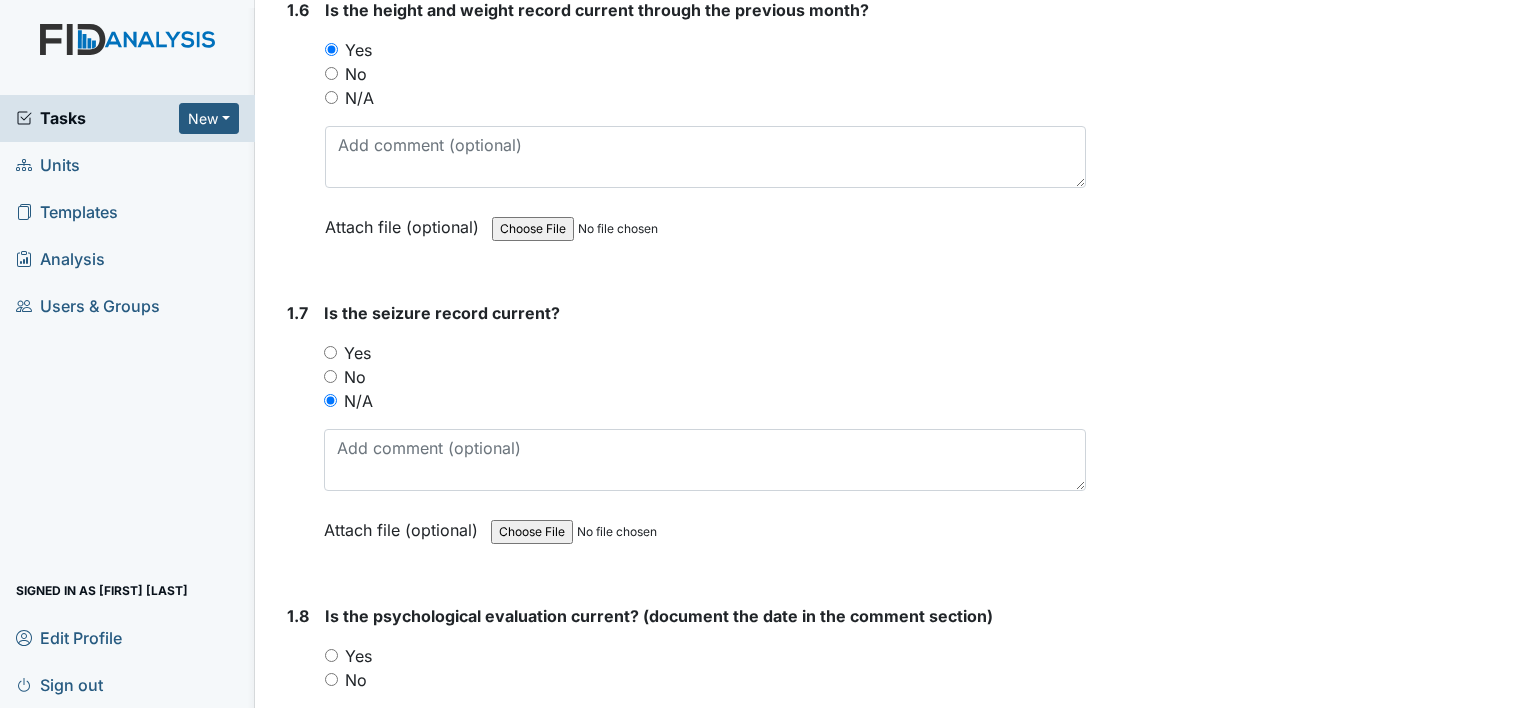 scroll, scrollTop: 2000, scrollLeft: 0, axis: vertical 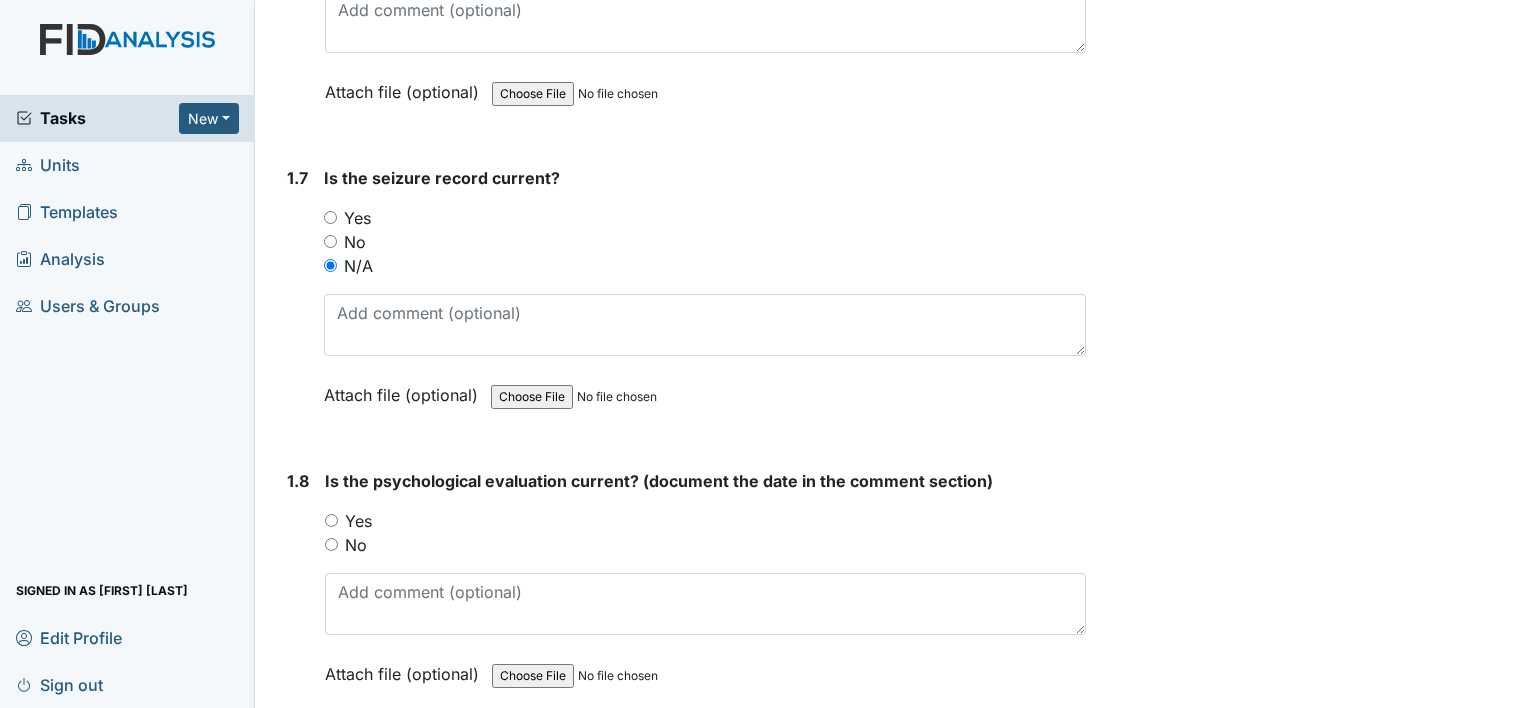 click on "Yes" at bounding box center [331, 520] 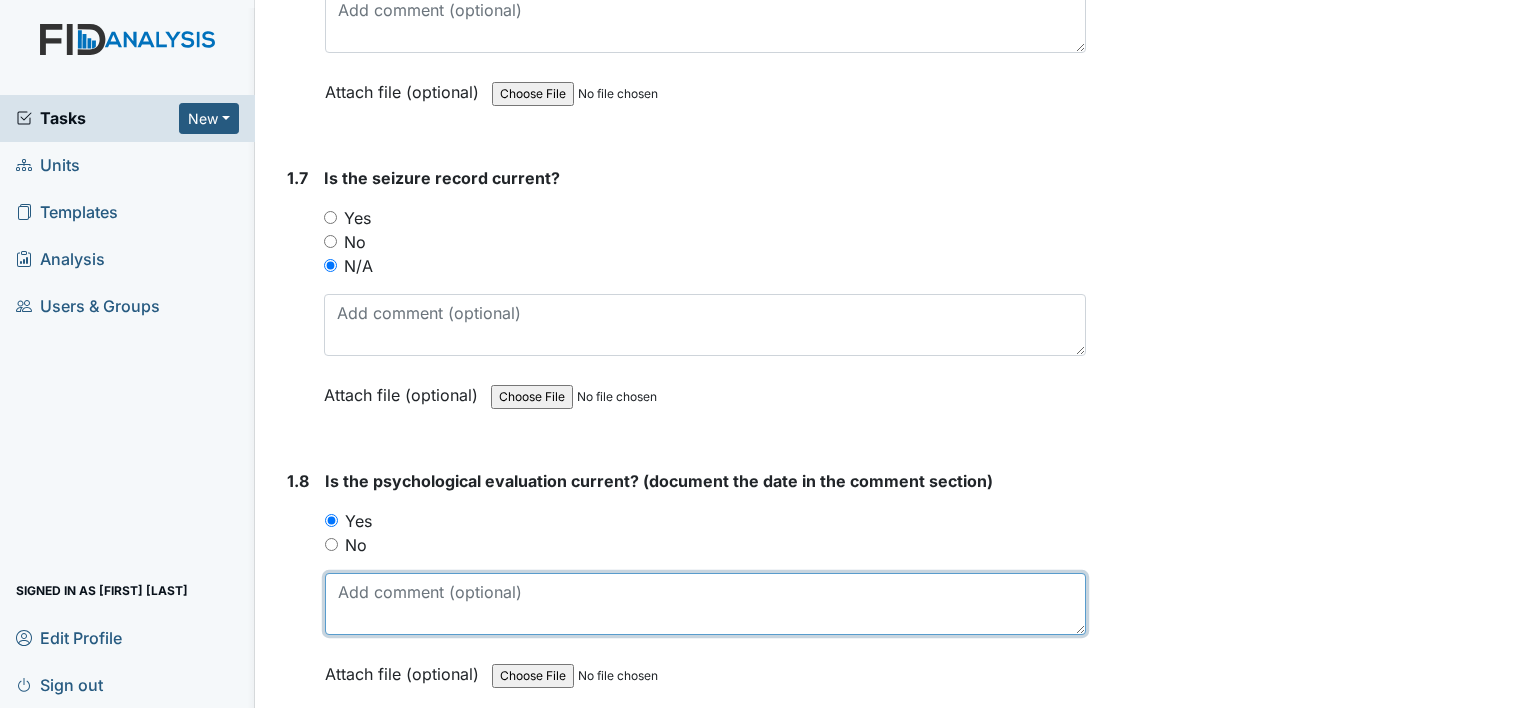 click at bounding box center (705, 604) 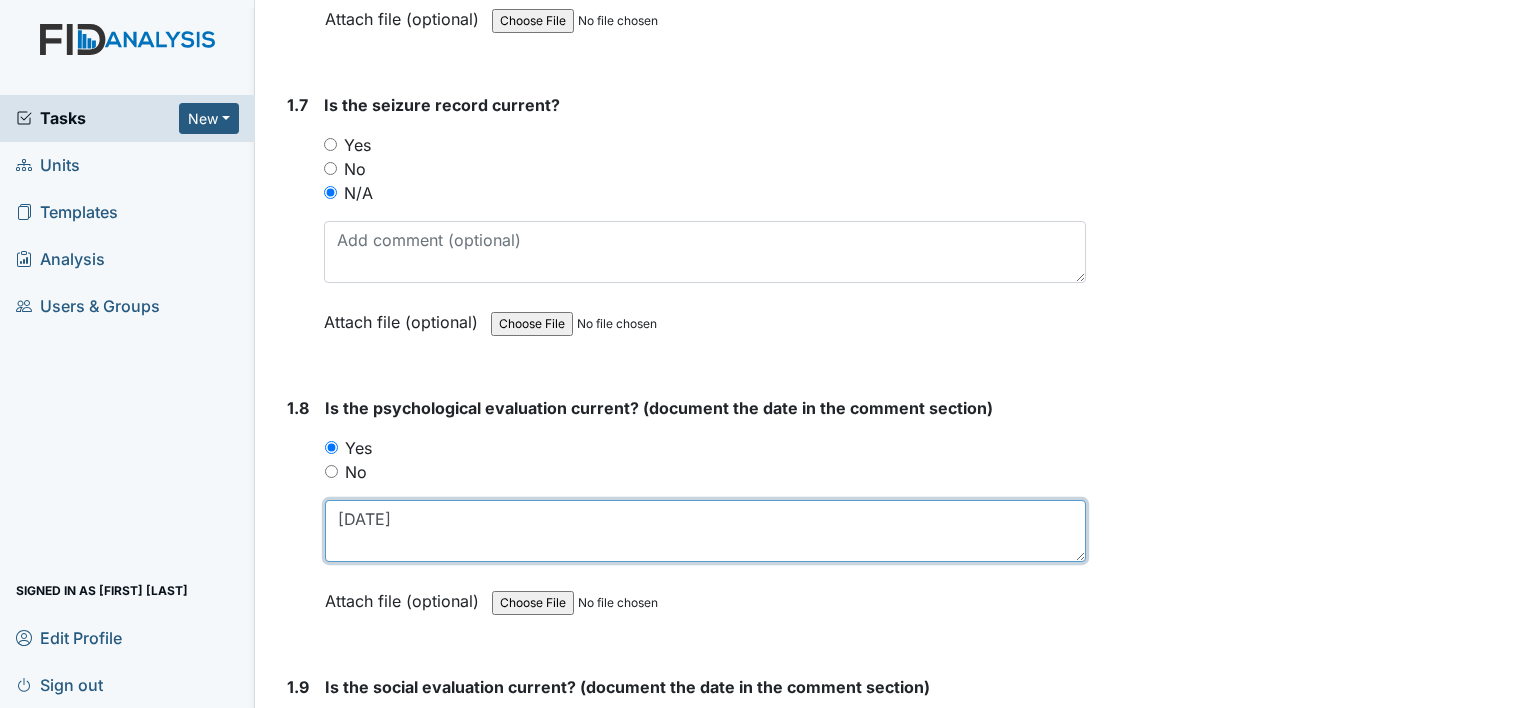 scroll, scrollTop: 2200, scrollLeft: 0, axis: vertical 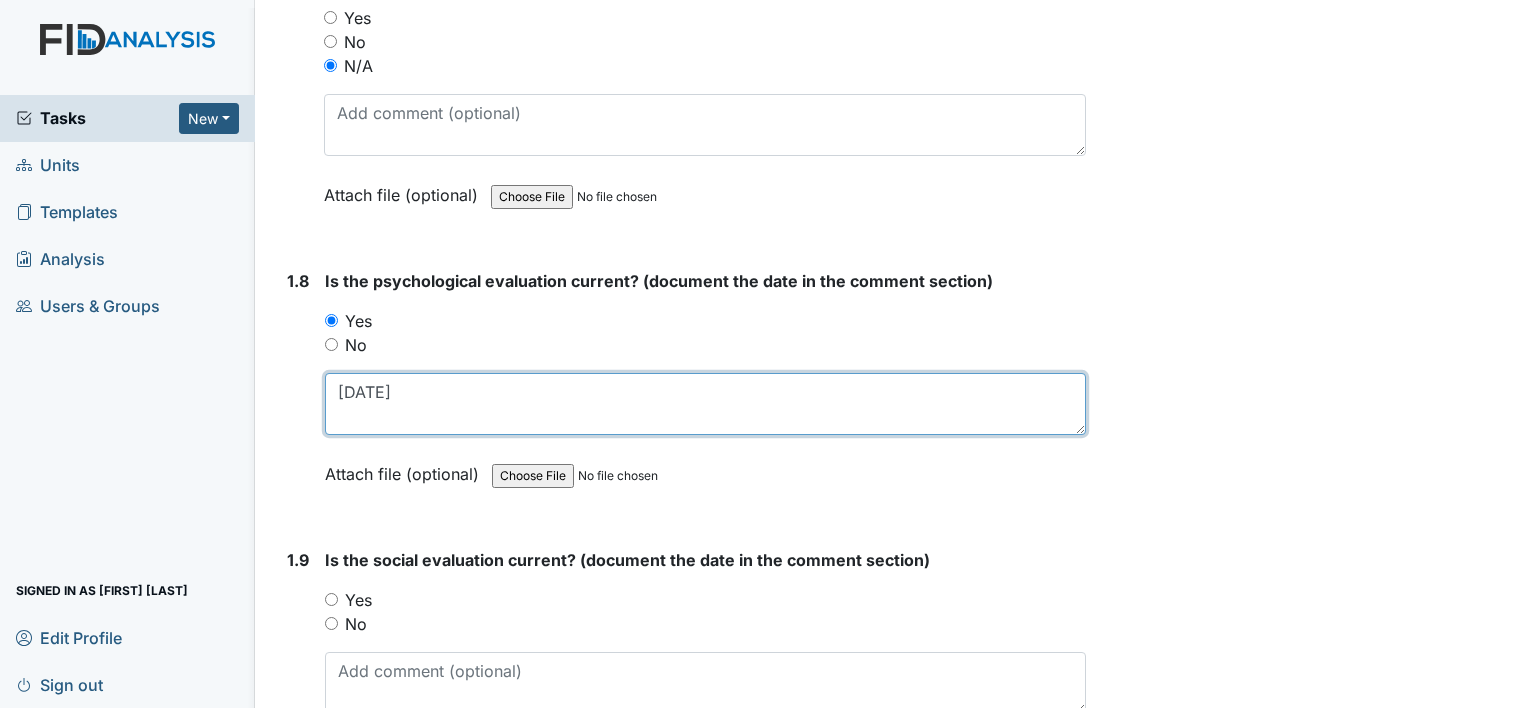 click on "[DATE]" at bounding box center (705, 404) 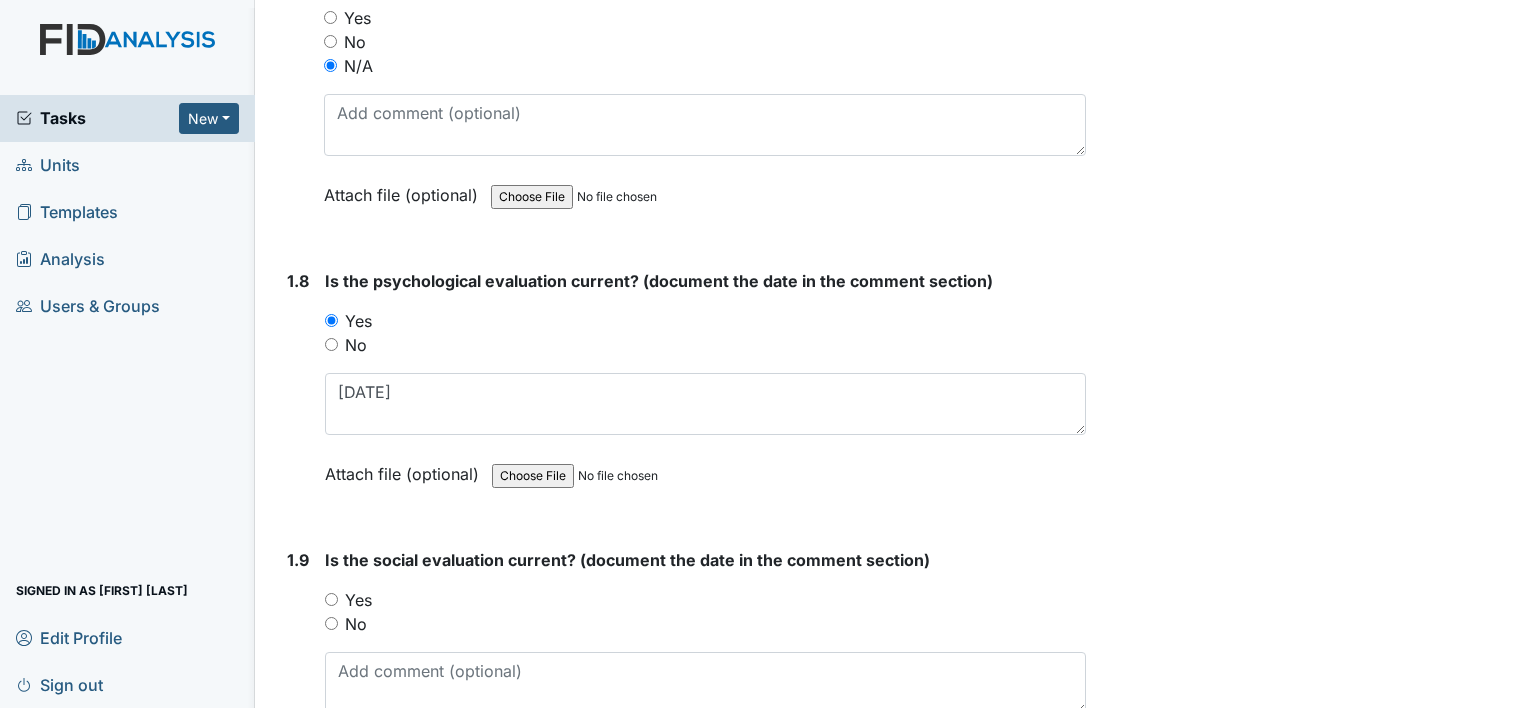 click on "Yes" at bounding box center [331, 599] 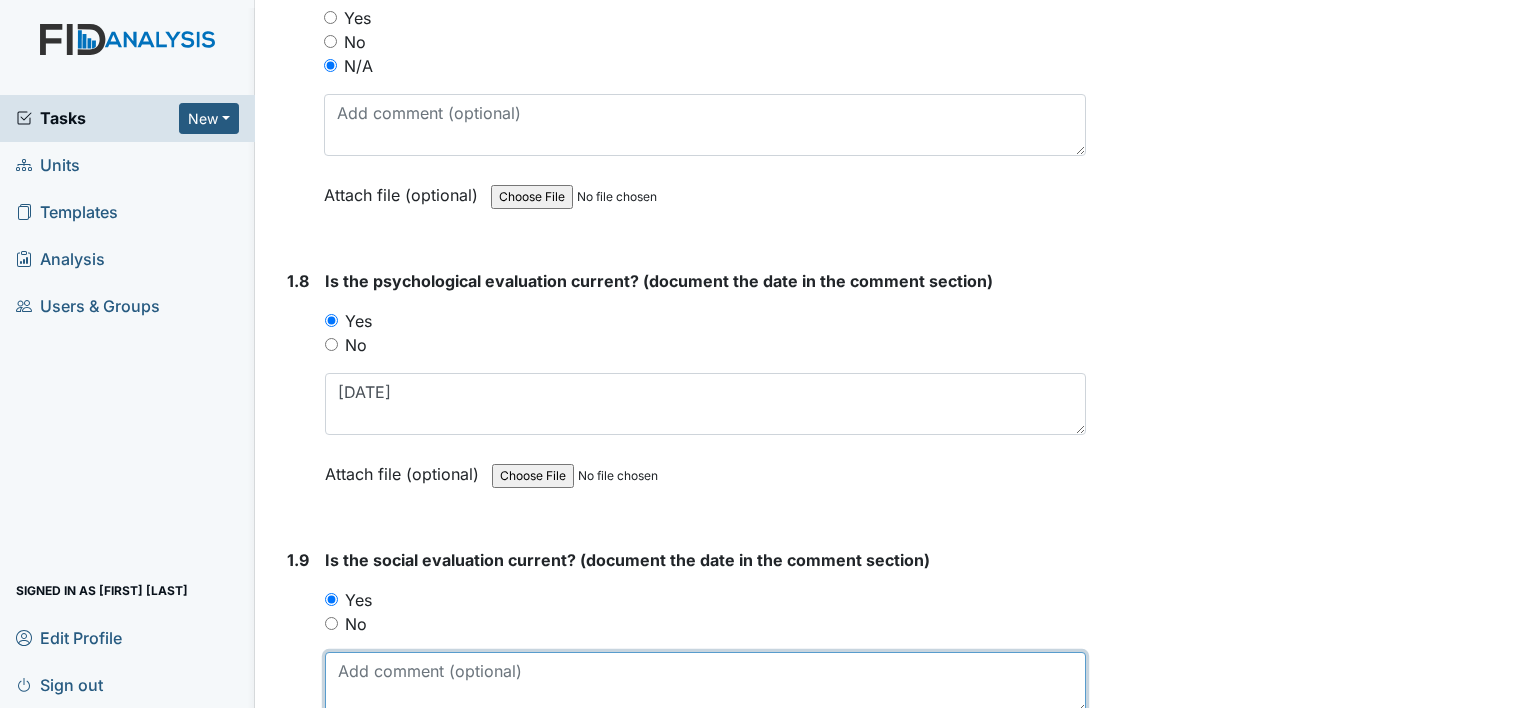 click at bounding box center [705, 683] 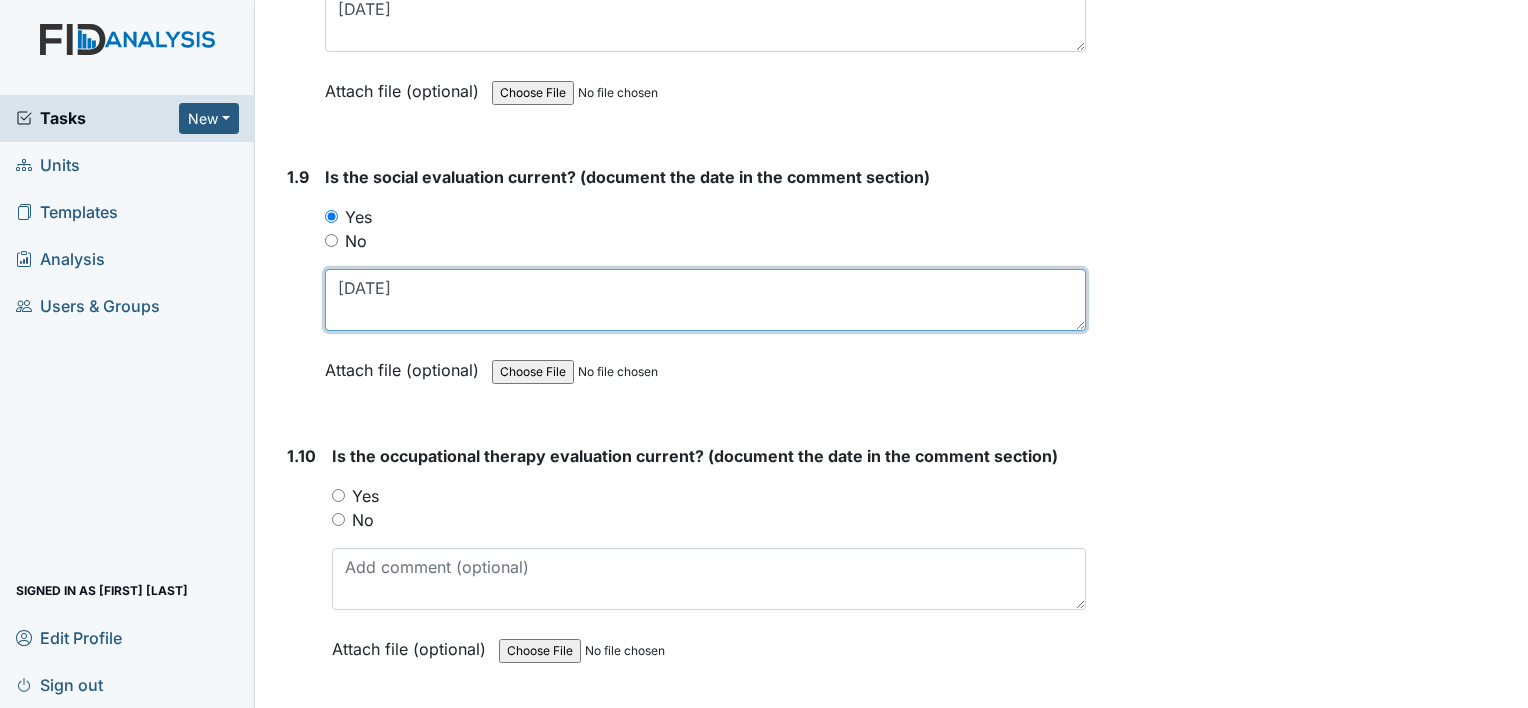 scroll, scrollTop: 2600, scrollLeft: 0, axis: vertical 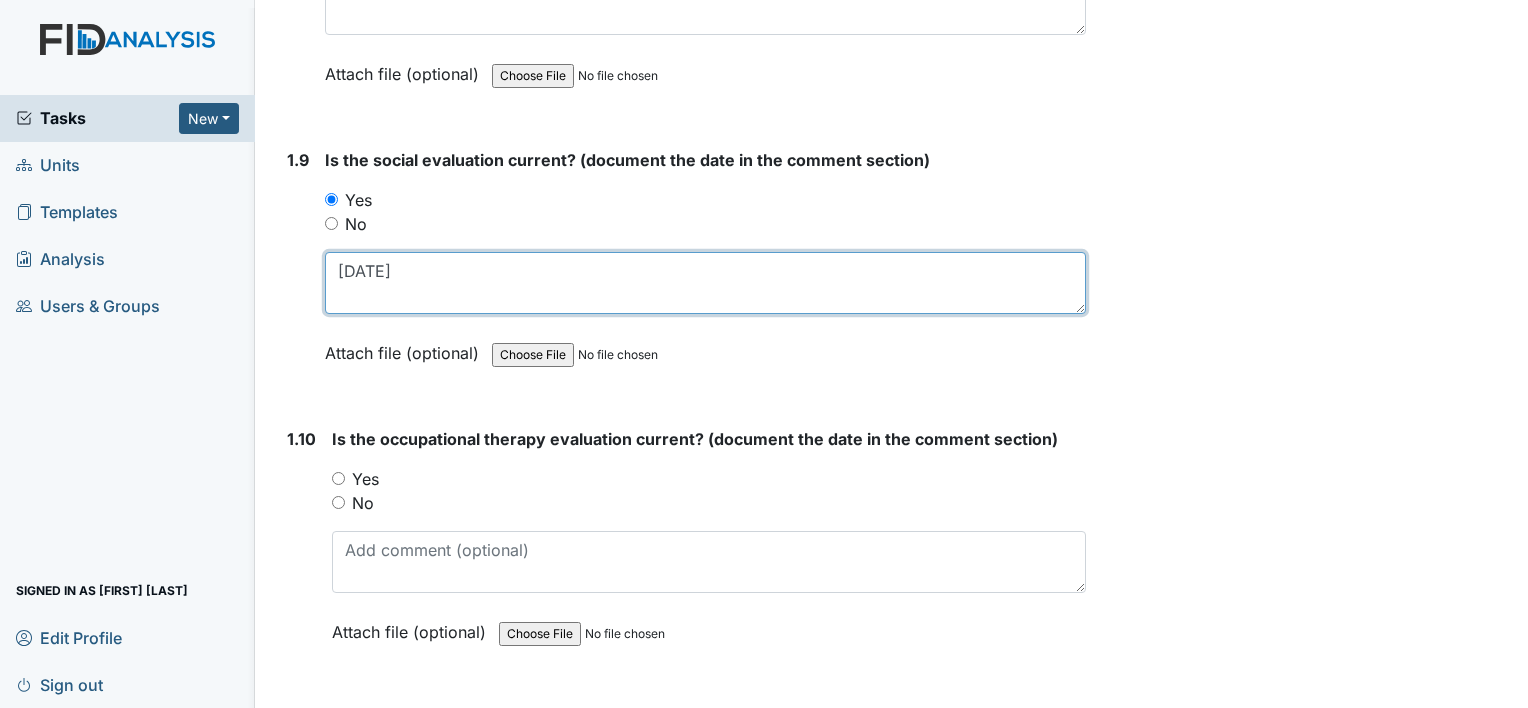 type on "01/21/08" 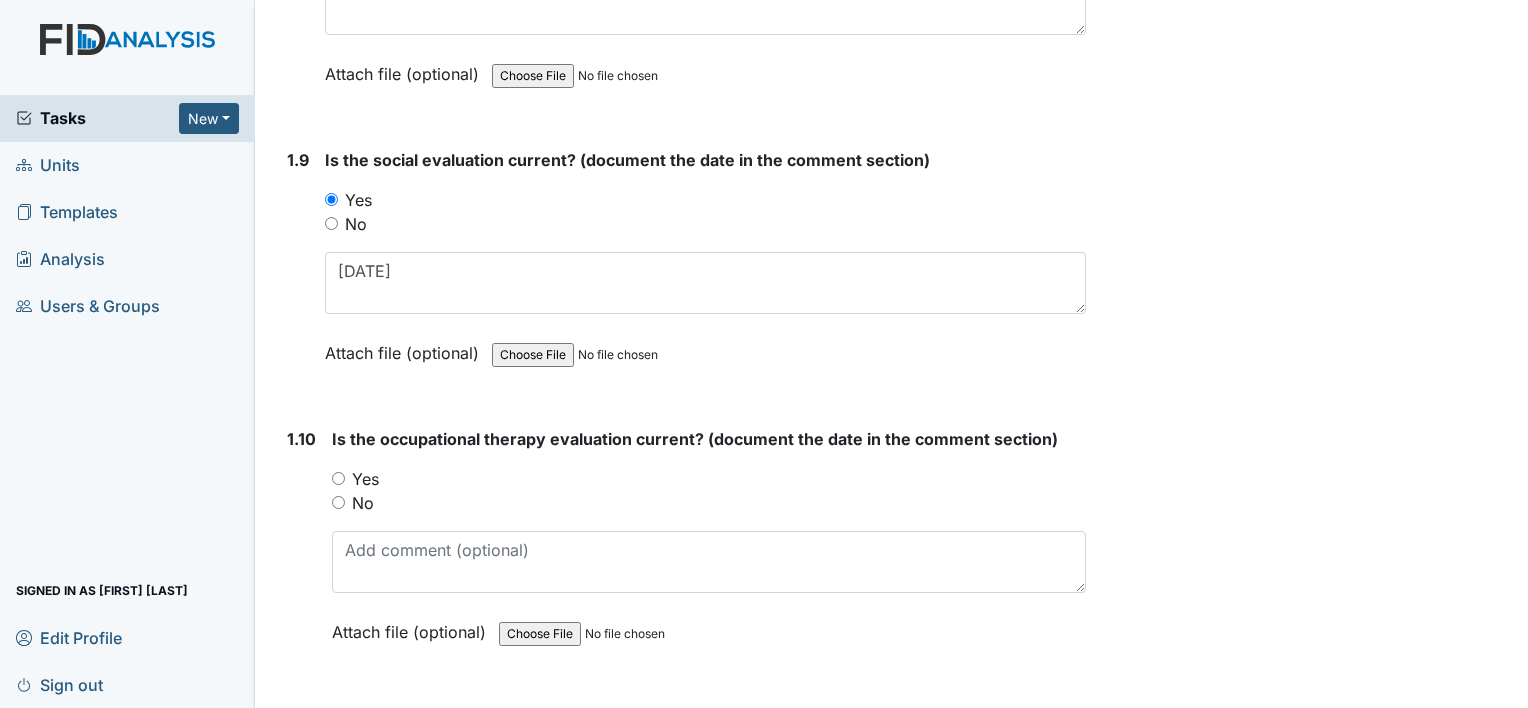 click on "Yes" at bounding box center [338, 478] 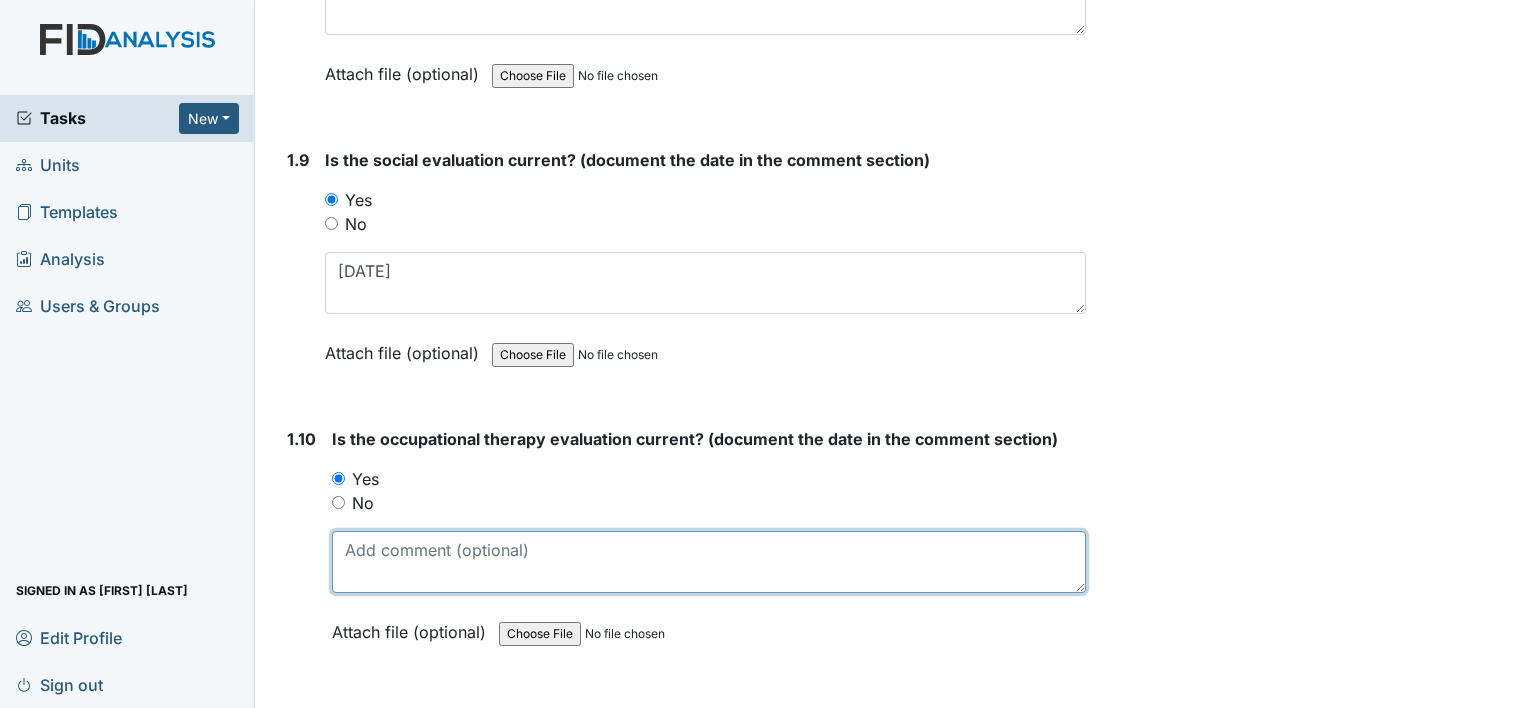 click at bounding box center (709, 562) 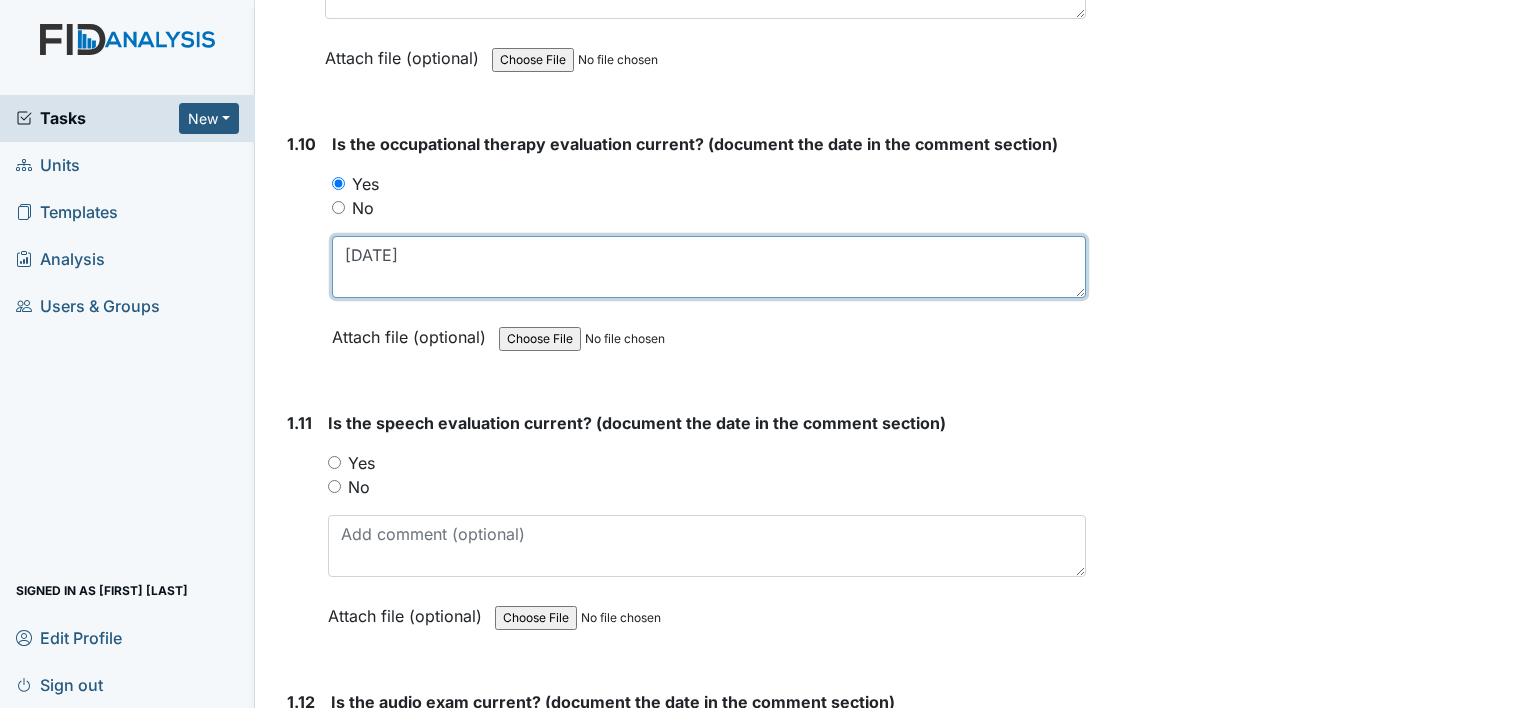 scroll, scrollTop: 2900, scrollLeft: 0, axis: vertical 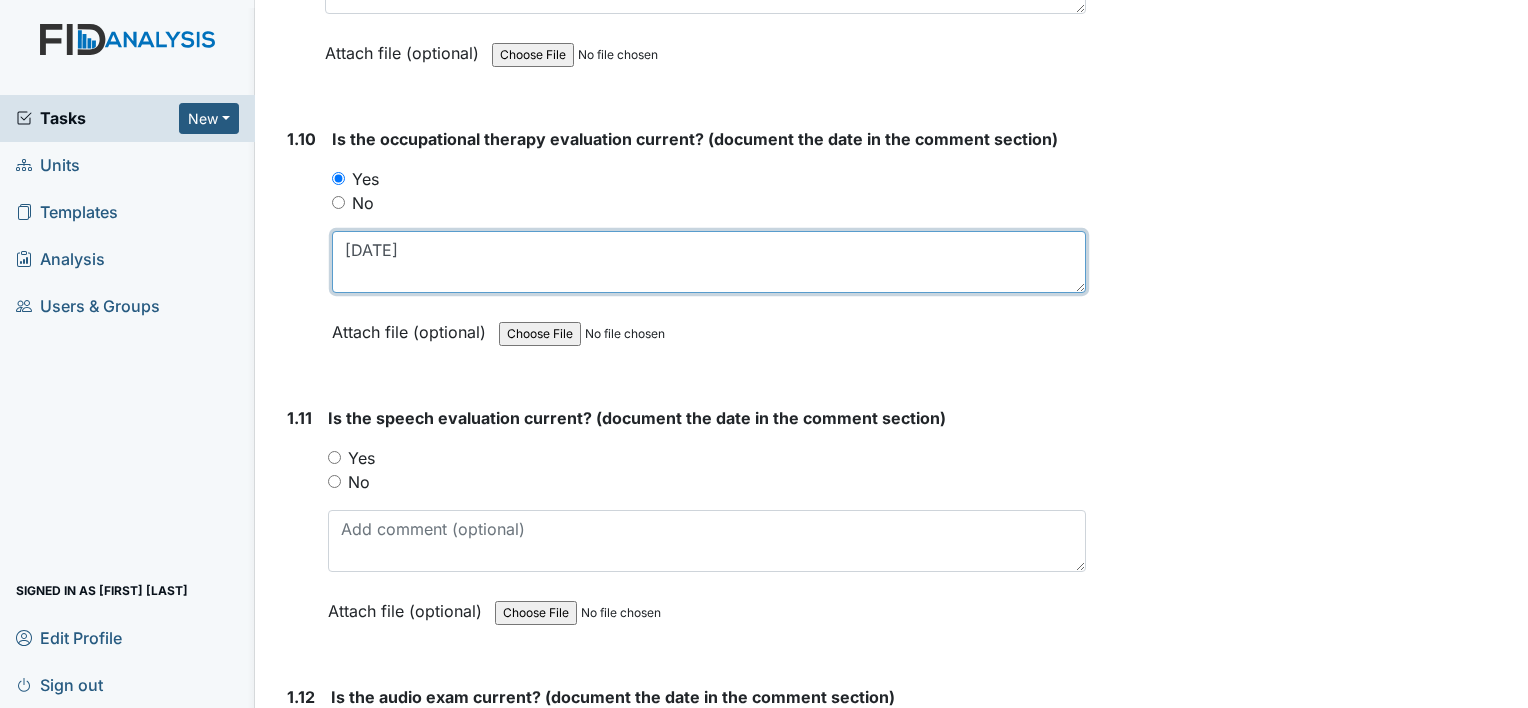 type on "11/09/23" 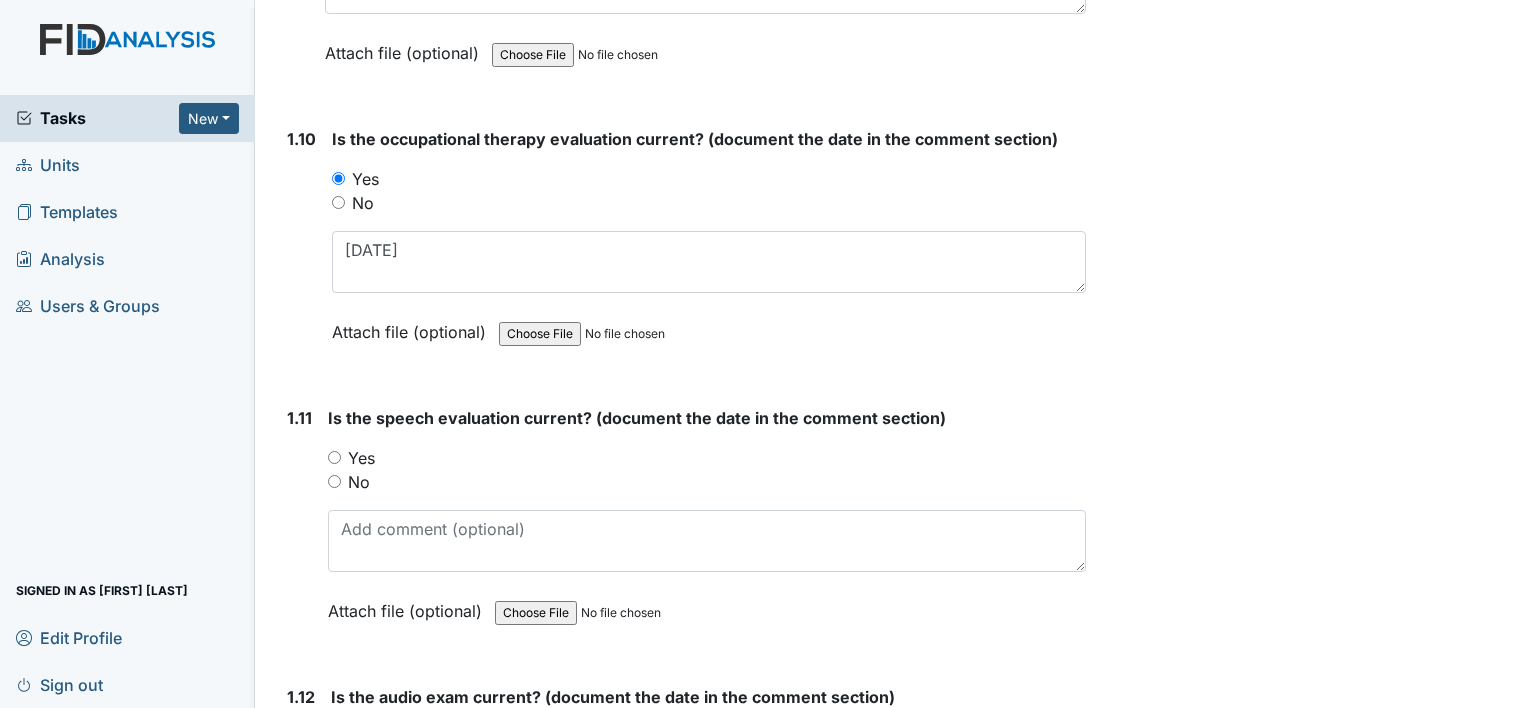 drag, startPoint x: 333, startPoint y: 445, endPoint x: 346, endPoint y: 452, distance: 14.764823 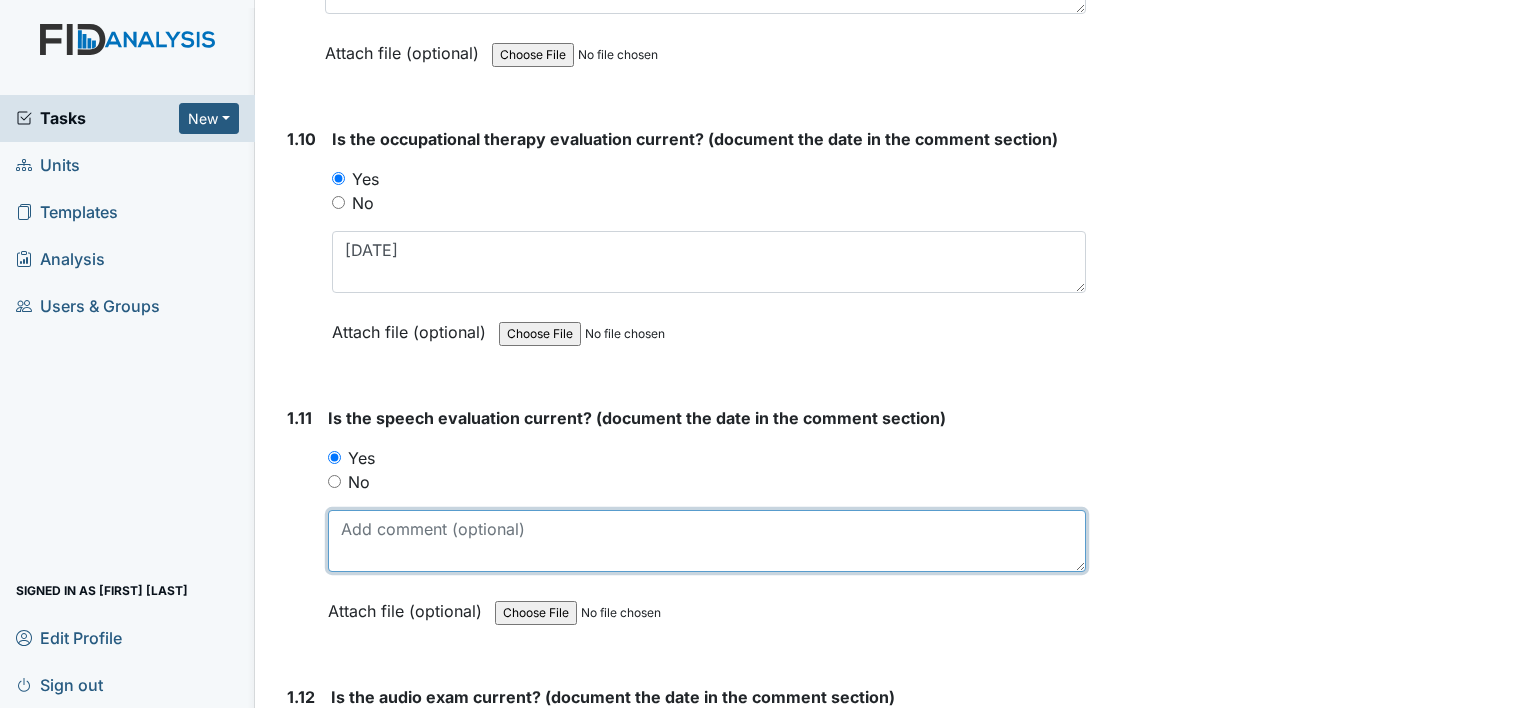 click at bounding box center (707, 541) 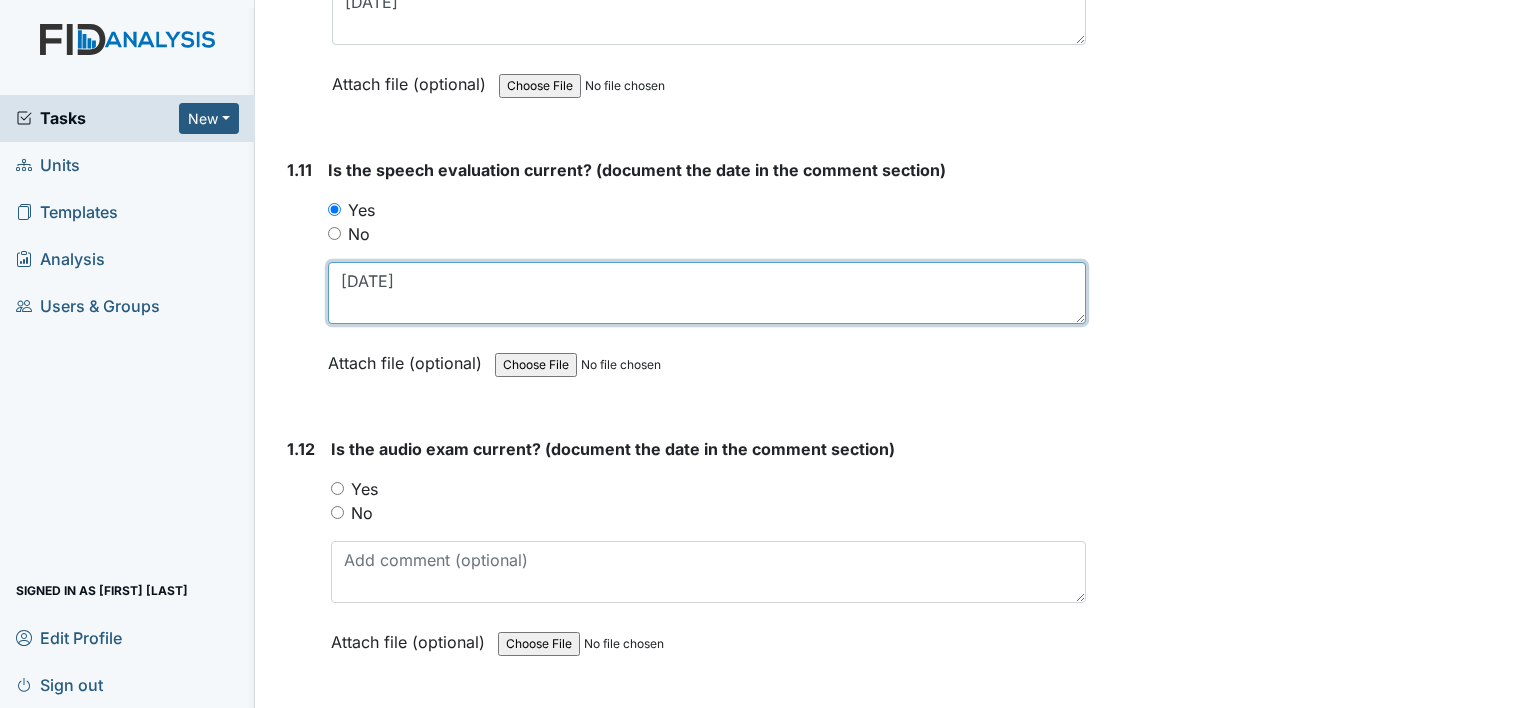 scroll, scrollTop: 3200, scrollLeft: 0, axis: vertical 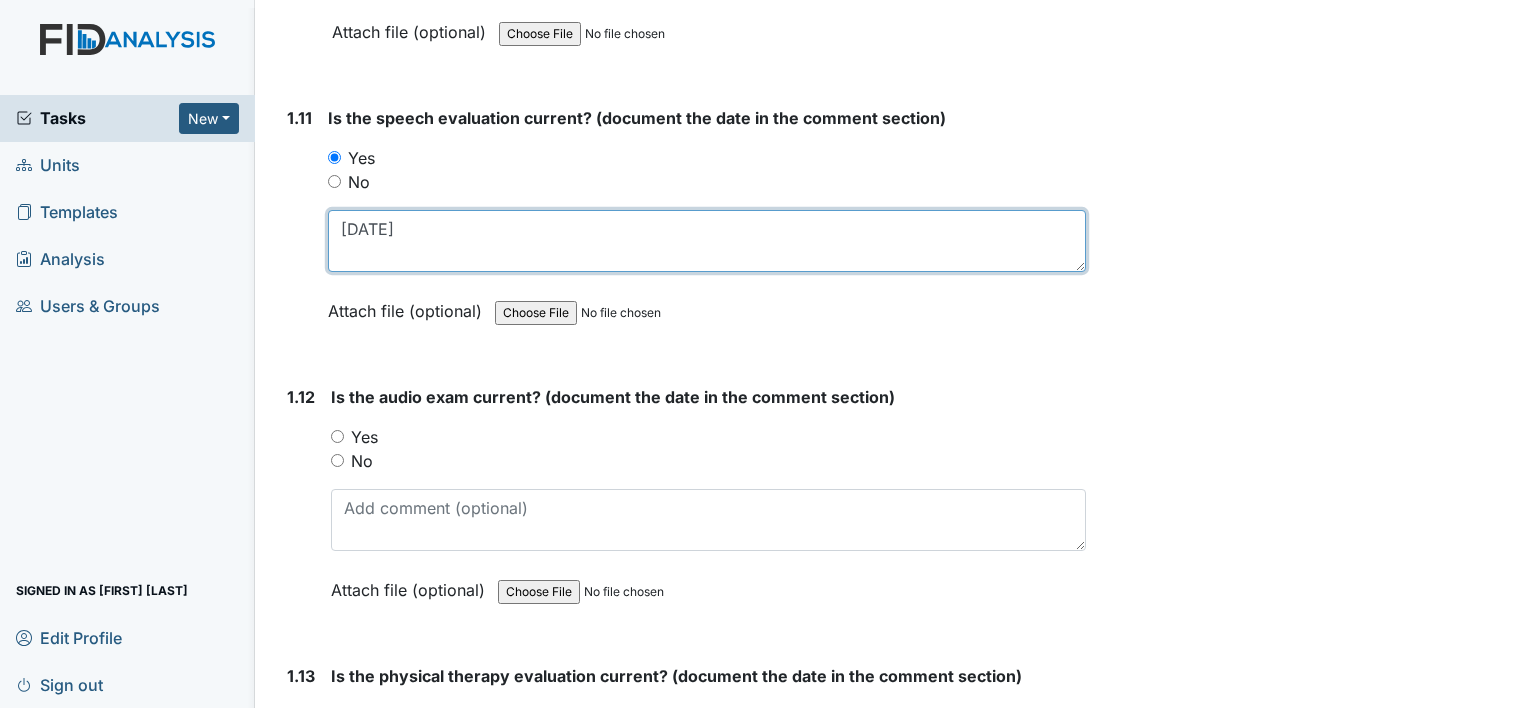 type on "11/04/10" 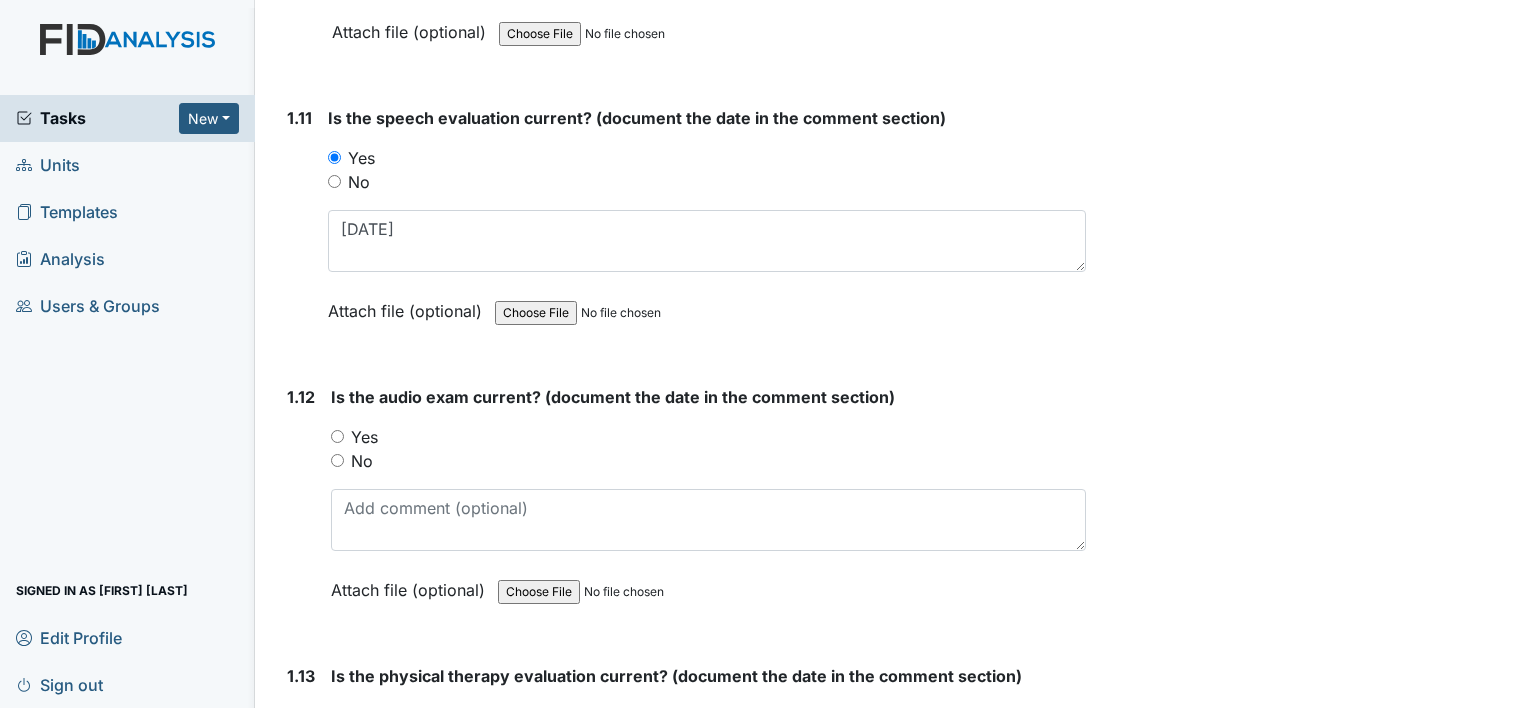 click on "Yes" at bounding box center [337, 436] 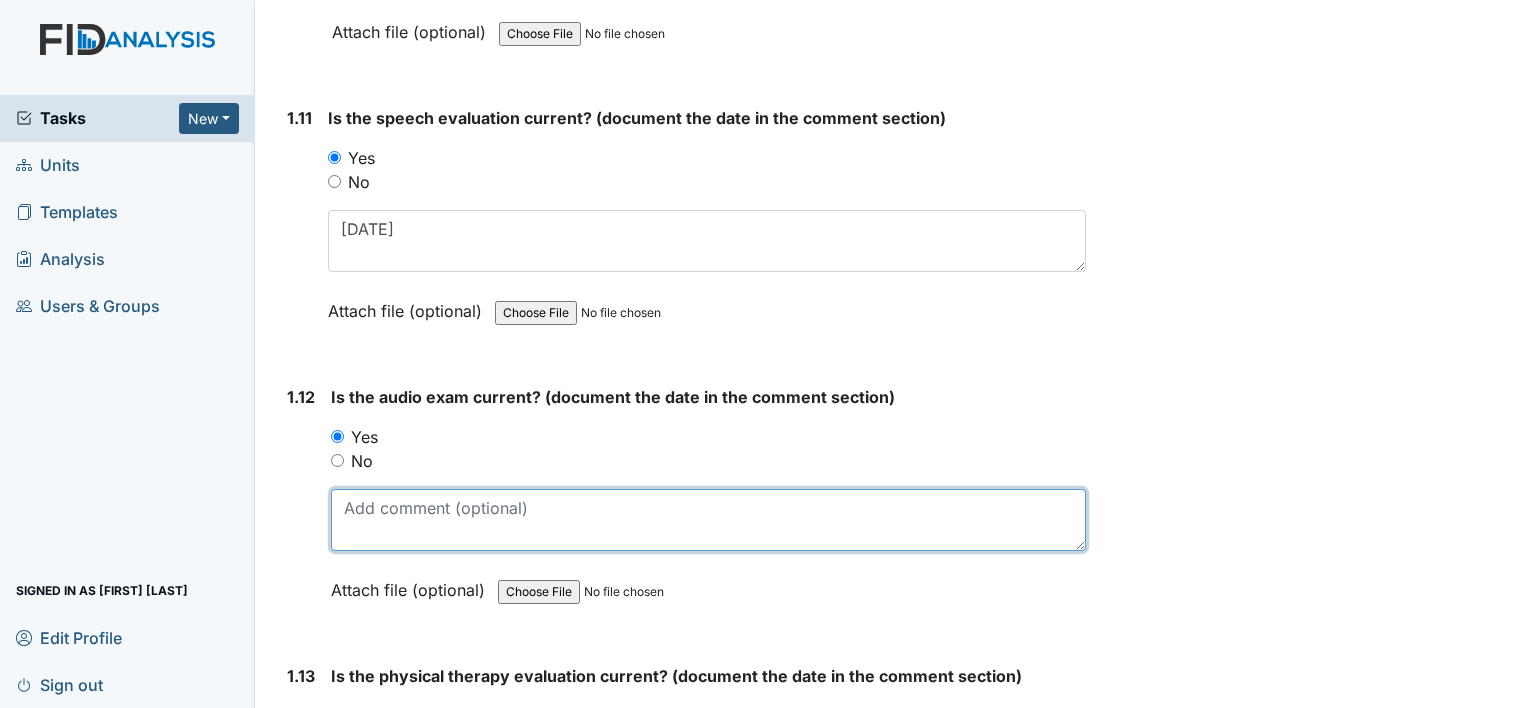 click at bounding box center (708, 520) 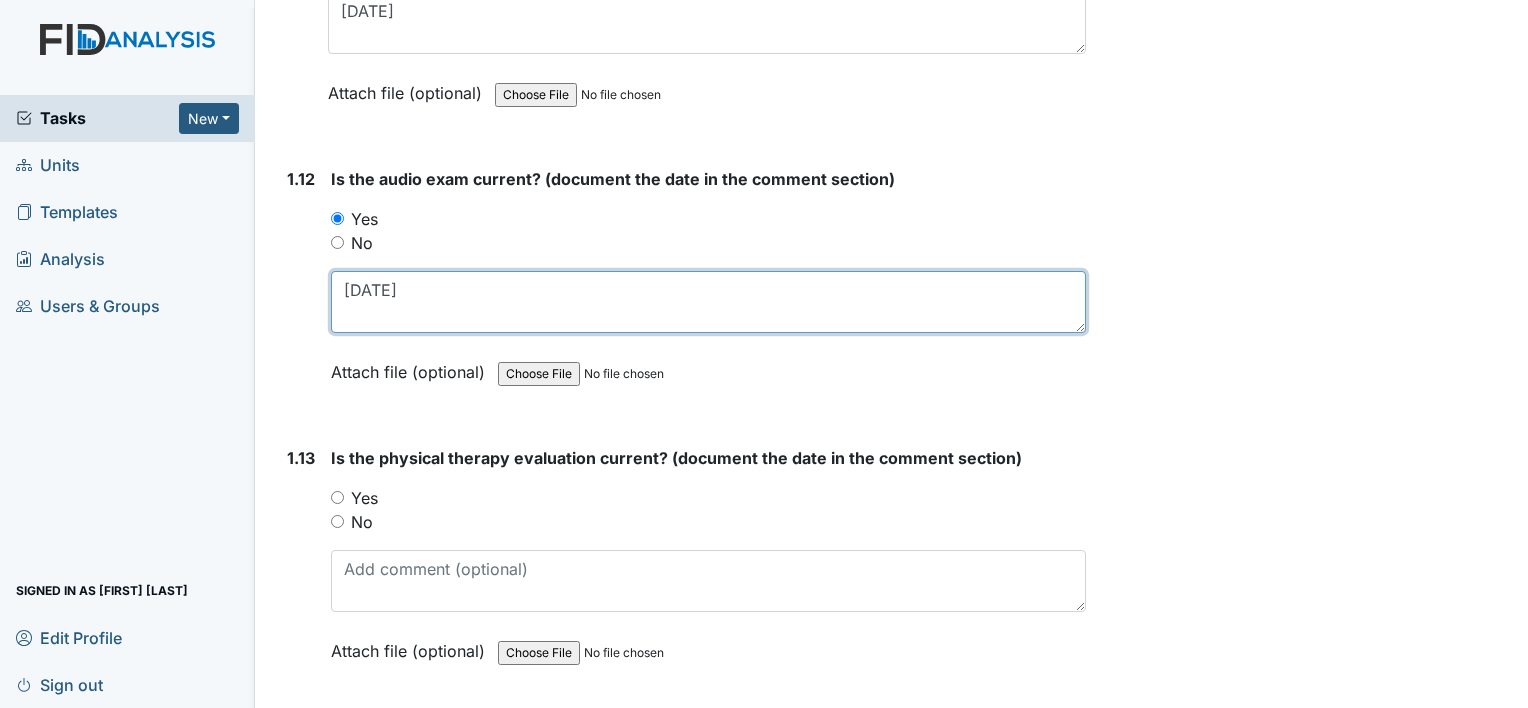 scroll, scrollTop: 3500, scrollLeft: 0, axis: vertical 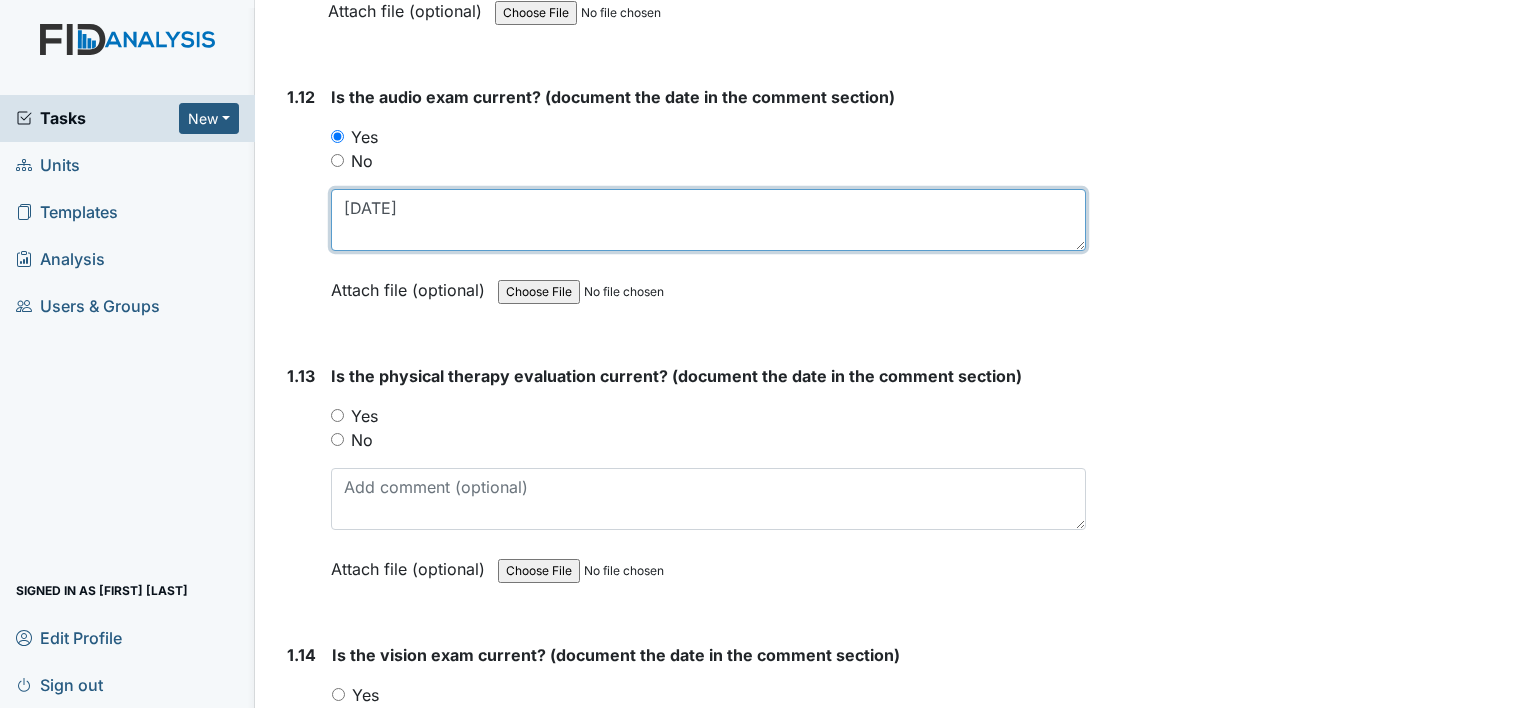 type on "10/12/16" 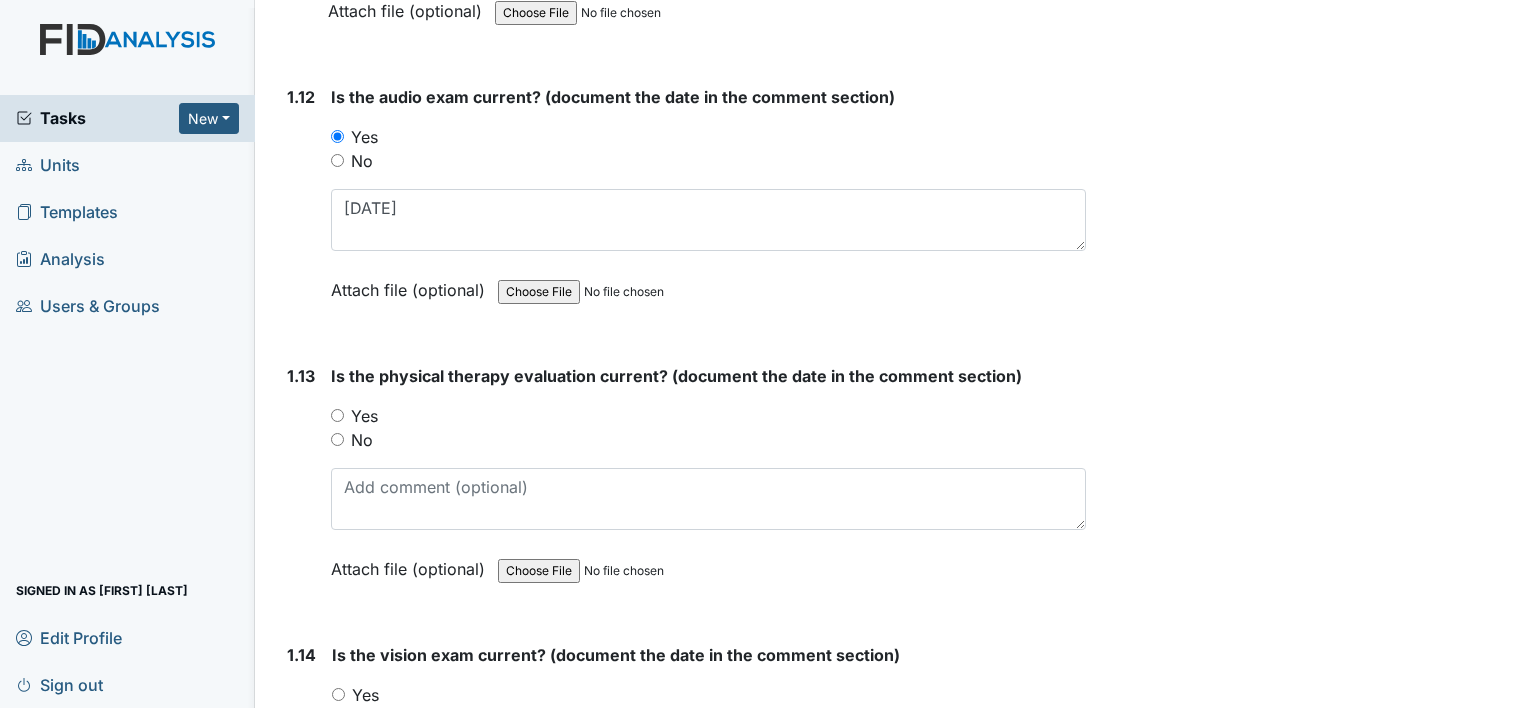 click on "1.13
Is the physical therapy evaluation current? (document the date in the comment section)
You must select one of the below options.
Yes
No
Attach file (optional)
You can upload .pdf, .txt, .jpg, .jpeg, .png, .csv, .xls, or .doc files under 100MB." at bounding box center (682, 487) 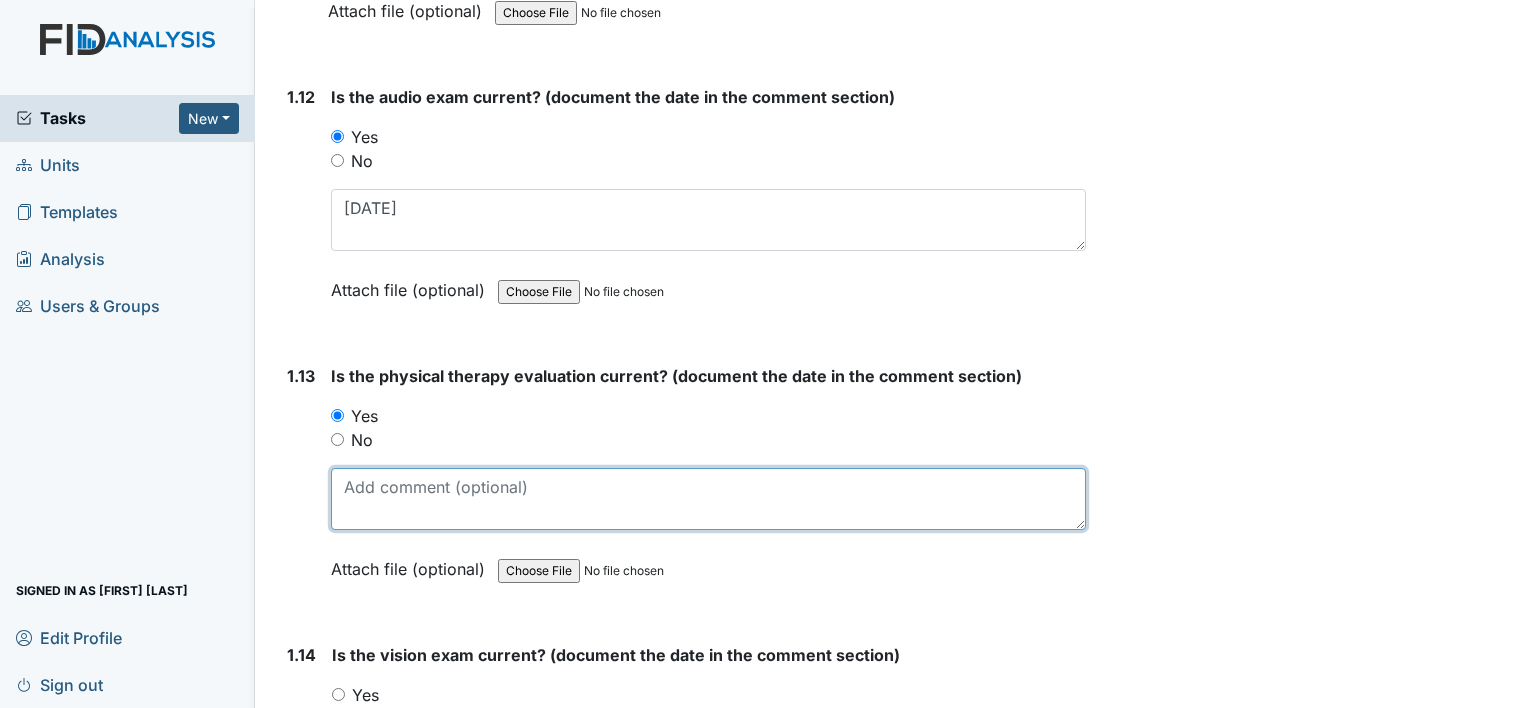 click at bounding box center (708, 499) 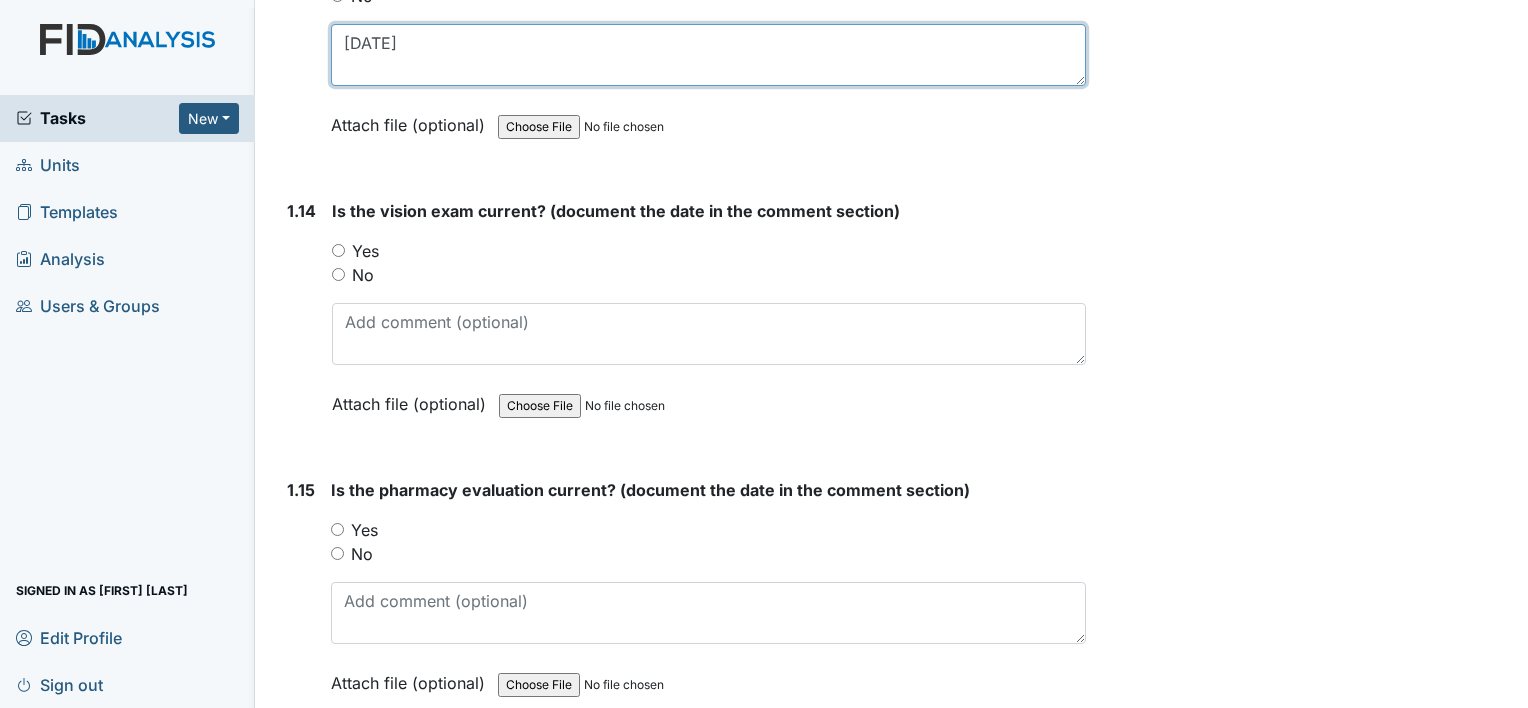 scroll, scrollTop: 4000, scrollLeft: 0, axis: vertical 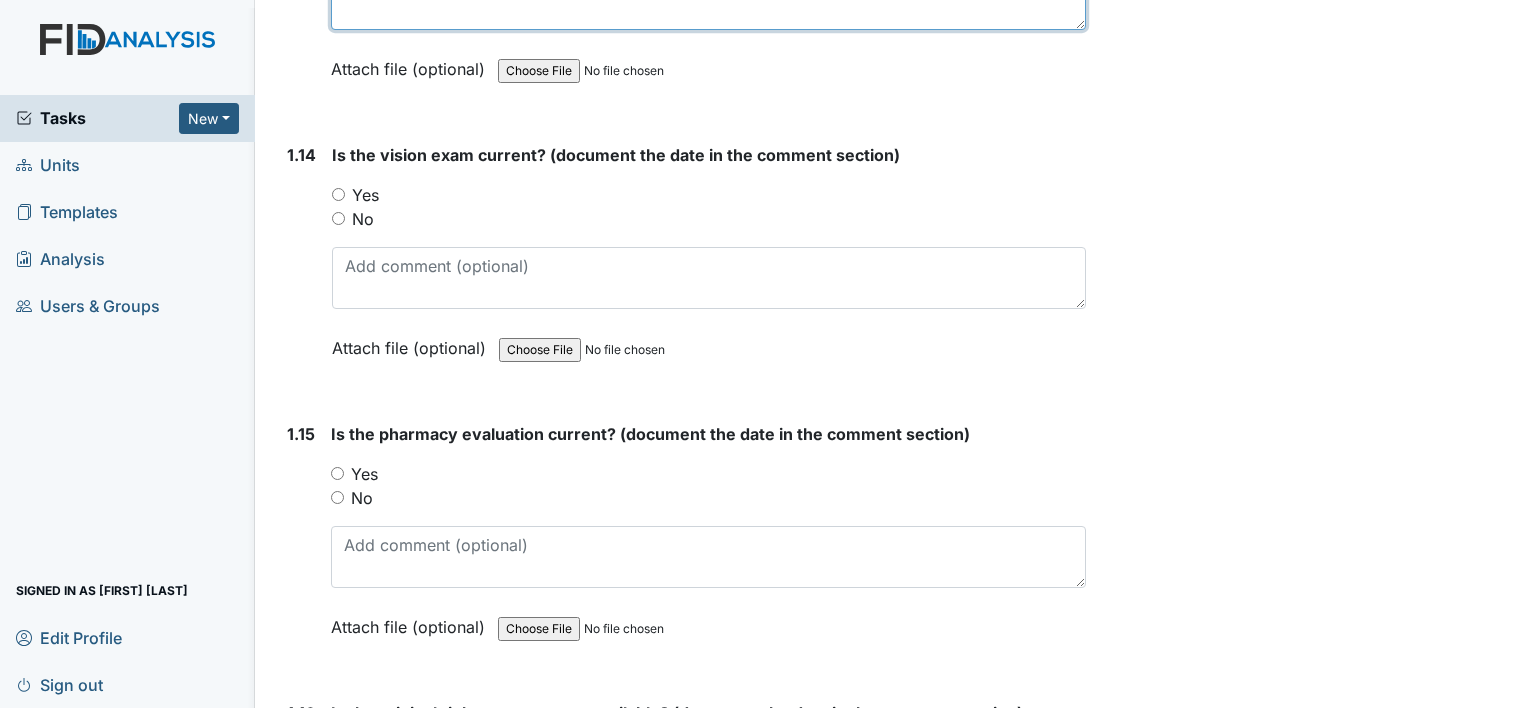 type on "06/06/23" 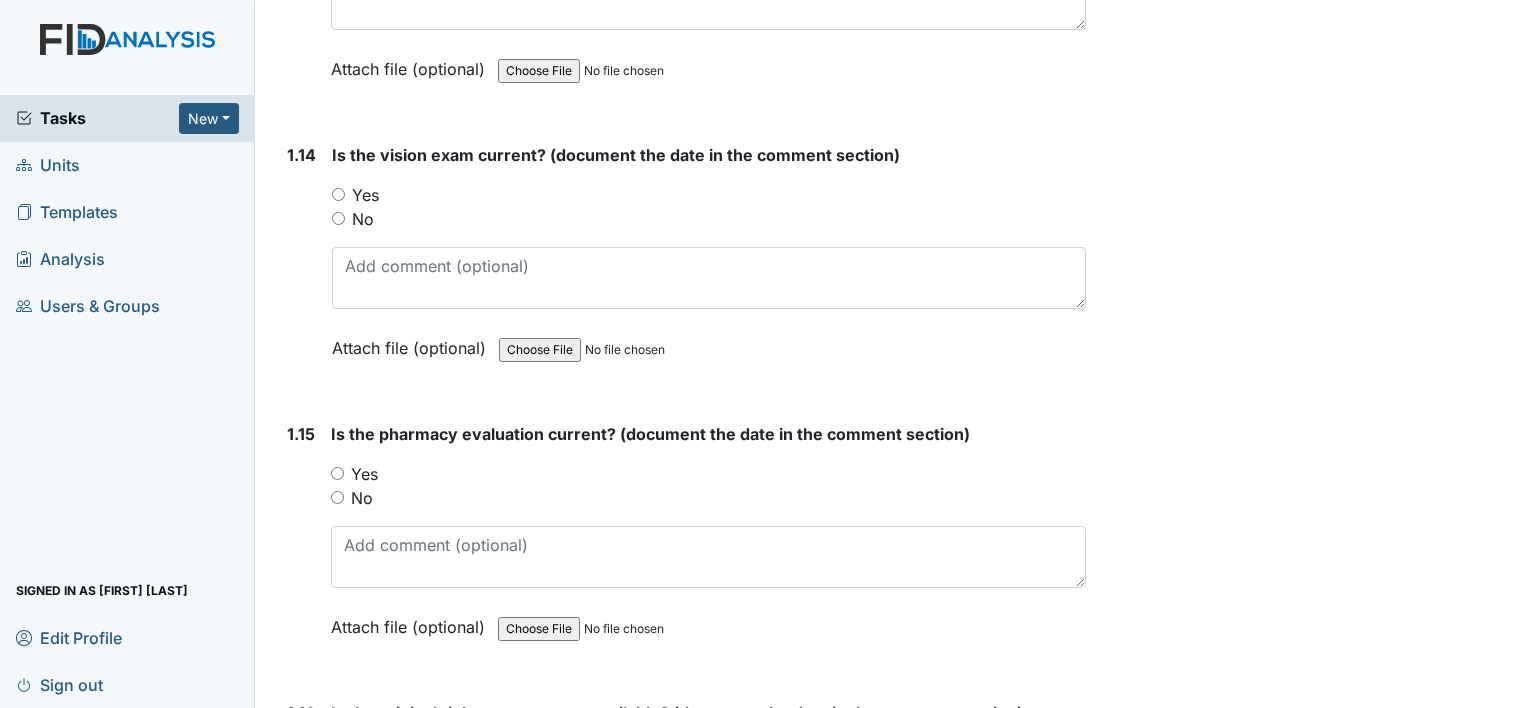 click on "Yes" at bounding box center [338, 194] 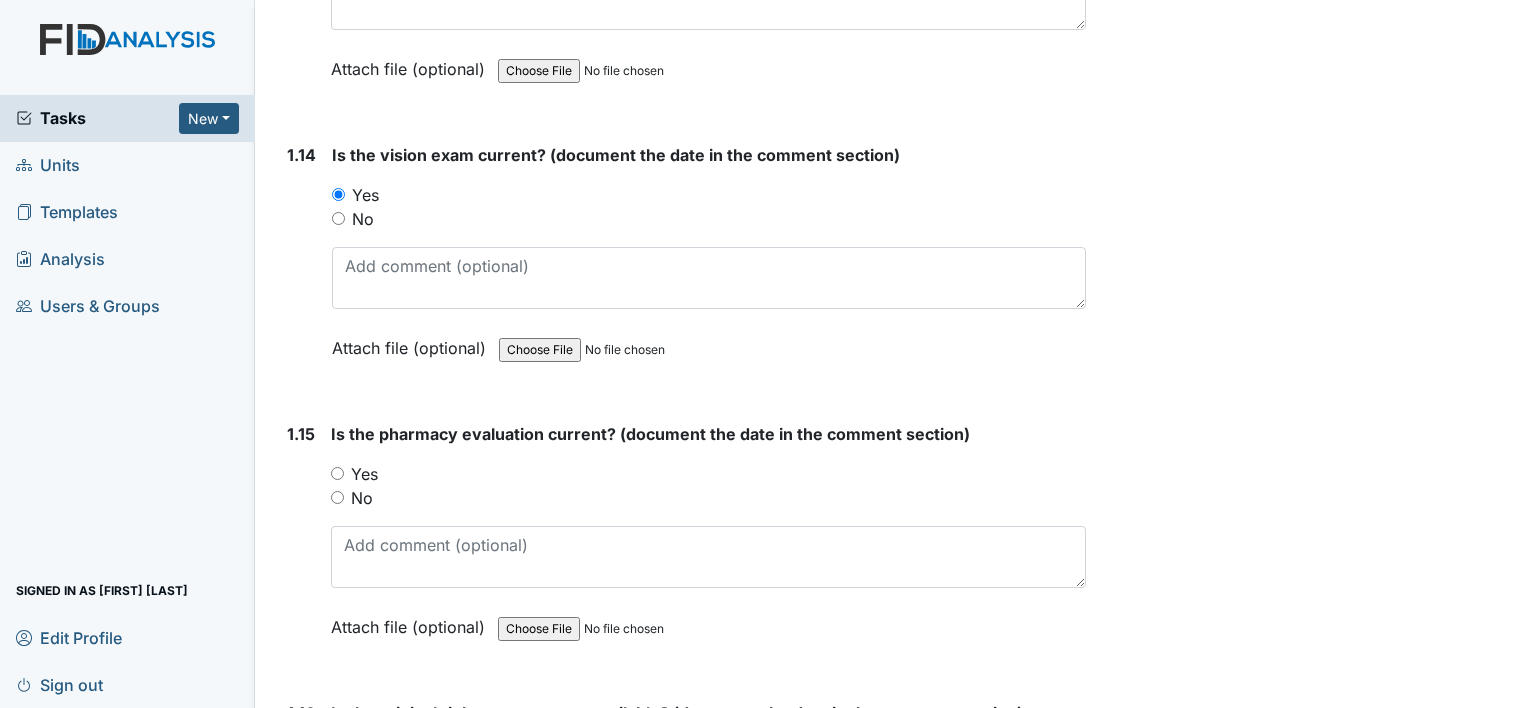 click on "No" at bounding box center [708, 498] 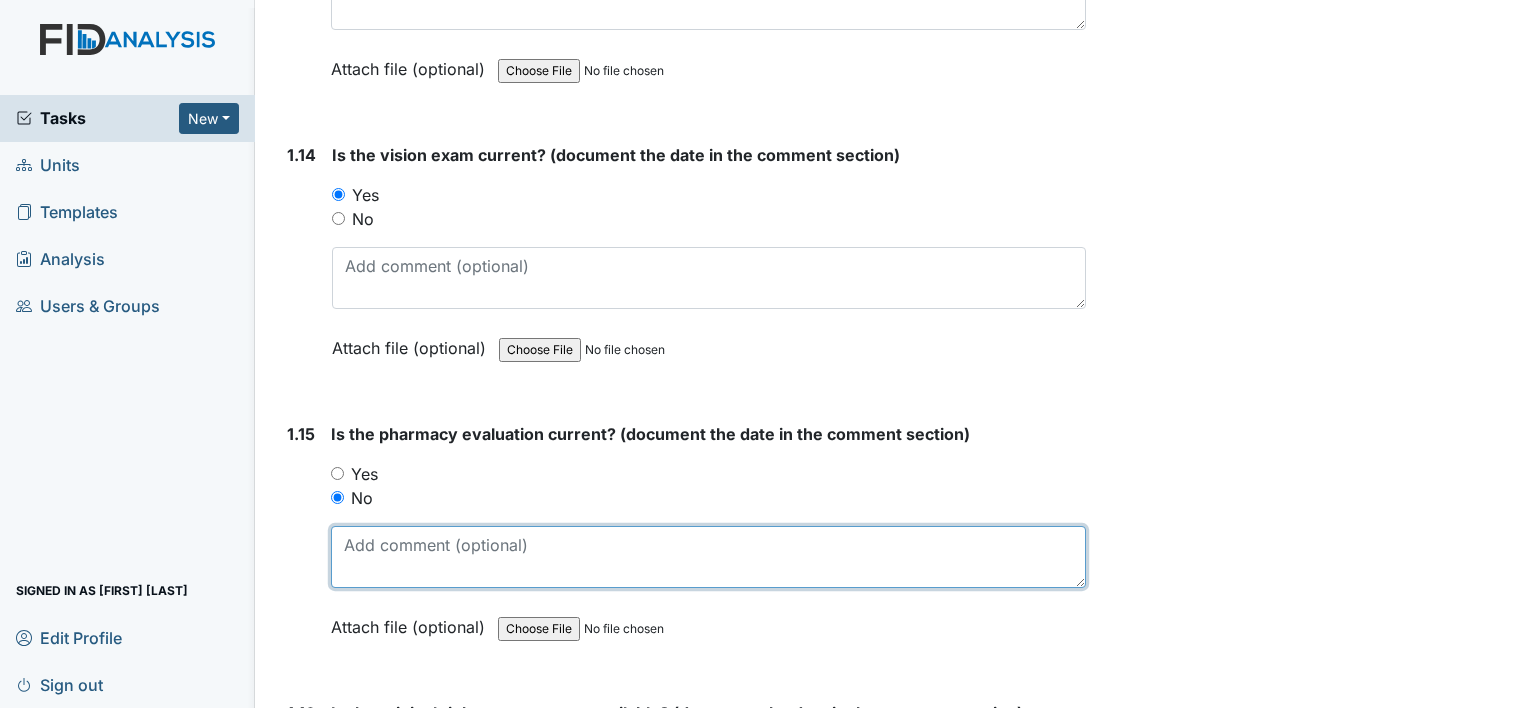 click at bounding box center (708, 557) 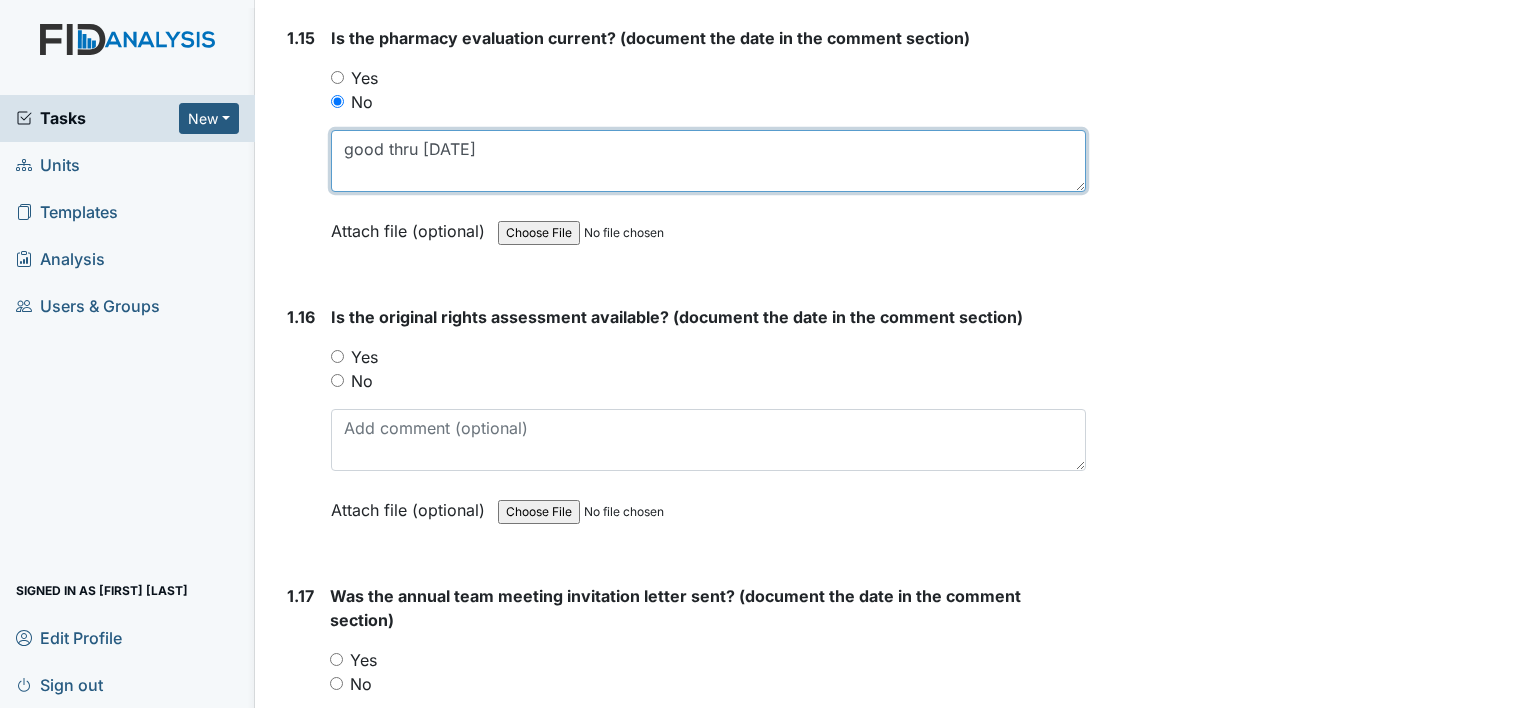 scroll, scrollTop: 4400, scrollLeft: 0, axis: vertical 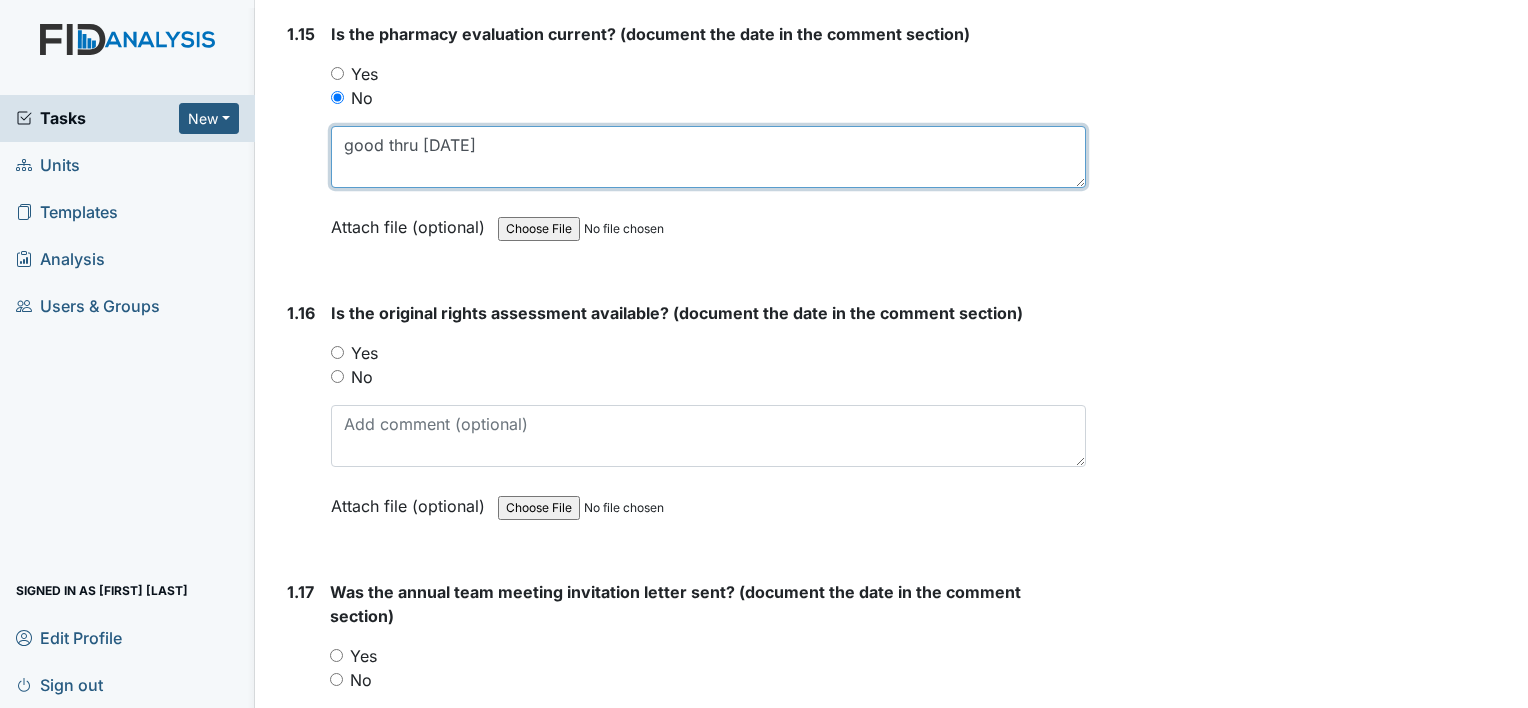 type on "good thru 07/31/25" 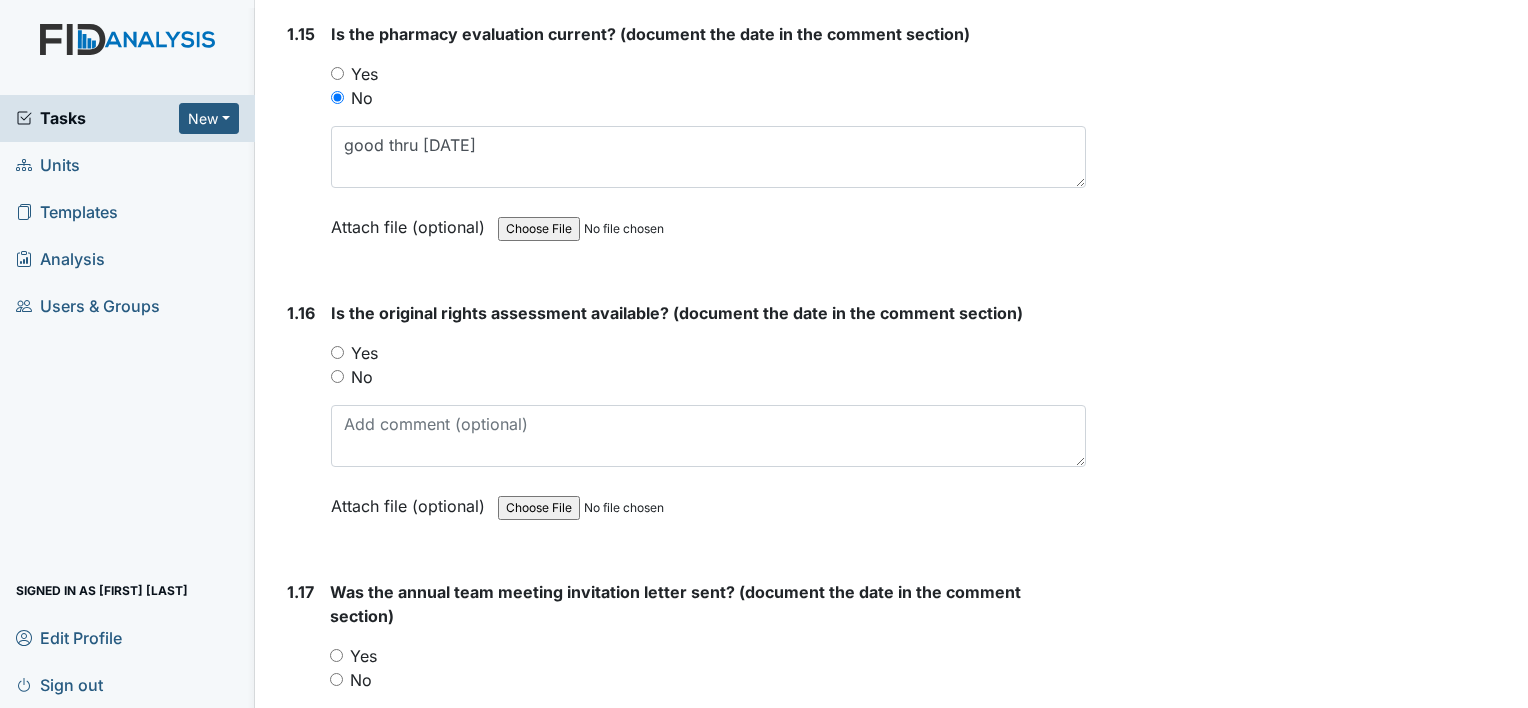 click on "Yes" at bounding box center (708, 353) 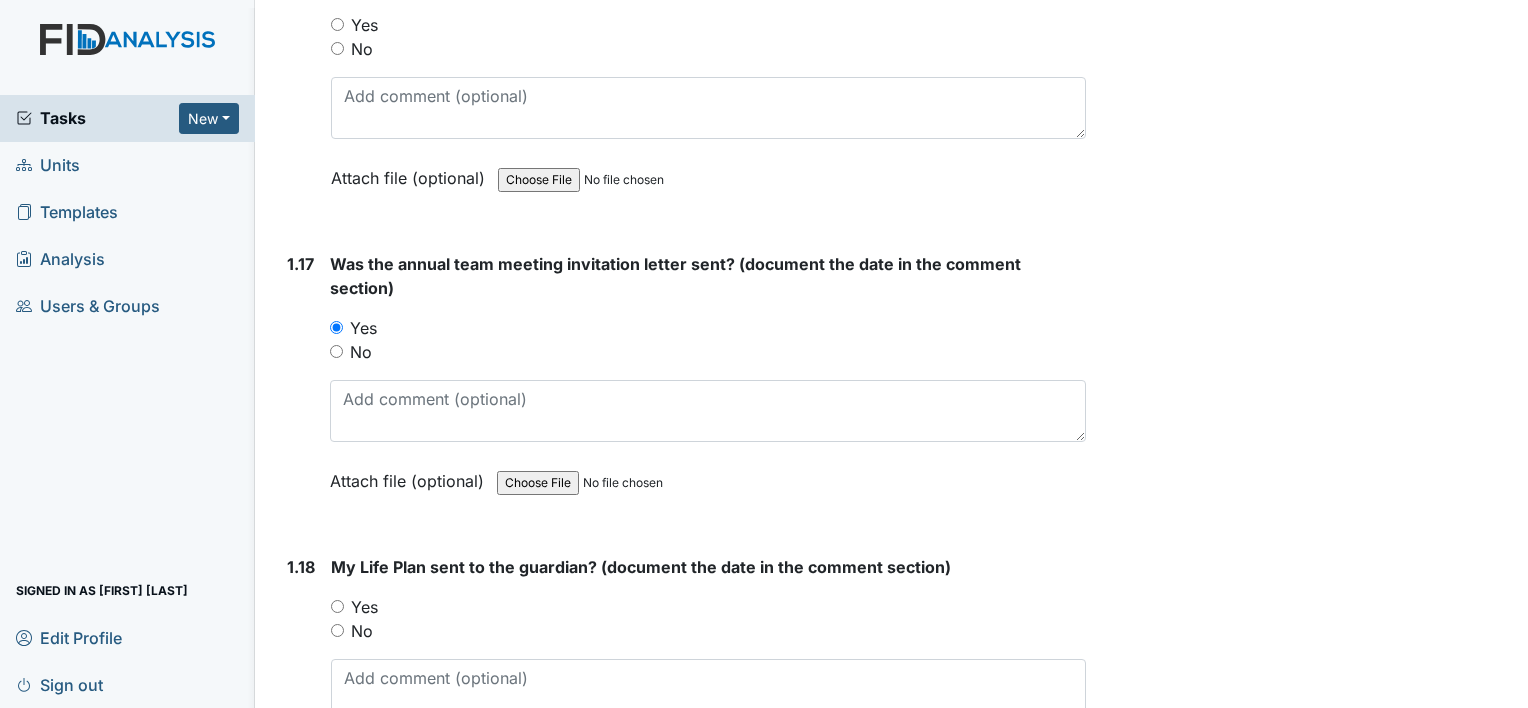 scroll, scrollTop: 4800, scrollLeft: 0, axis: vertical 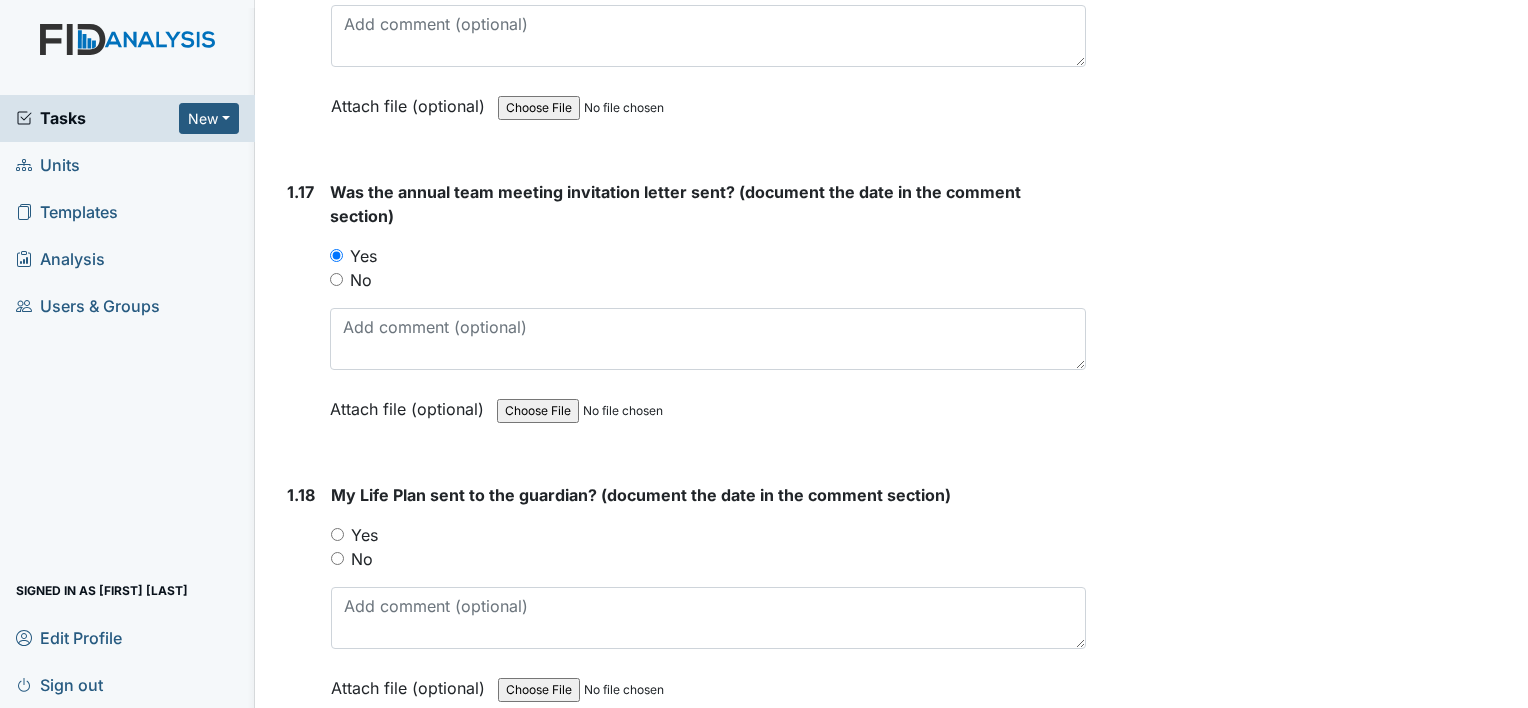 click on "Yes" at bounding box center (337, 534) 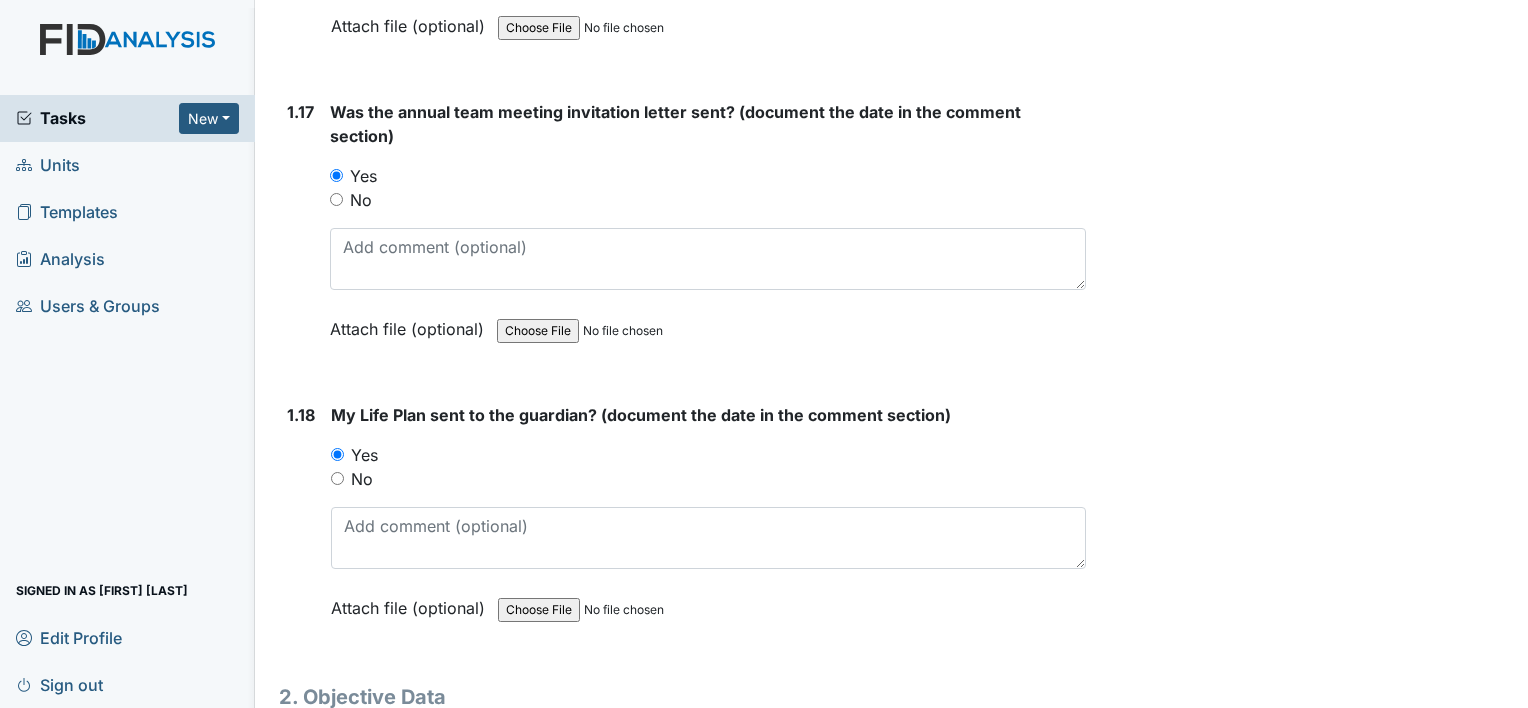 scroll, scrollTop: 4951, scrollLeft: 0, axis: vertical 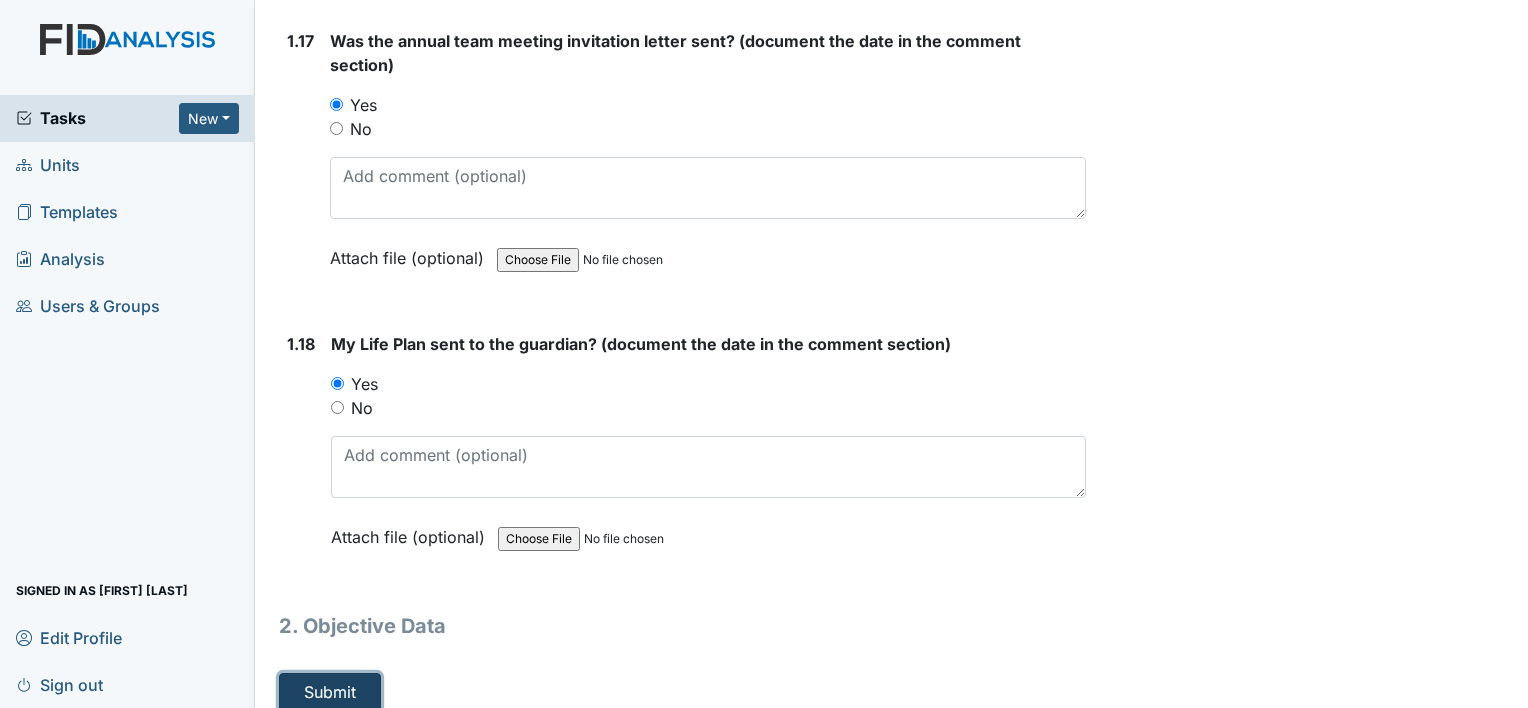 click on "Submit" at bounding box center [330, 692] 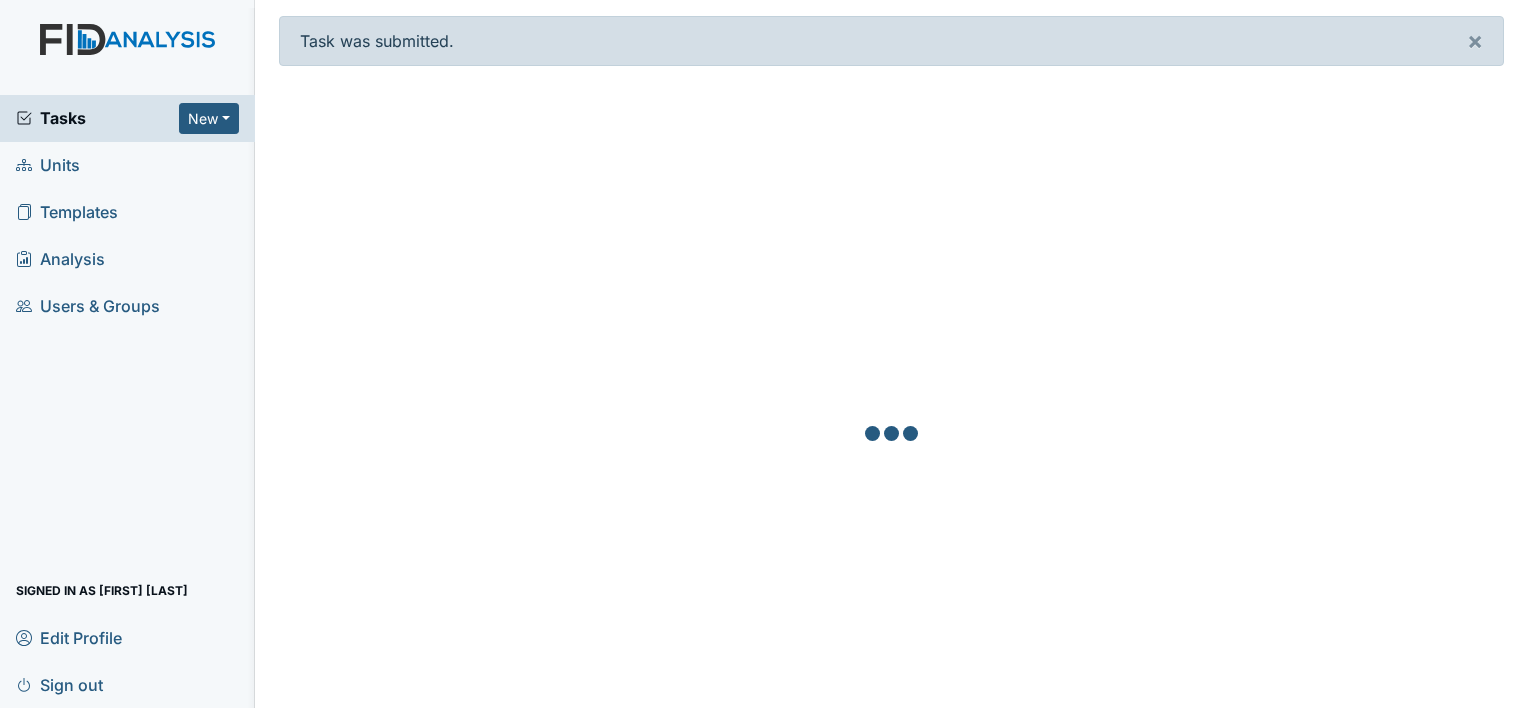 scroll, scrollTop: 0, scrollLeft: 0, axis: both 